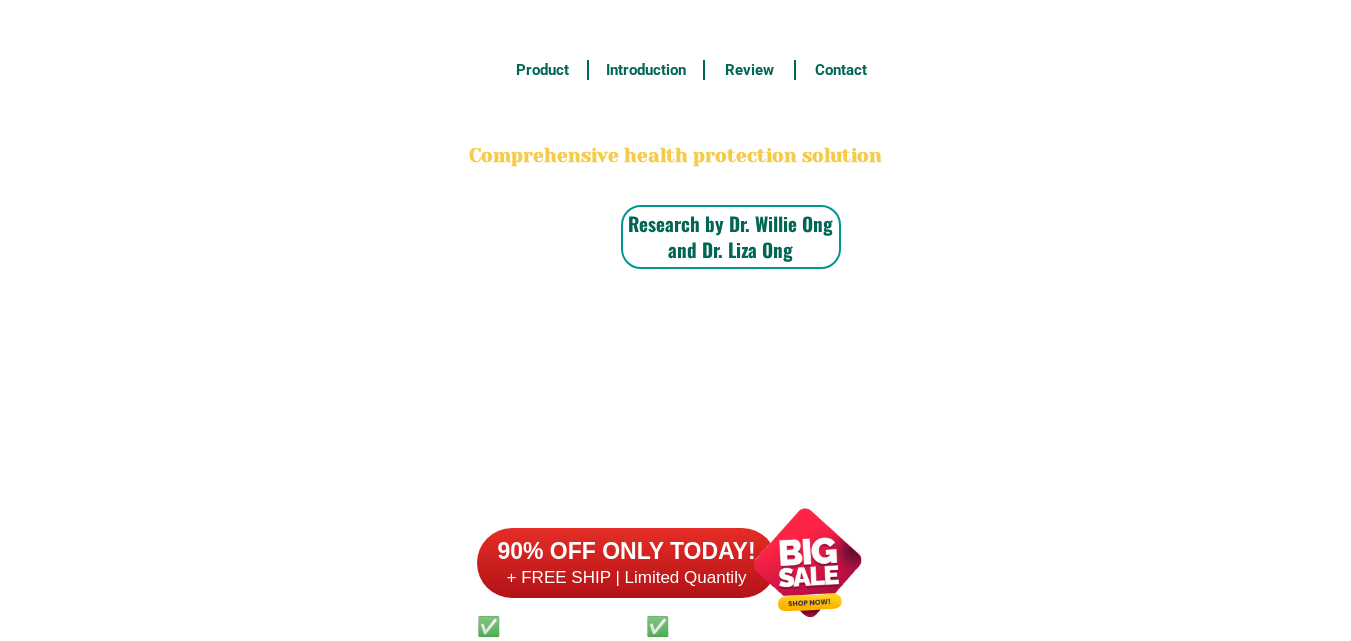scroll, scrollTop: 15546, scrollLeft: 0, axis: vertical 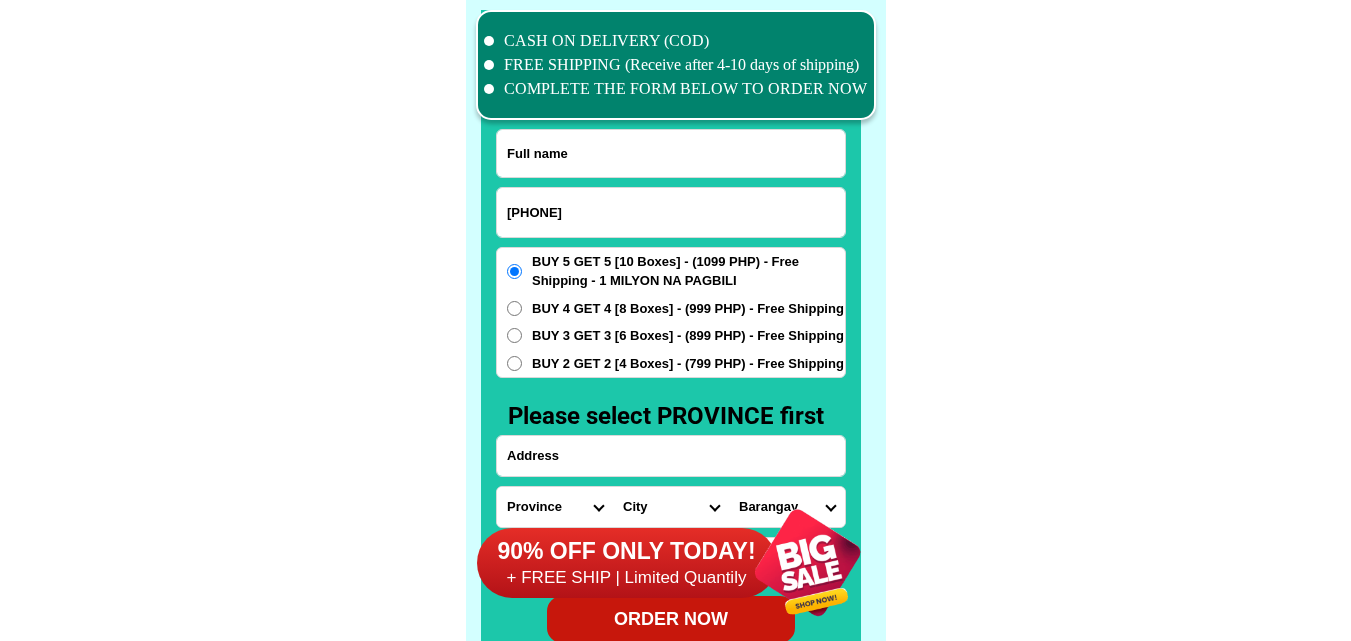 type on "[PHONE]" 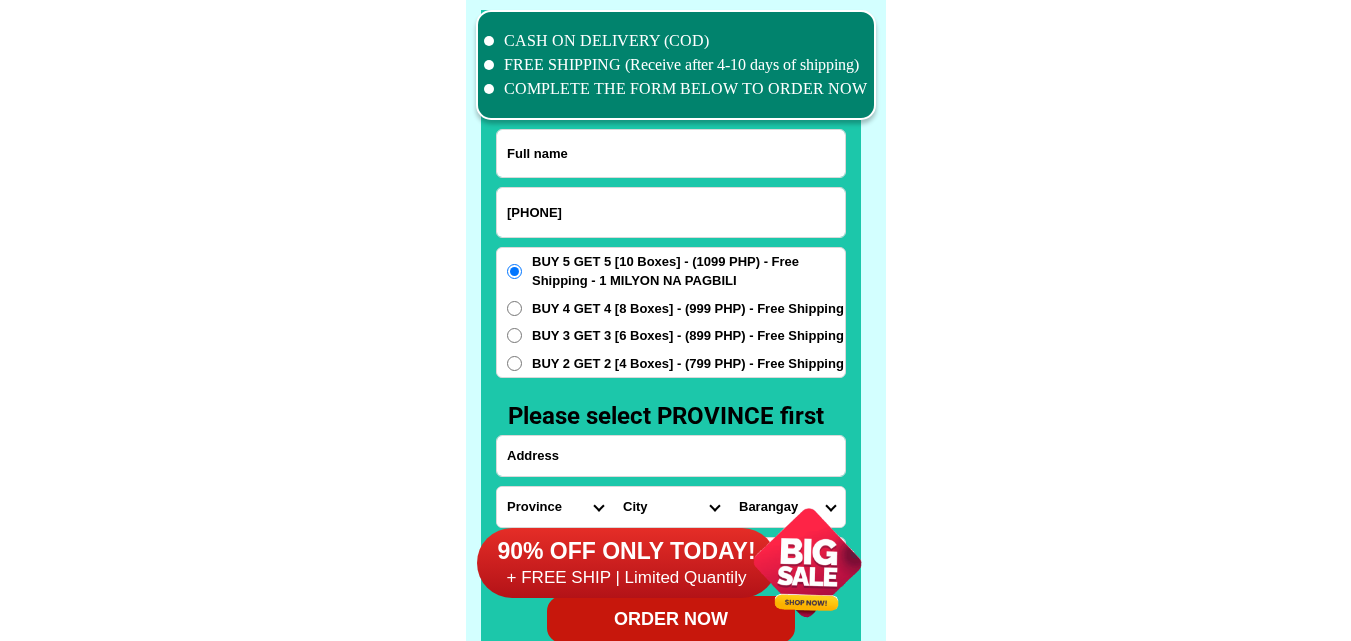 click at bounding box center [671, 153] 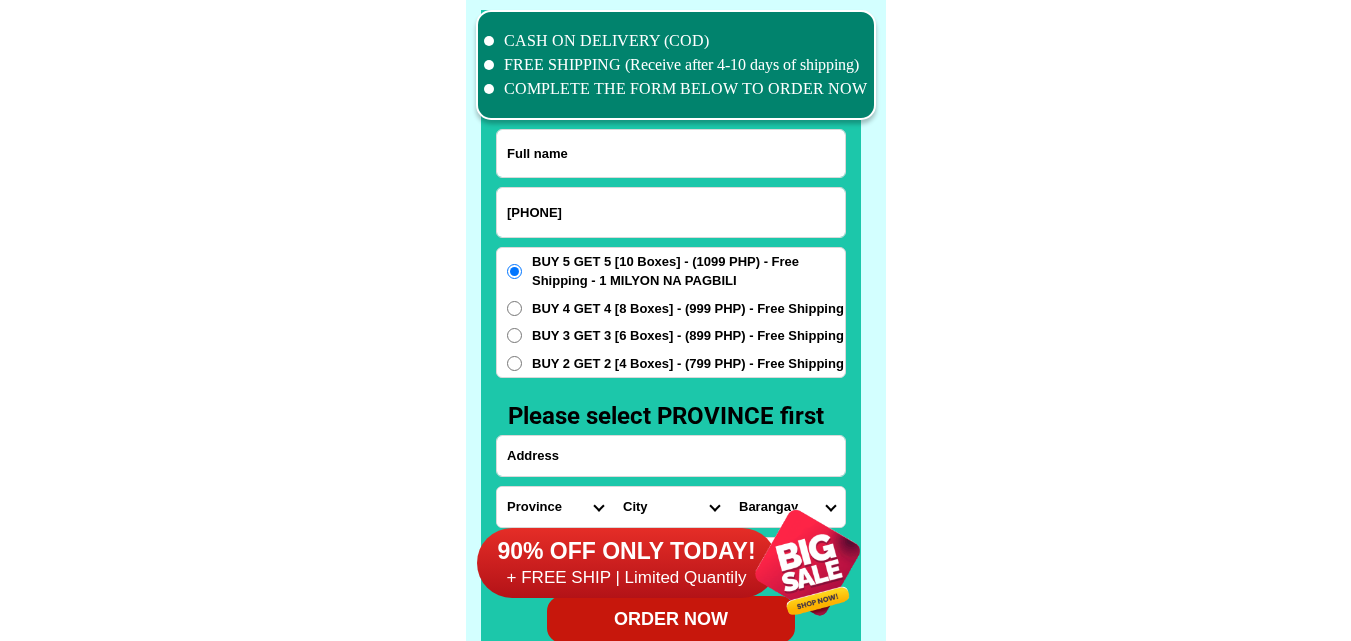 paste on "[PERSON] [PERSON]" 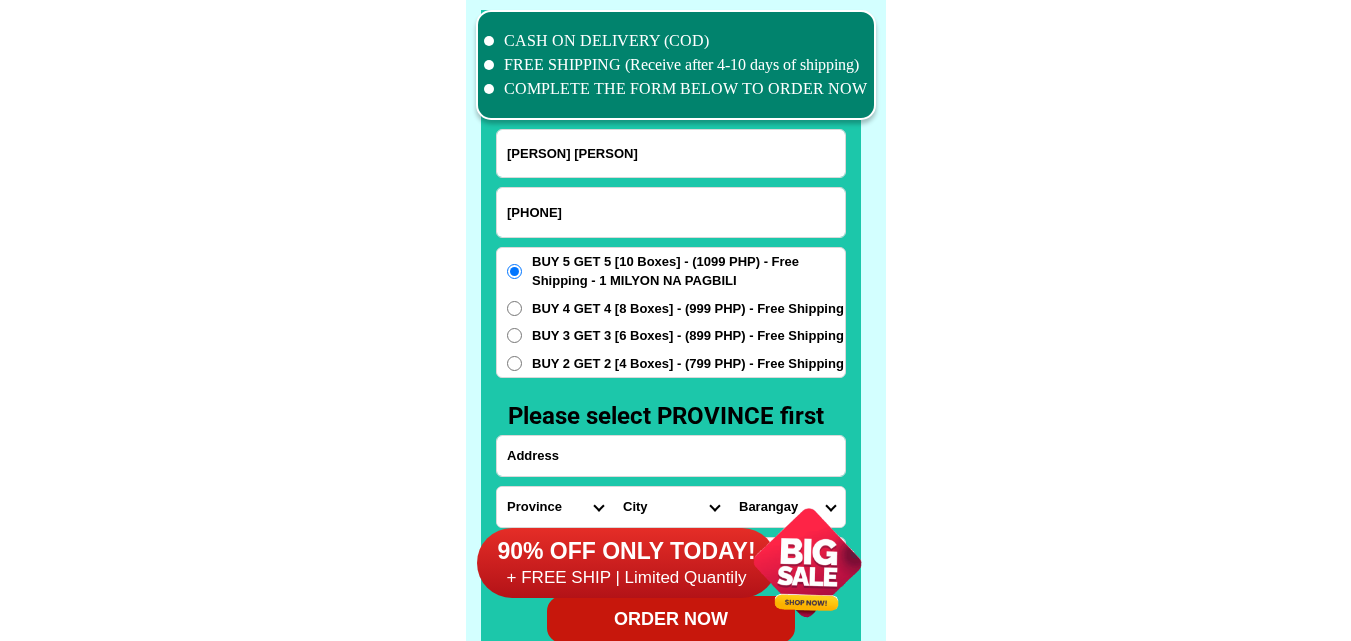 type on "[PERSON] [PERSON]" 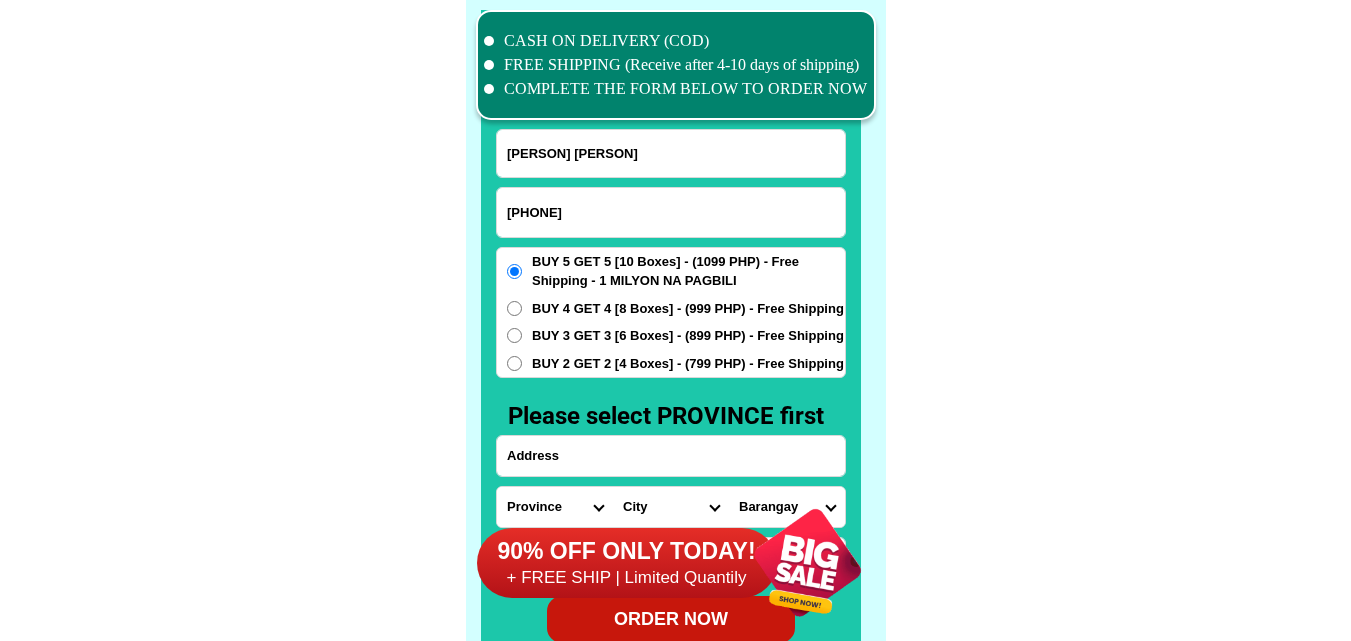 paste on "[ADDRESS]" 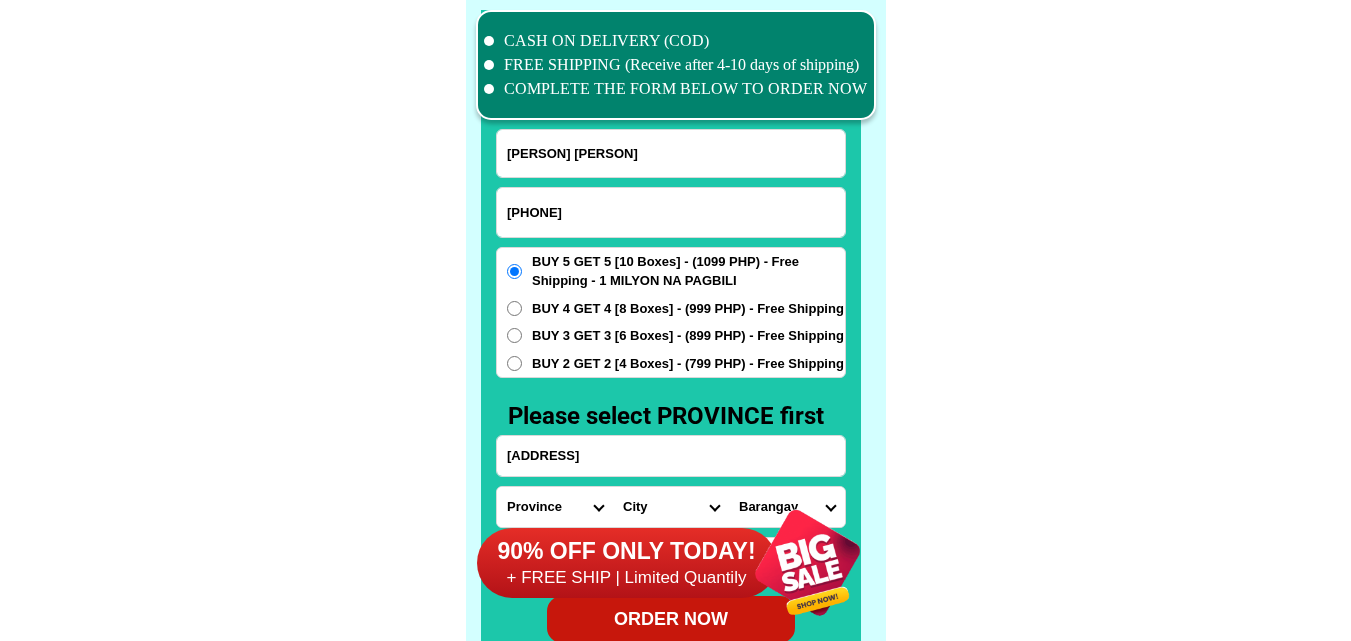 click on "[ADDRESS]" at bounding box center [671, 456] 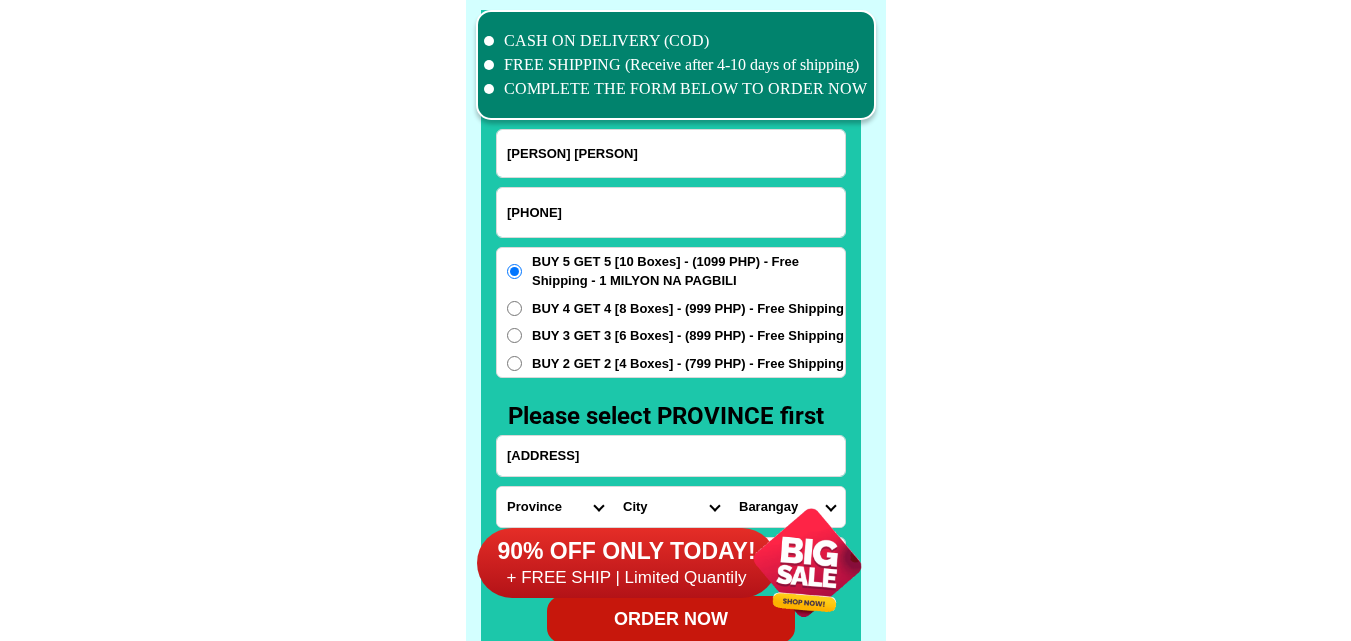 scroll, scrollTop: 0, scrollLeft: 116, axis: horizontal 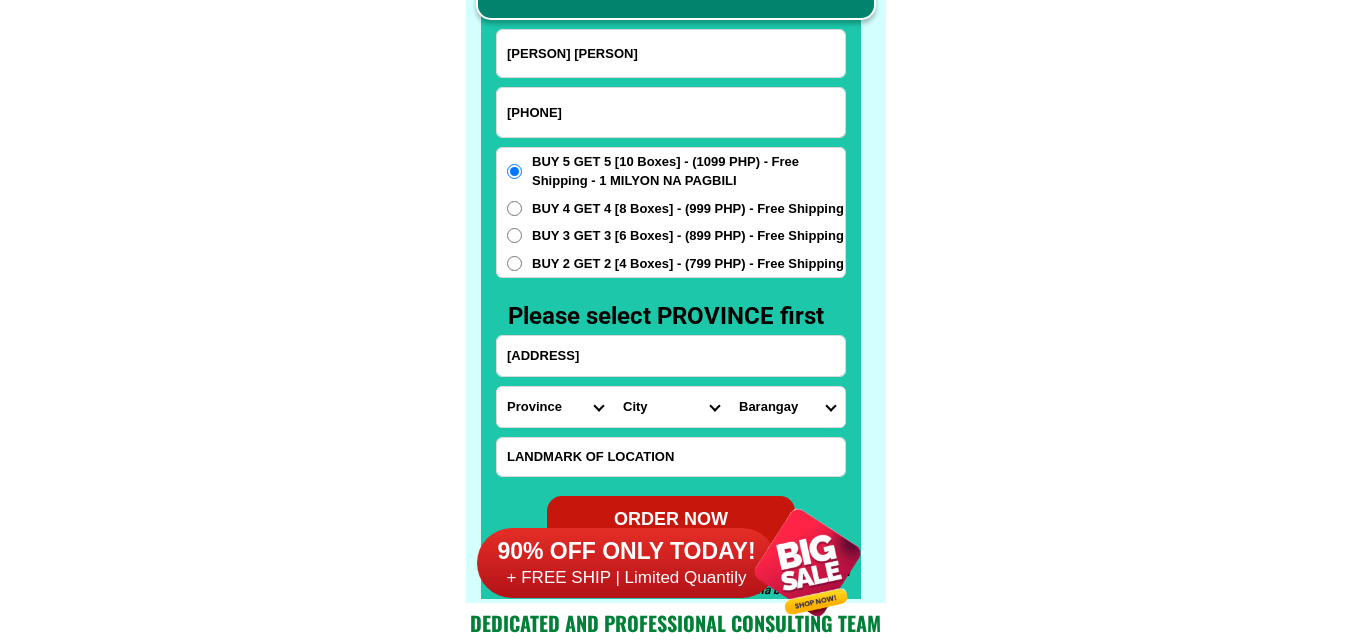 type on "[ADDRESS]" 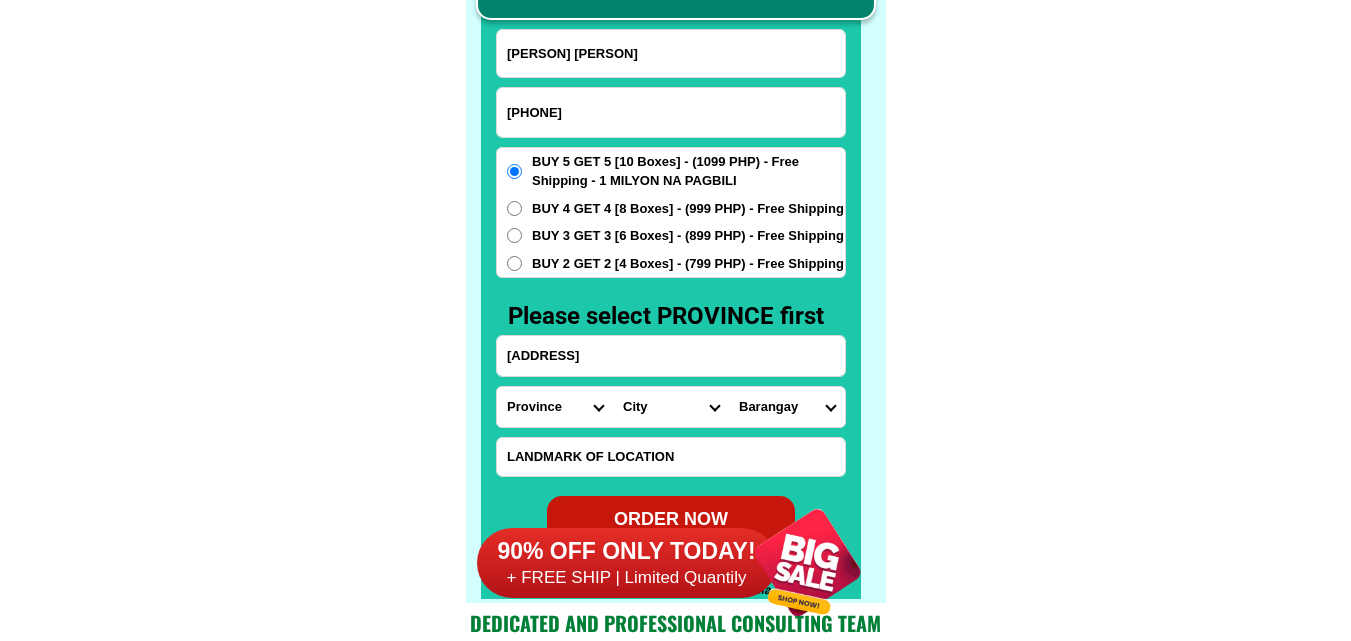 scroll, scrollTop: 0, scrollLeft: 0, axis: both 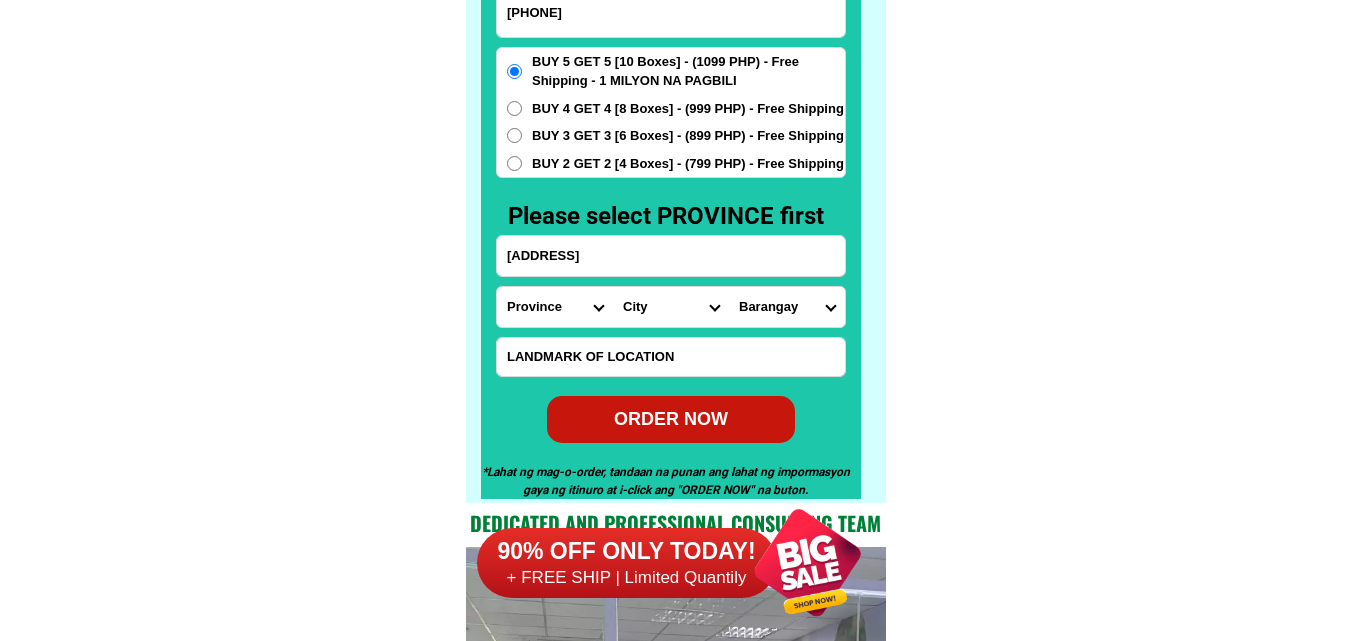 click on "Province Abra Agusan-del-norte Agusan-del-sur Aklan Albay Antique Apayao Aurora Basilan Bataan Batanes Batangas Benguet Biliran Bohol Bukidnon Bulacan Cagayan Camarines-norte Camarines-sur Camiguin Capiz Catanduanes Cavite Cebu Cotabato Davao-de-oro Davao-del-norte Davao-del-sur Davao-occidental Davao-oriental Dinagat-islands Eastern-samar Guimaras Ifugao Ilocos-norte Ilocos-sur Iloilo Isabela Kalinga La-union Laguna Lanao-del-norte Lanao-del-sur Leyte Maguindanao Marinduque Masbate Metro-manila Misamis-occidental Misamis-oriental Mountain-province Negros-occidental Negros-oriental Northern-samar Nueva-ecija Nueva-vizcaya Occidental-mindoro Oriental-mindoro Palawan Pampanga Pangasinan Quezon Quirino Rizal Romblon Sarangani Siquijor Sorsogon South-cotabato Southern-leyte Sultan-kudarat Sulu Surigao-del-norte Surigao-del-sur Tarlac Tawi-tawi Western-samar Zambales Zamboanga-del-norte Zamboanga-del-sur Zamboanga-sibugay" at bounding box center (555, 307) 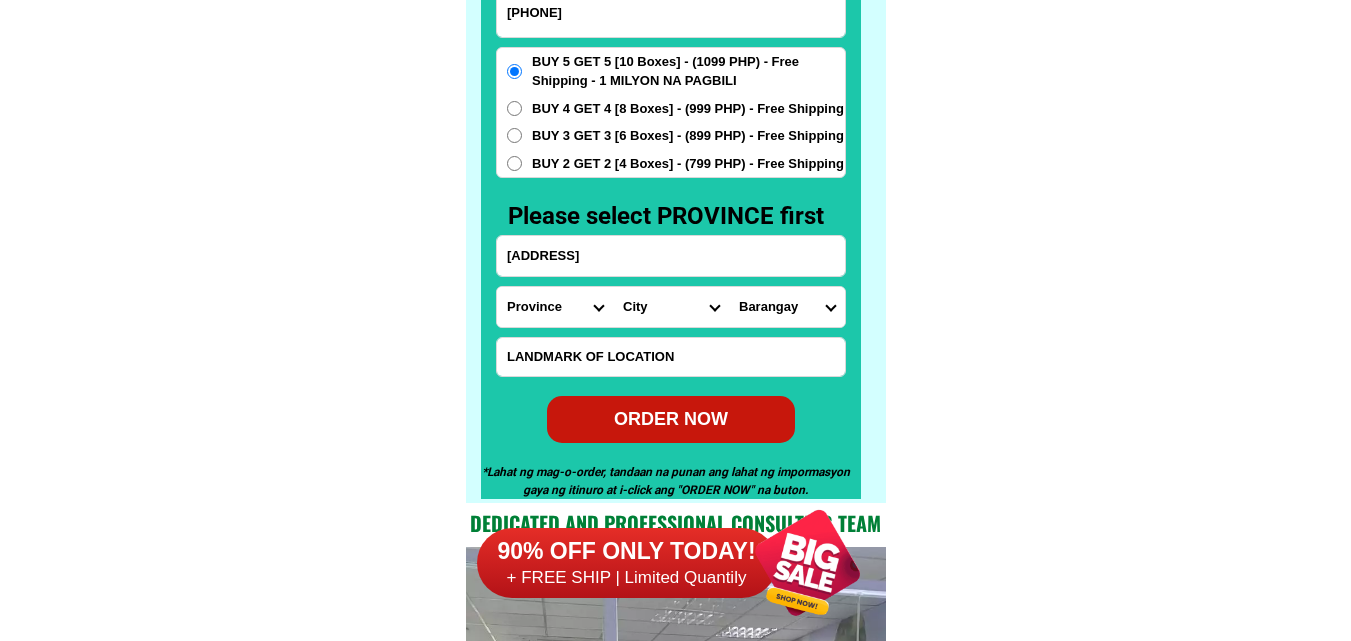select on "[NUMBER]" 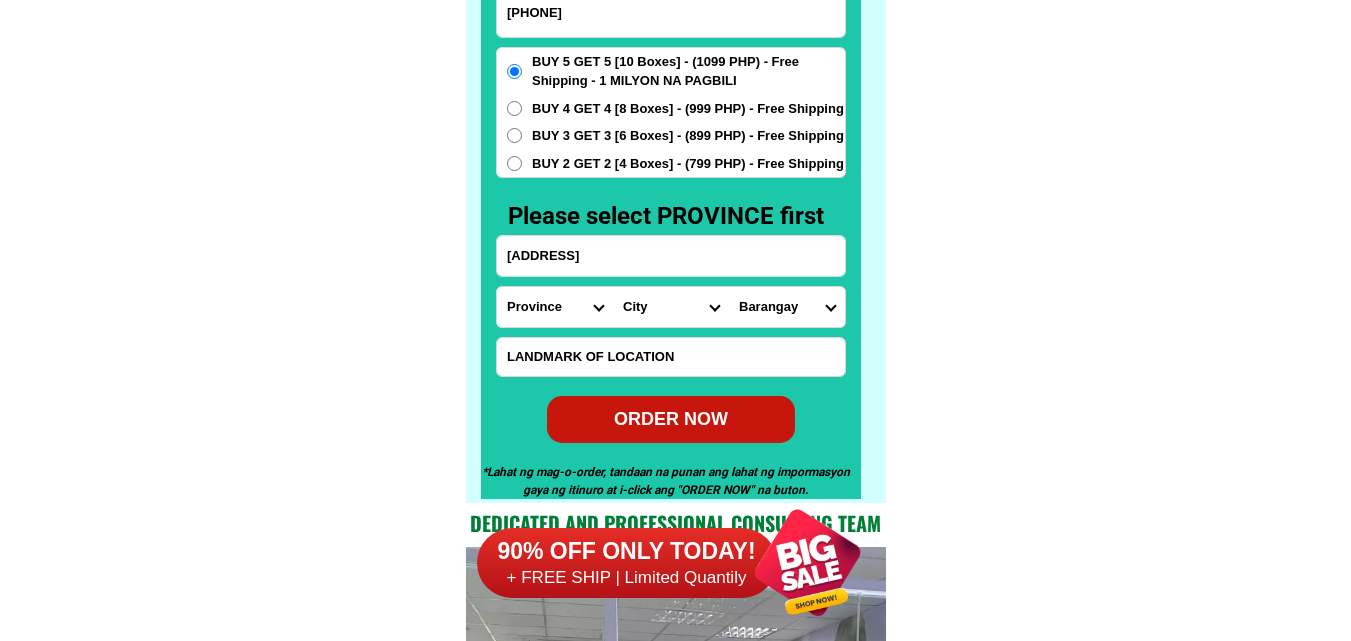 click on "Province Abra Agusan-del-norte Agusan-del-sur Aklan Albay Antique Apayao Aurora Basilan Bataan Batanes Batangas Benguet Biliran Bohol Bukidnon Bulacan Cagayan Camarines-norte Camarines-sur Camiguin Capiz Catanduanes Cavite Cebu Cotabato Davao-de-oro Davao-del-norte Davao-del-sur Davao-occidental Davao-oriental Dinagat-islands Eastern-samar Guimaras Ifugao Ilocos-norte Ilocos-sur Iloilo Isabela Kalinga La-union Laguna Lanao-del-norte Lanao-del-sur Leyte Maguindanao Marinduque Masbate Metro-manila Misamis-occidental Misamis-oriental Mountain-province Negros-occidental Negros-oriental Northern-samar Nueva-ecija Nueva-vizcaya Occidental-mindoro Oriental-mindoro Palawan Pampanga Pangasinan Quezon Quirino Rizal Romblon Sarangani Siquijor Sorsogon South-cotabato Southern-leyte Sultan-kudarat Sulu Surigao-del-norte Surigao-del-sur Tarlac Tawi-tawi Western-samar Zambales Zamboanga-del-norte Zamboanga-del-sur Zamboanga-sibugay" at bounding box center [555, 307] 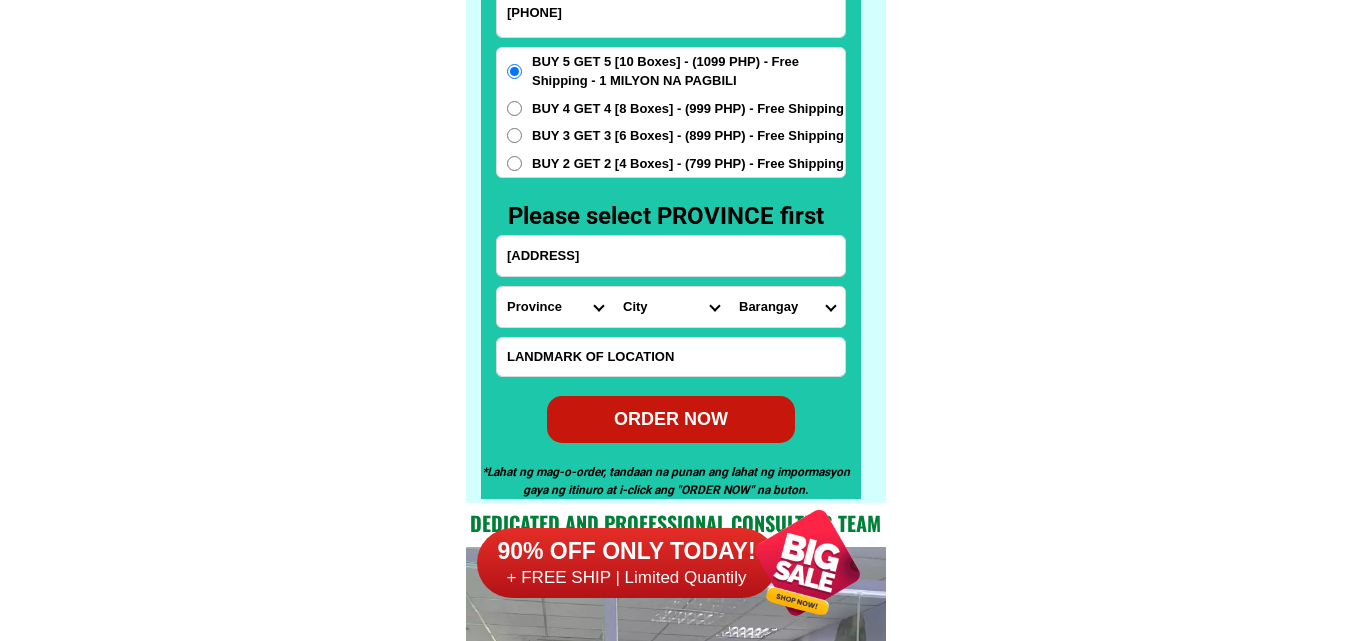 click on "Barangay" at bounding box center (787, 307) 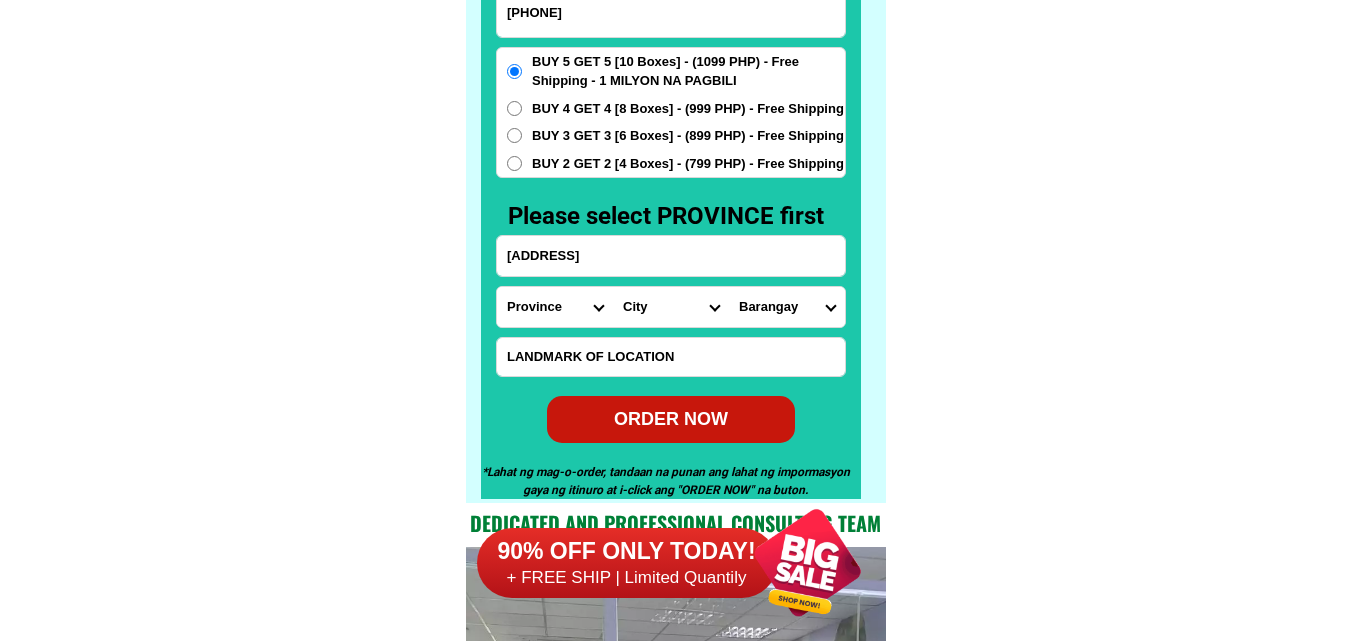 click on "[LOCATION]" at bounding box center (671, 307) 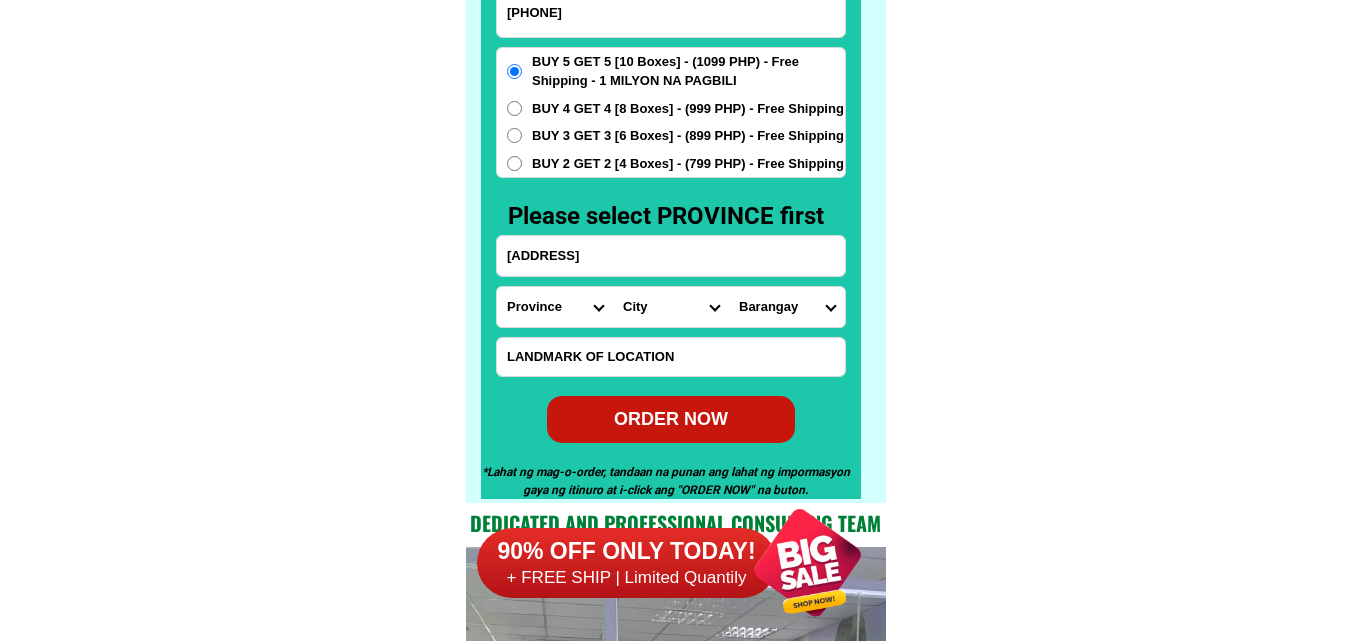 select on "[PHONE]" 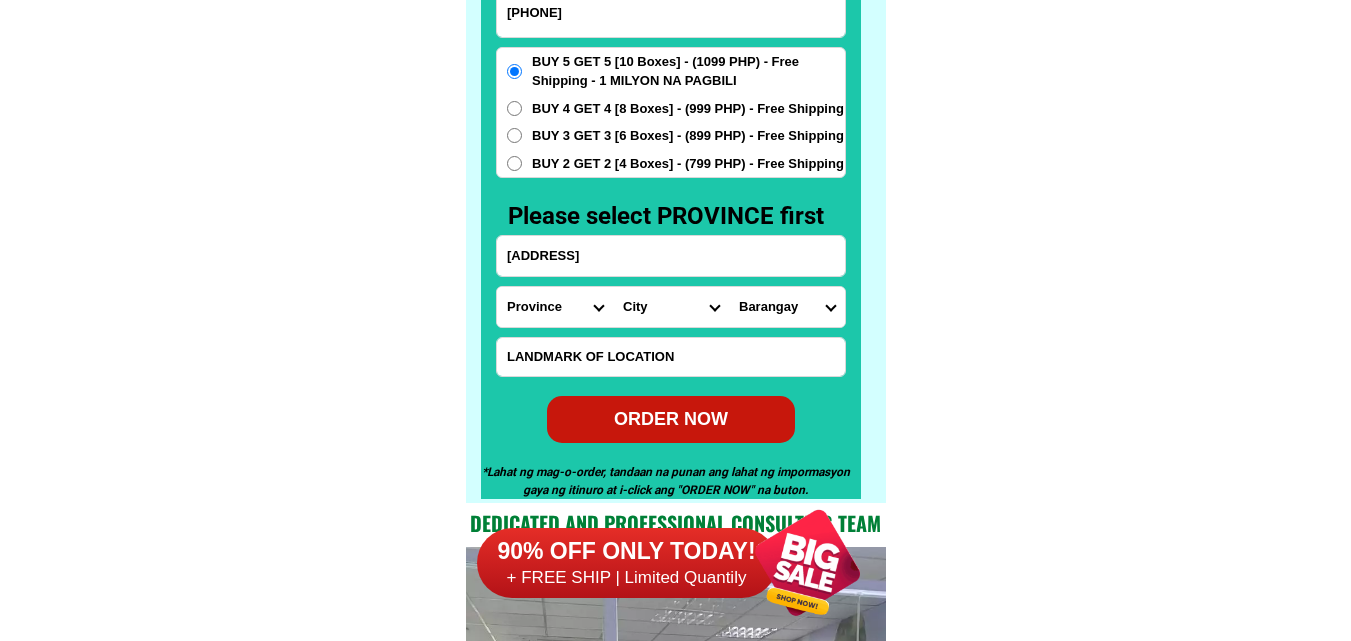 click on "[LOCATION]" at bounding box center (671, 307) 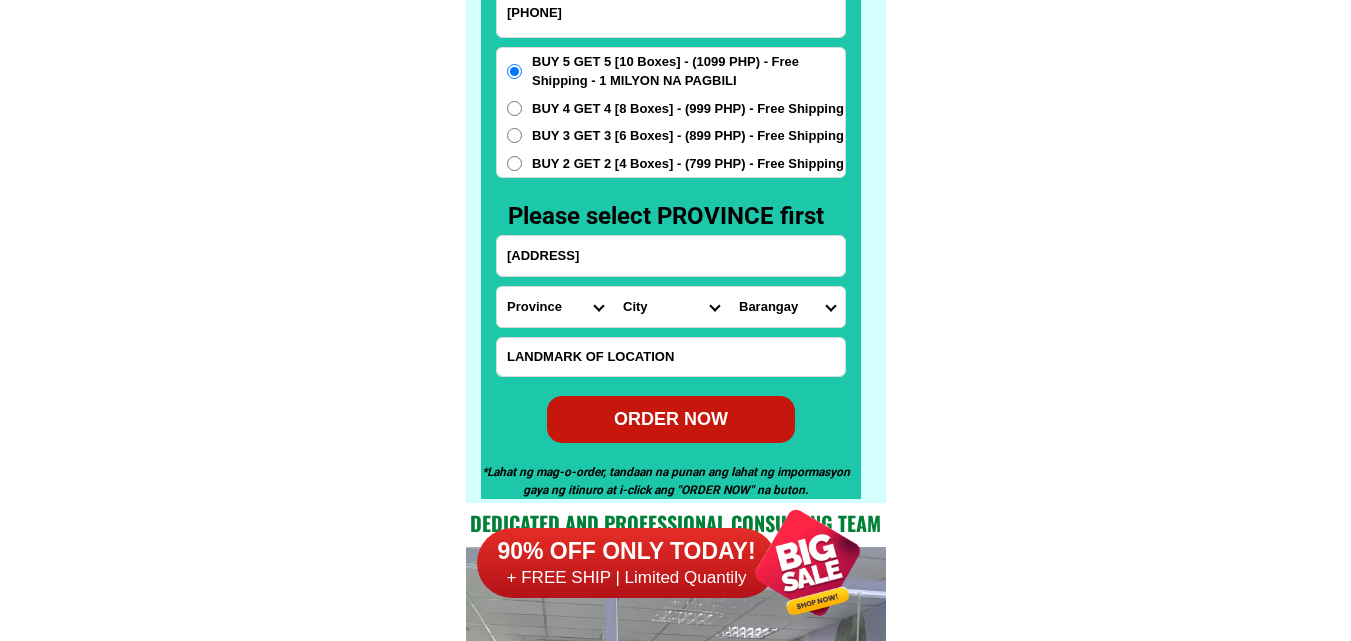 click on "Barangay Assumption Bagong buhay Bagong buhay ii Bagong buhay iii Citrus Ciudad real Dulong bayan Fatima Fatima ii Fatima iii Fatima iv Fatima v [PERSON]-mulawin [PERSON]-guijo [PERSON]-narra [PERSON]-yakal Gaya-gaya Graceville Gumaoc central Gumaoc east Gumaoc west Kaybanban Kaypian Lawang pari Maharlika Minuyan Minuyan ii Minuyan iii Minuyan iv Minuyan proper Minuyan v Muzon Paradise iii Poblacion Poblacion i San isidro Sanmanuel Sanmartin Sanmartin ii Sanmartin iii Sanmartin iv Sanpedro San rafael San rafael i San rafael ii San rafael iii San rafael iv San rafael v San roque Santa cruz Santa cruz ii Santa cruz iii Santa cruz iv Santa cruz v Santo cristo Santo nino Santo nino ii Sapang palay St.martin de porres Tungkong mangga" at bounding box center (787, 307) 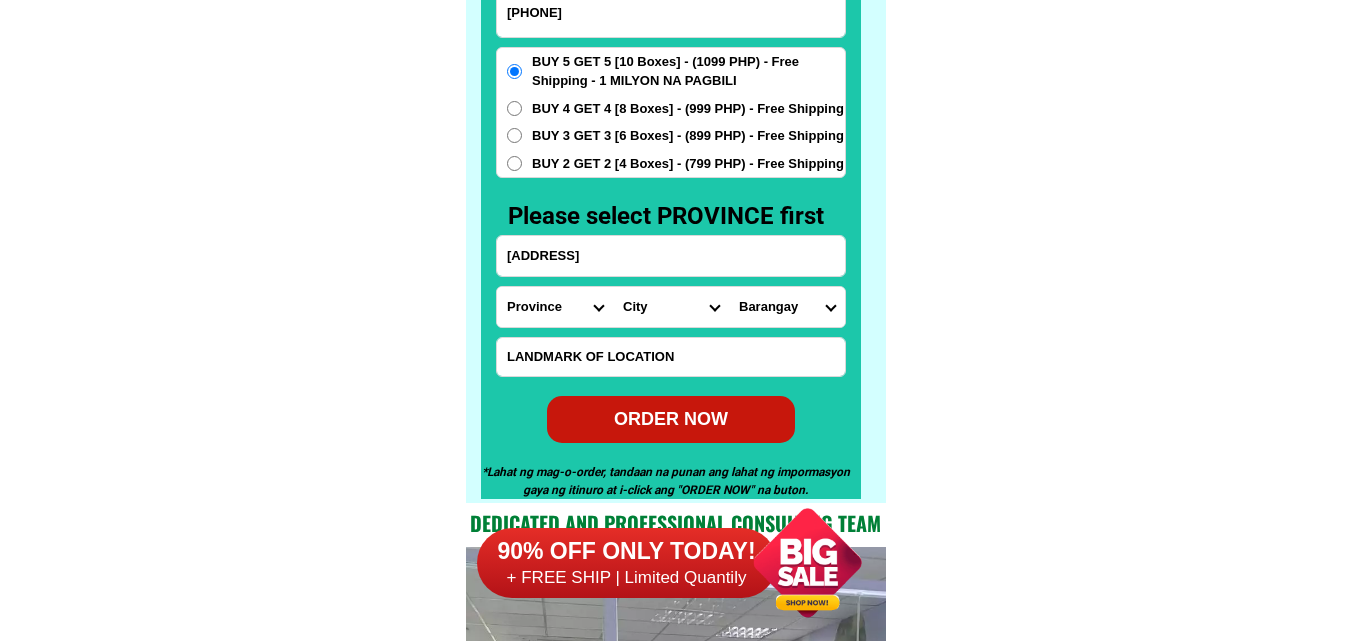 select on "[NUMBER]" 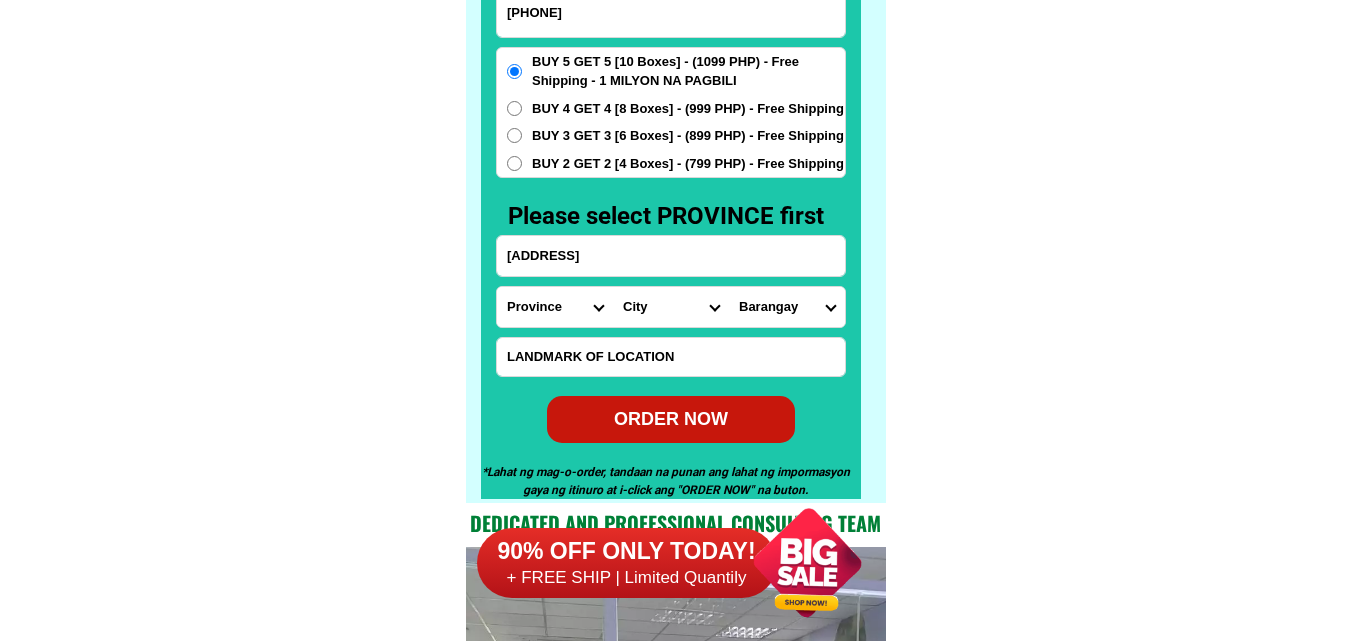 click on "Barangay Assumption Bagong buhay Bagong buhay ii Bagong buhay iii Citrus Ciudad real Dulong bayan Fatima Fatima ii Fatima iii Fatima iv Fatima v [PERSON]-mulawin [PERSON]-guijo [PERSON]-narra [PERSON]-yakal Gaya-gaya Graceville Gumaoc central Gumaoc east Gumaoc west Kaybanban Kaypian Lawang pari Maharlika Minuyan Minuyan ii Minuyan iii Minuyan iv Minuyan proper Minuyan v Muzon Paradise iii Poblacion Poblacion i San isidro Sanmanuel Sanmartin Sanmartin ii Sanmartin iii Sanmartin iv Sanpedro San rafael San rafael i San rafael ii San rafael iii San rafael iv San rafael v San roque Santa cruz Santa cruz ii Santa cruz iii Santa cruz iv Santa cruz v Santo cristo Santo nino Santo nino ii Sapang palay St.martin de porres Tungkong mangga" at bounding box center [787, 307] 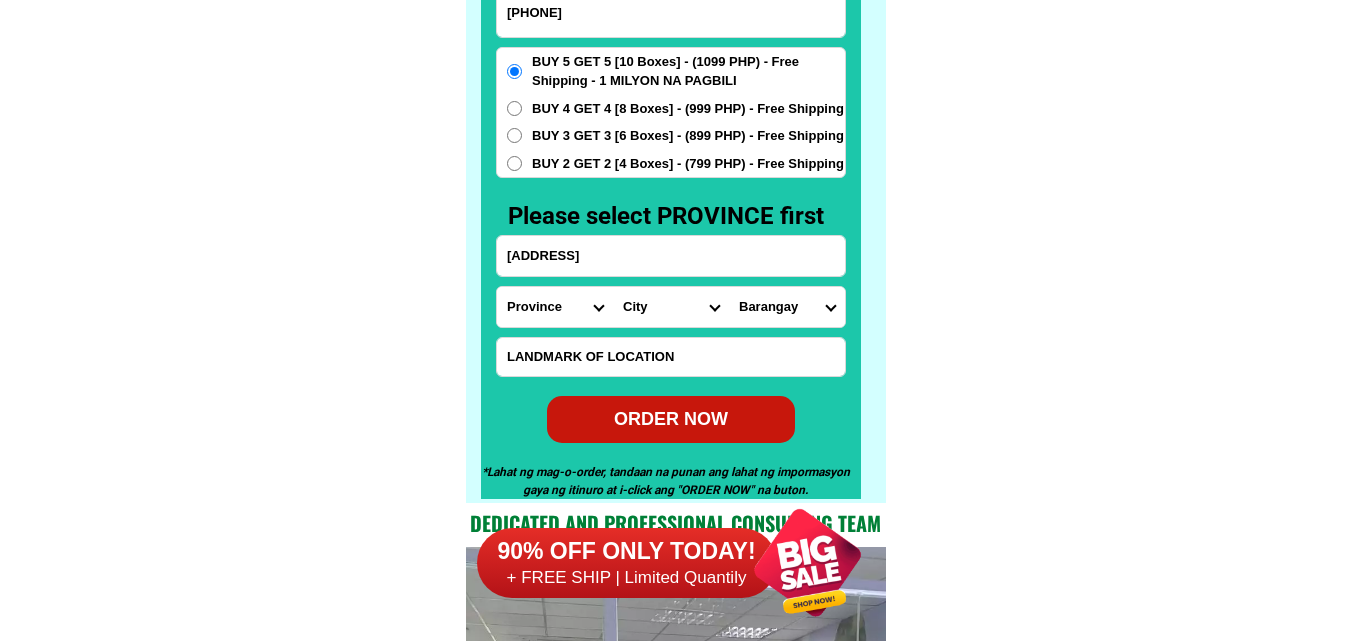 click on "ORDER NOW" at bounding box center [671, 419] 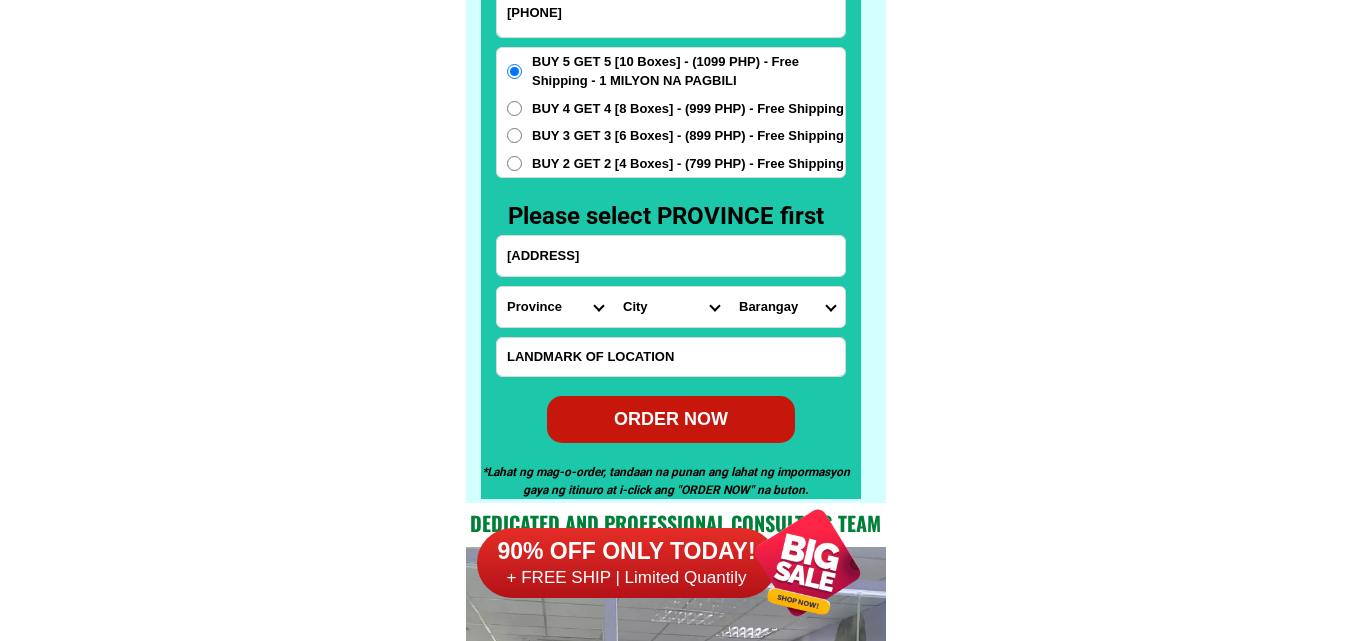type on "[PHONE]" 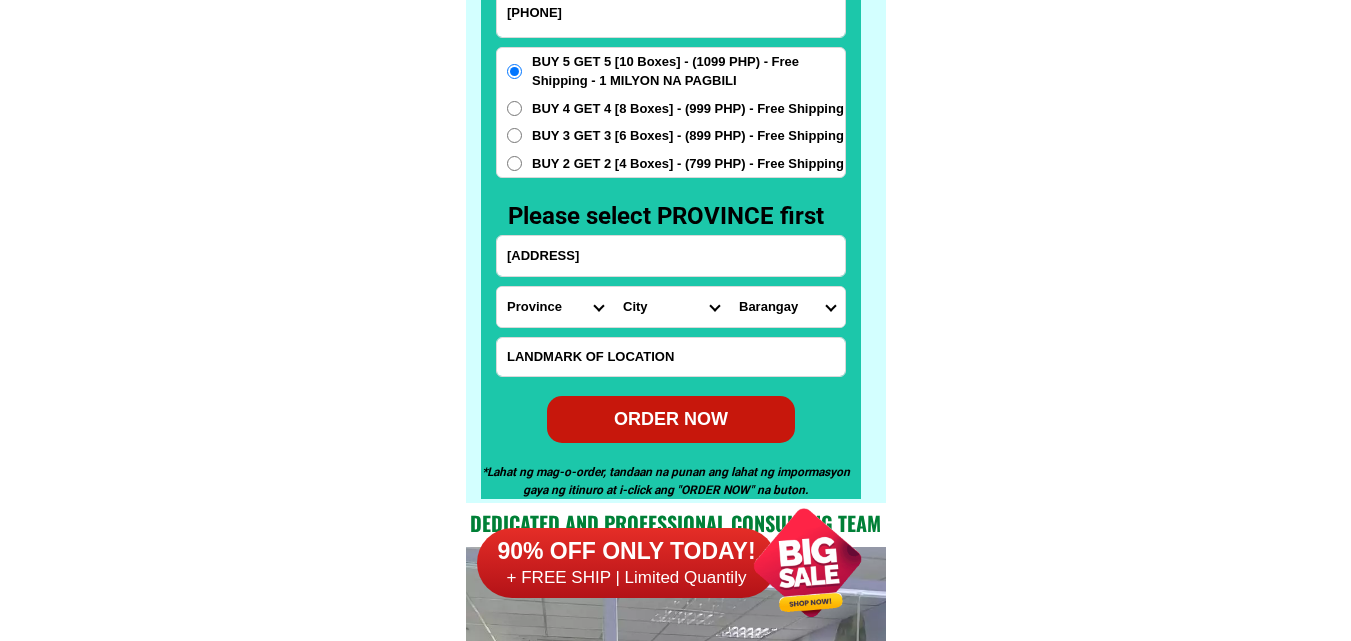 type on "[ADDRESS]" 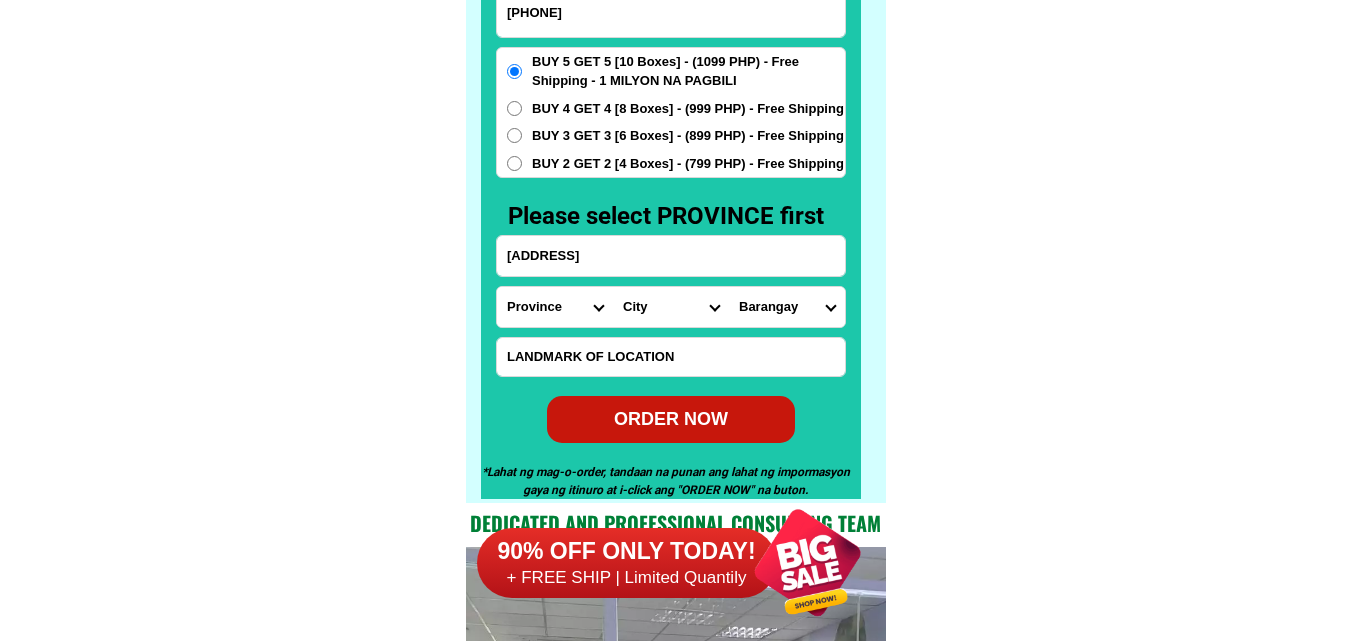radio on "true" 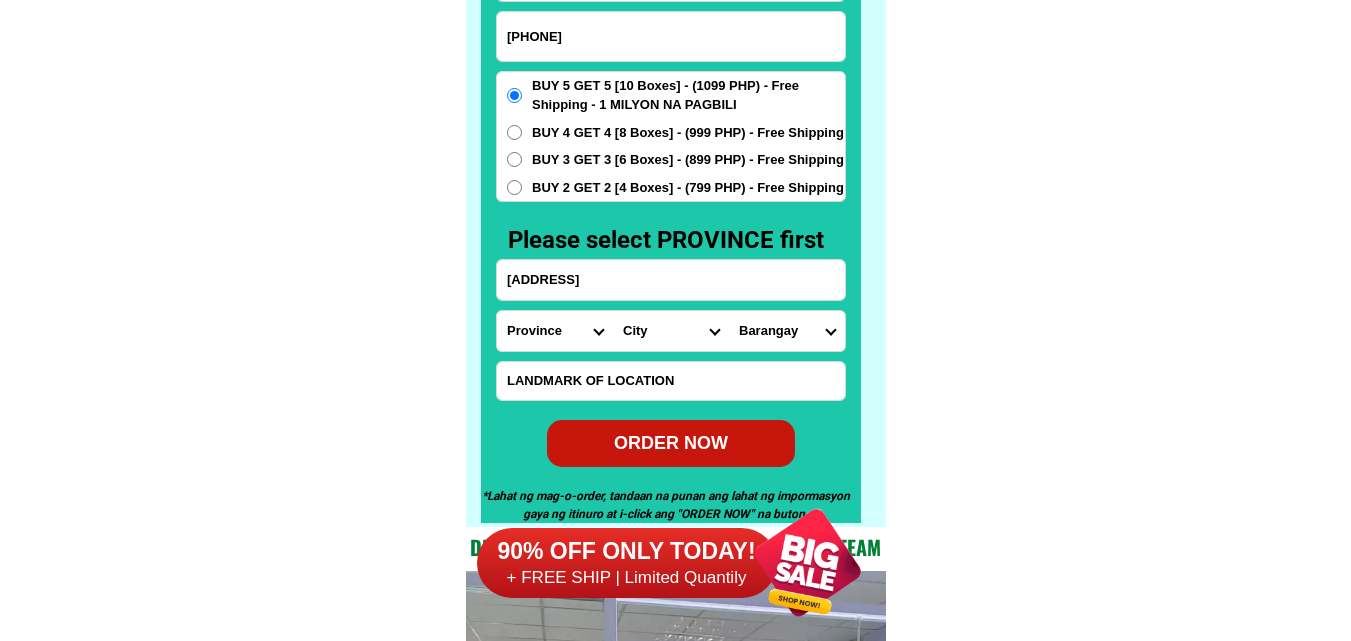 scroll, scrollTop: 15646, scrollLeft: 0, axis: vertical 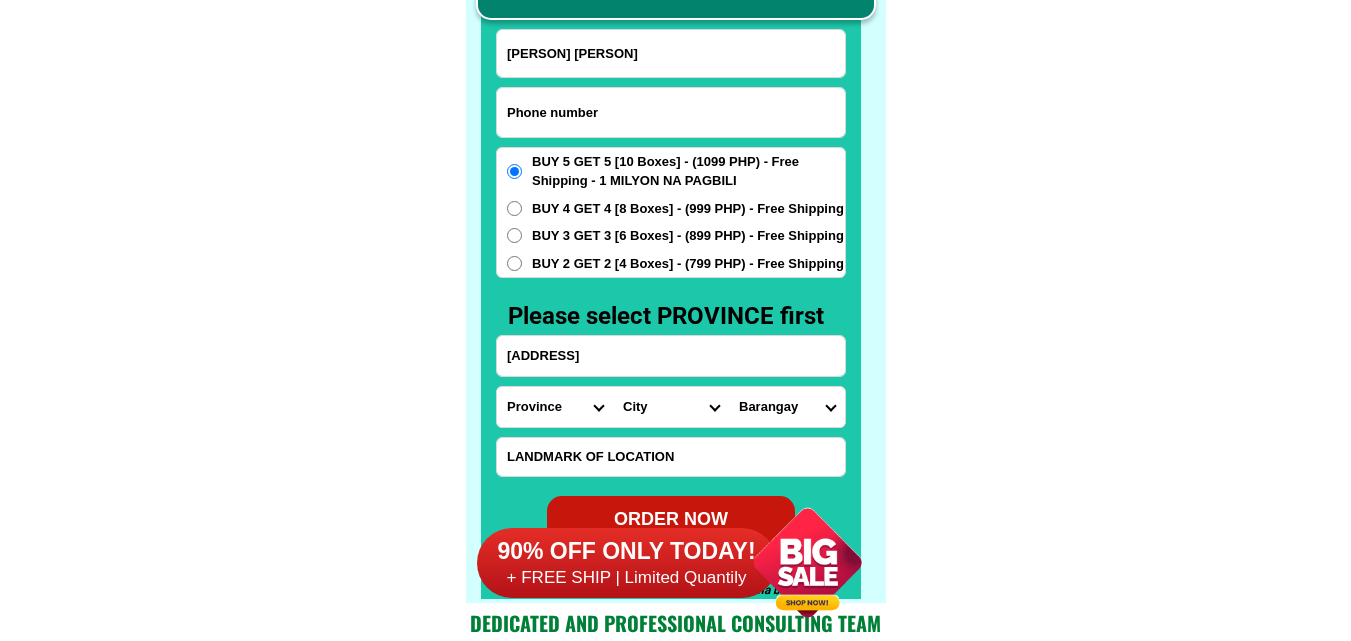 drag, startPoint x: 586, startPoint y: 103, endPoint x: 562, endPoint y: 85, distance: 30 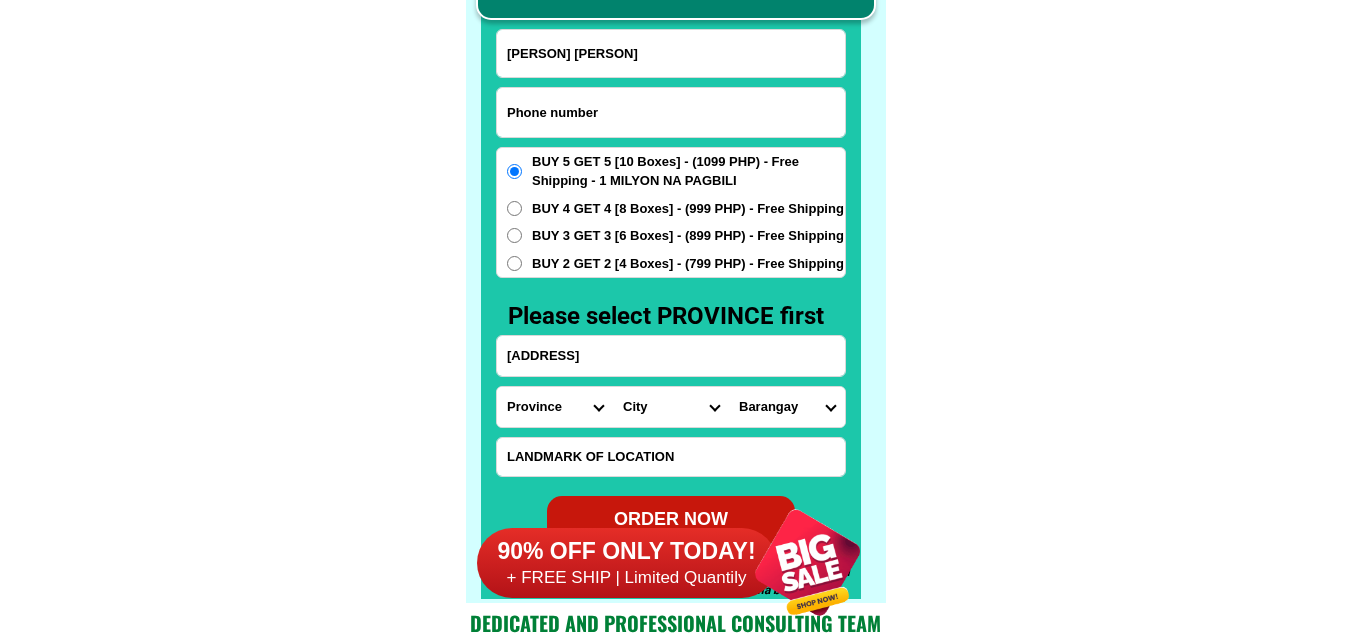 click at bounding box center (671, 112) 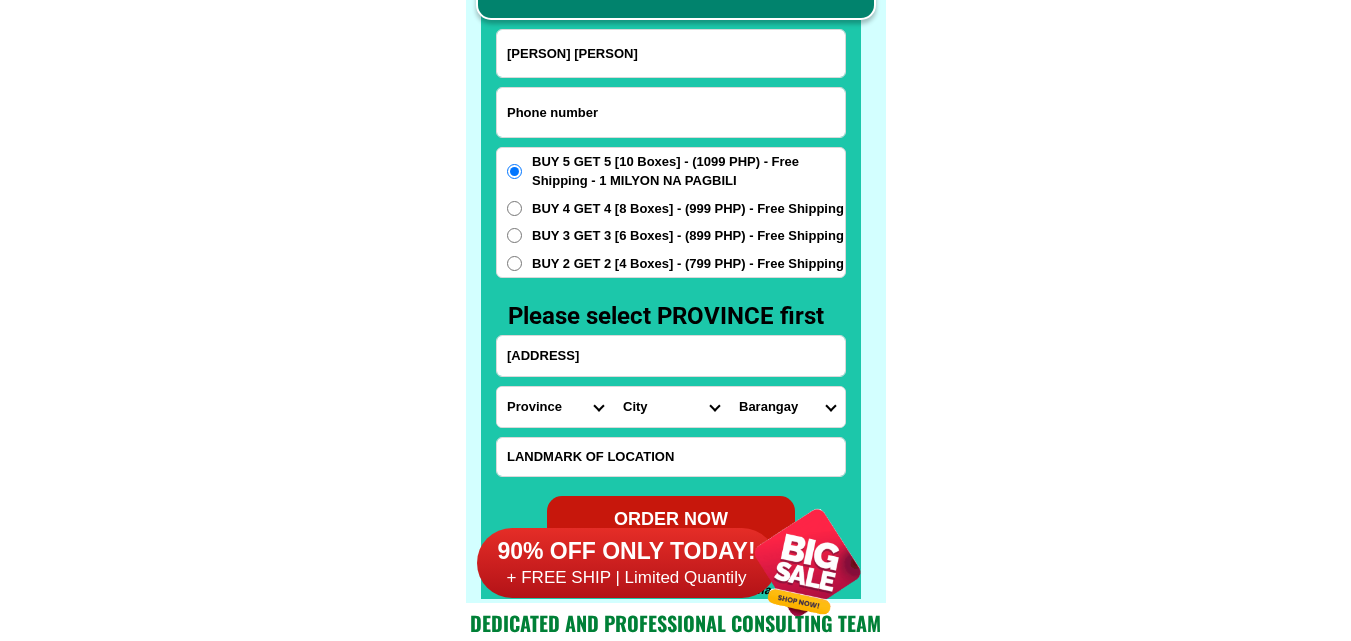 paste on "[PHONE]" 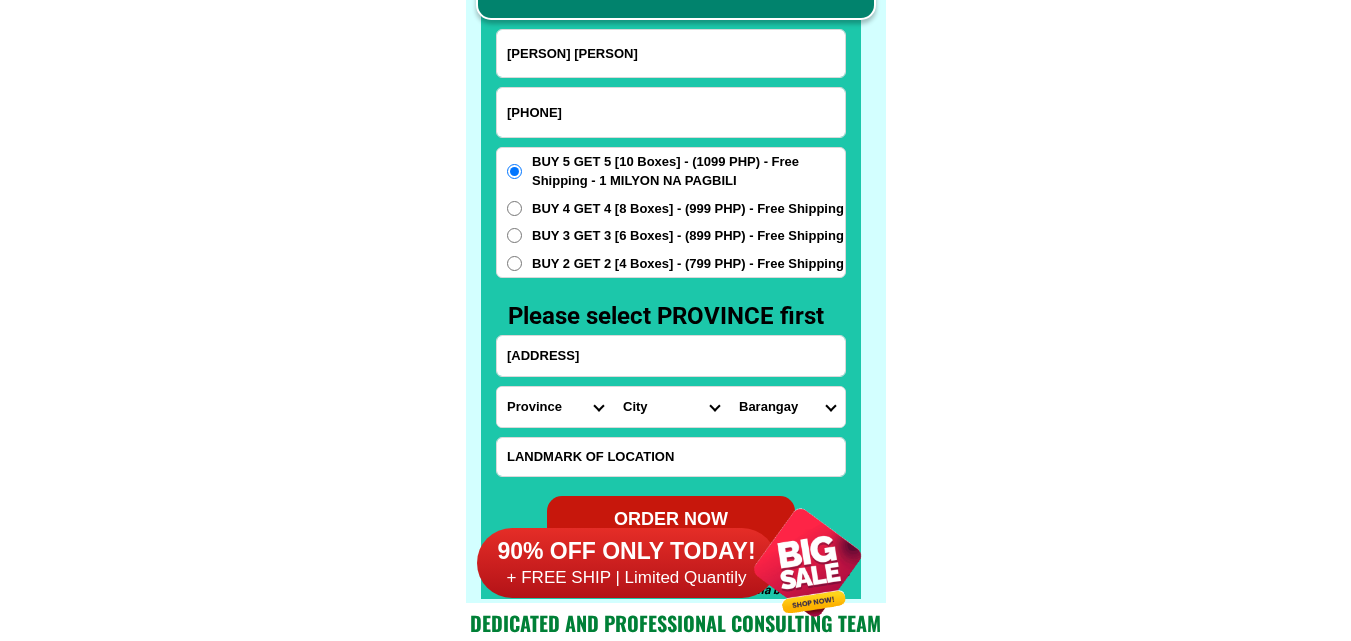 type on "[PHONE]" 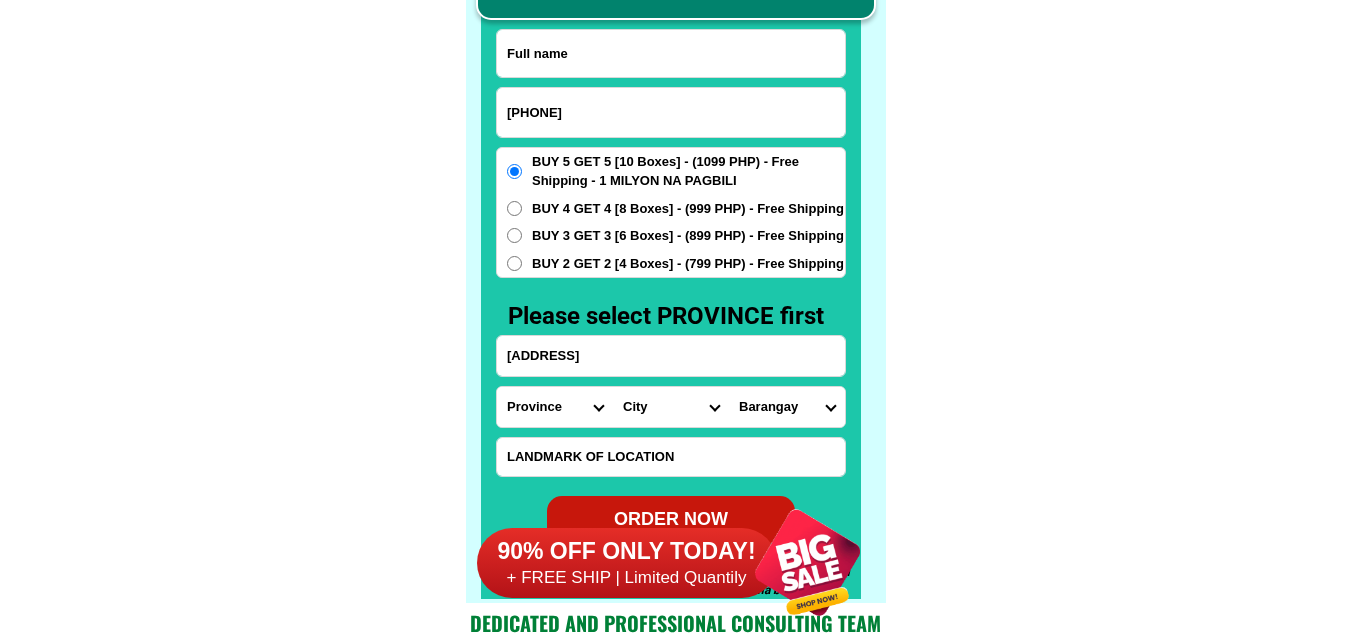 drag, startPoint x: 666, startPoint y: 58, endPoint x: 642, endPoint y: 58, distance: 24 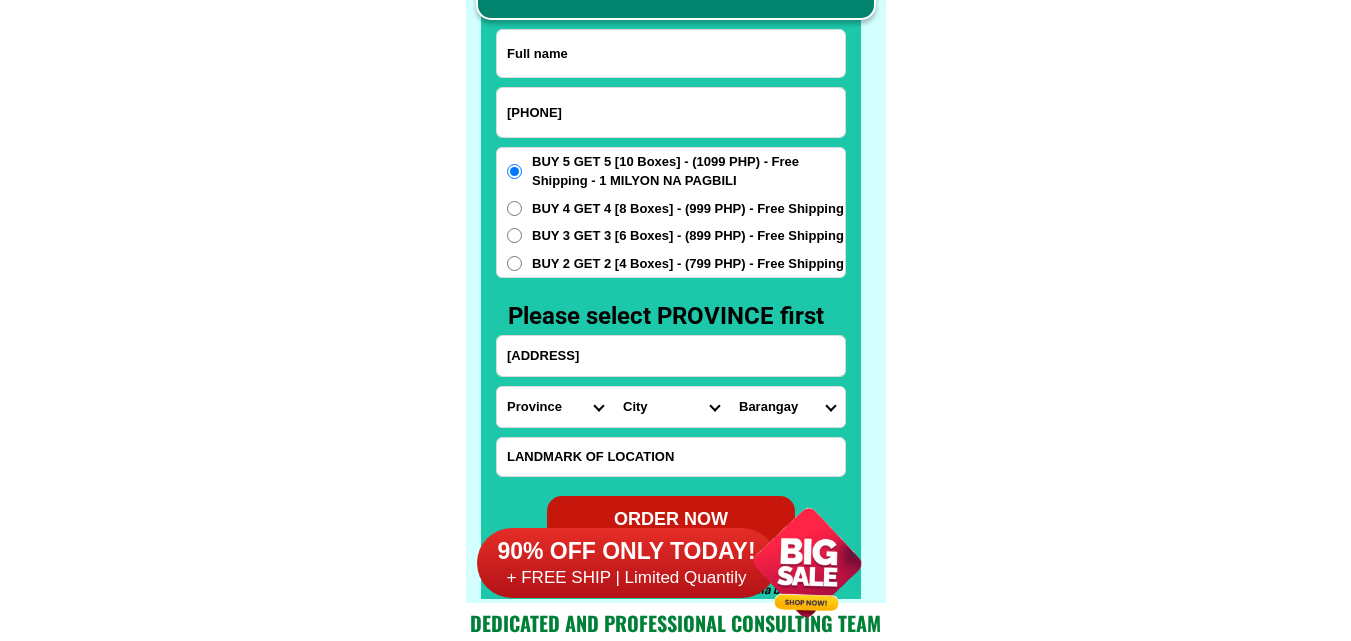 click at bounding box center (671, 53) 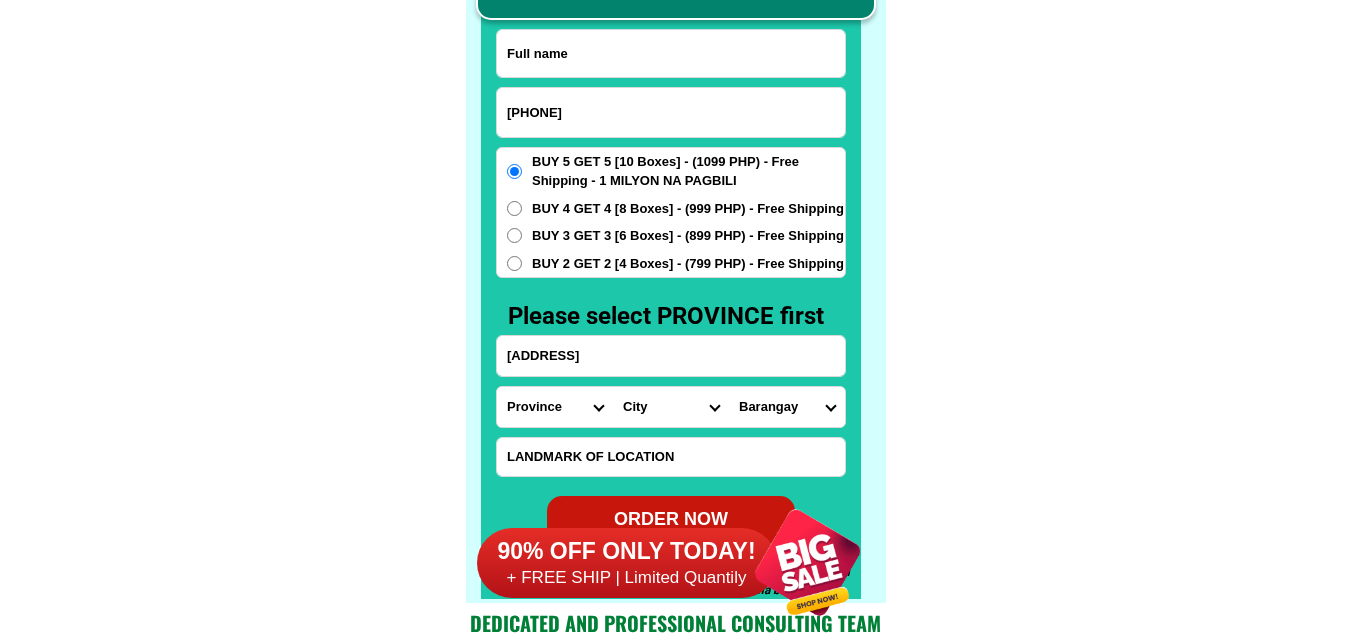 paste on "[PERSON] Palazo Piedad" 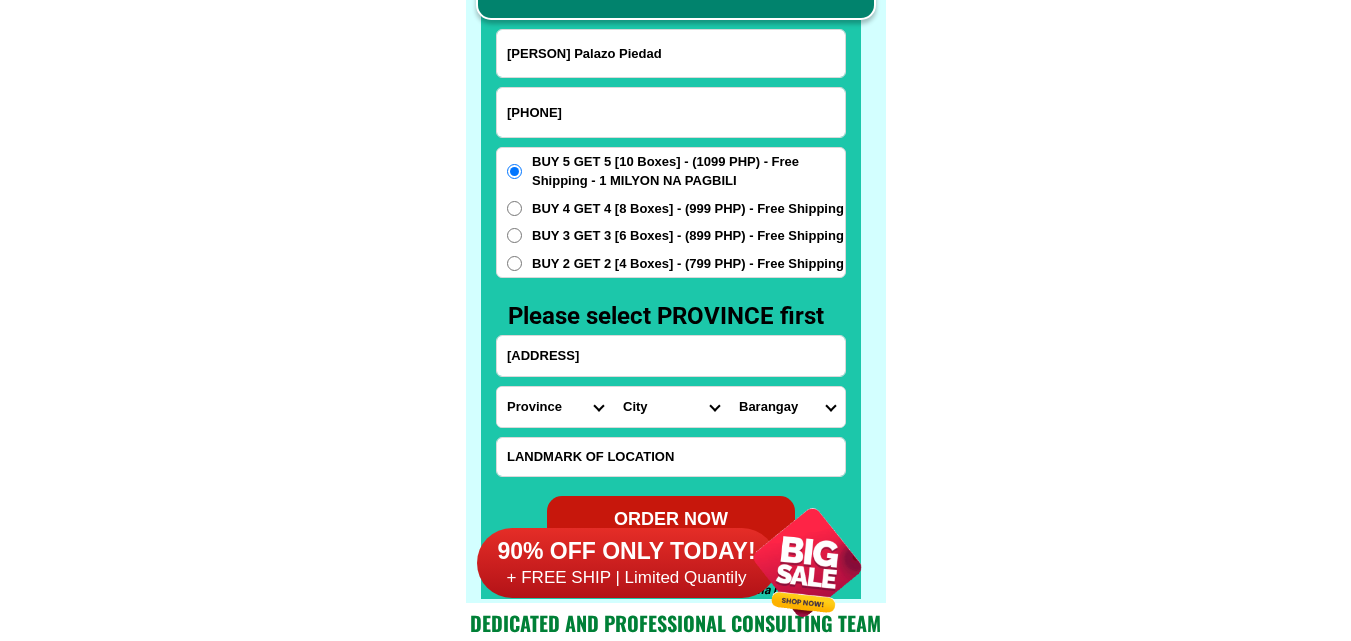 type on "[PERSON] Palazo Piedad" 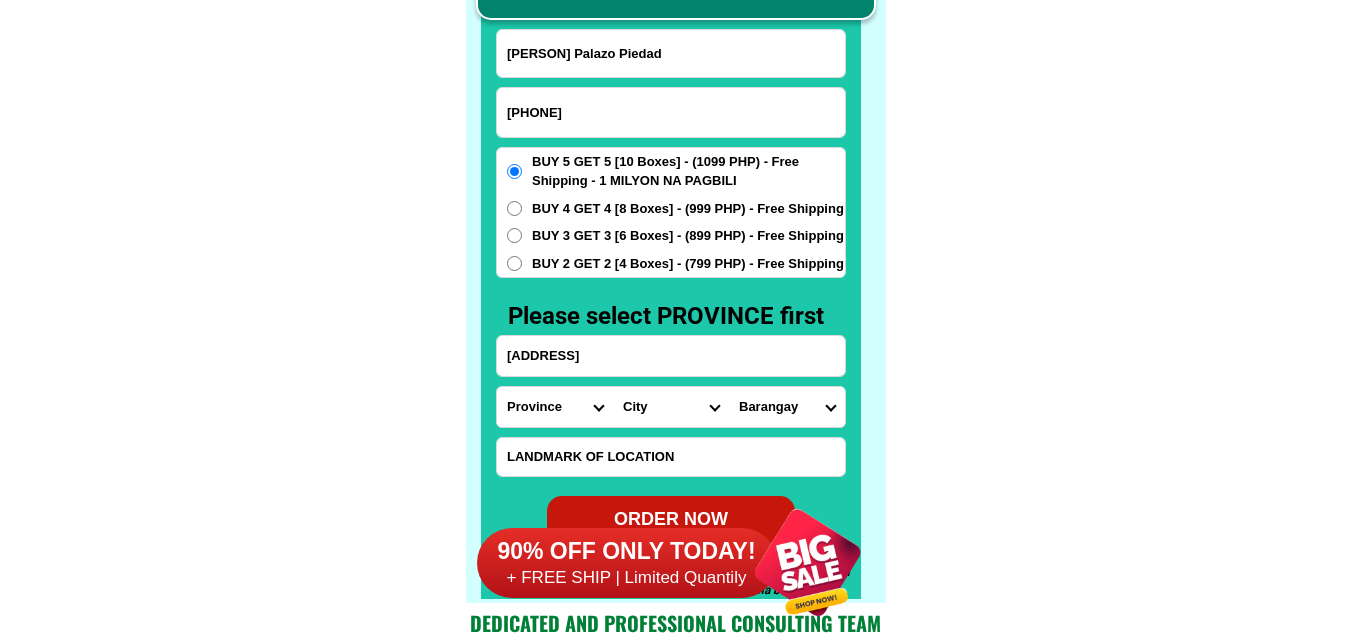 drag, startPoint x: 611, startPoint y: 366, endPoint x: 417, endPoint y: 173, distance: 273.65125 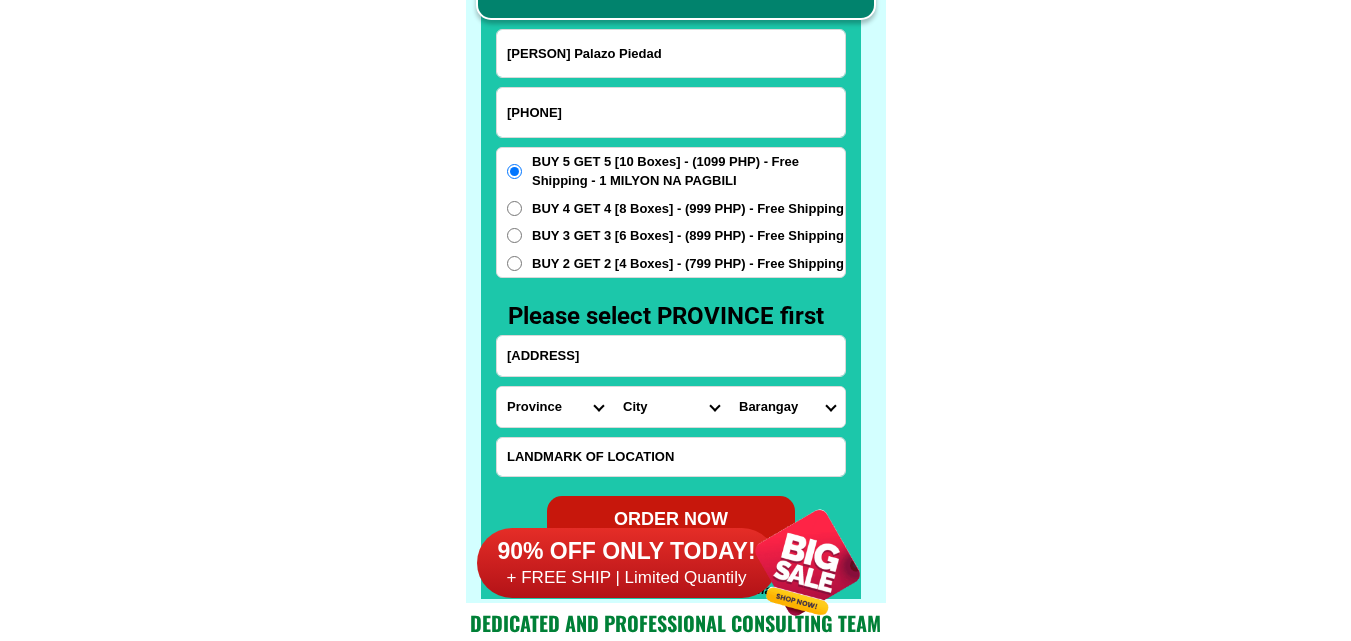 click on "[ADDRESS]" at bounding box center [671, 356] 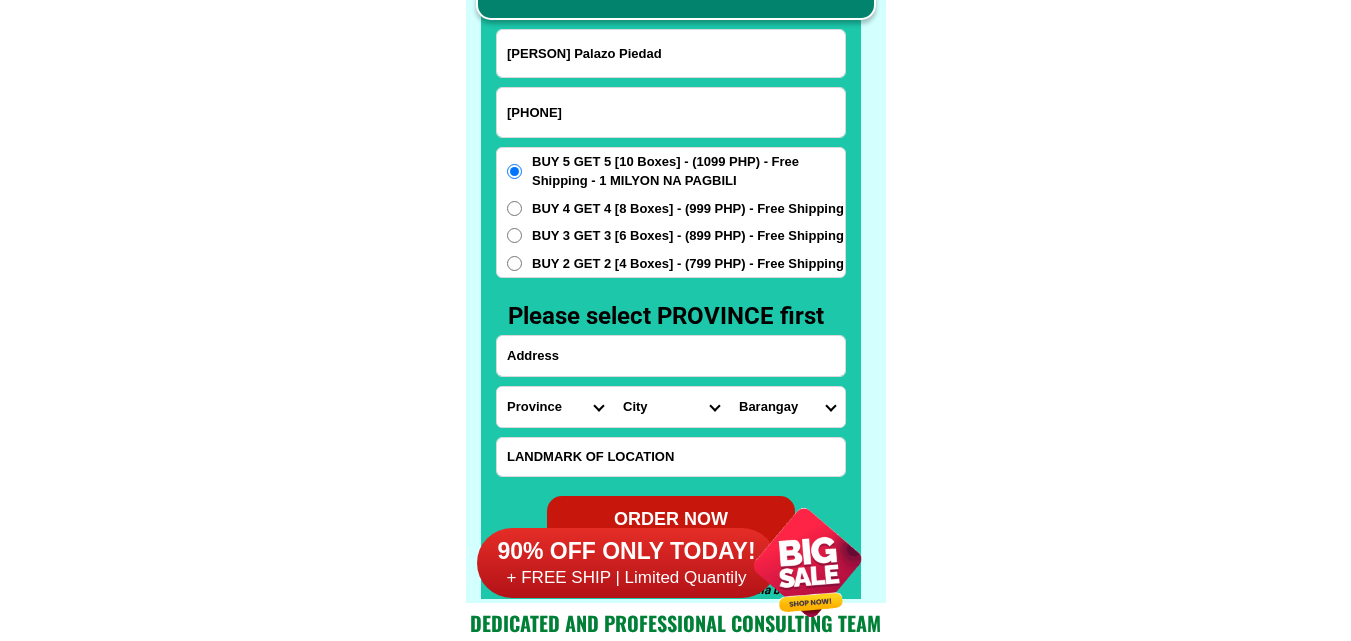 paste on "Brvy Nagsincaoan Siteo Rebba Cabugao Ilocos sur" 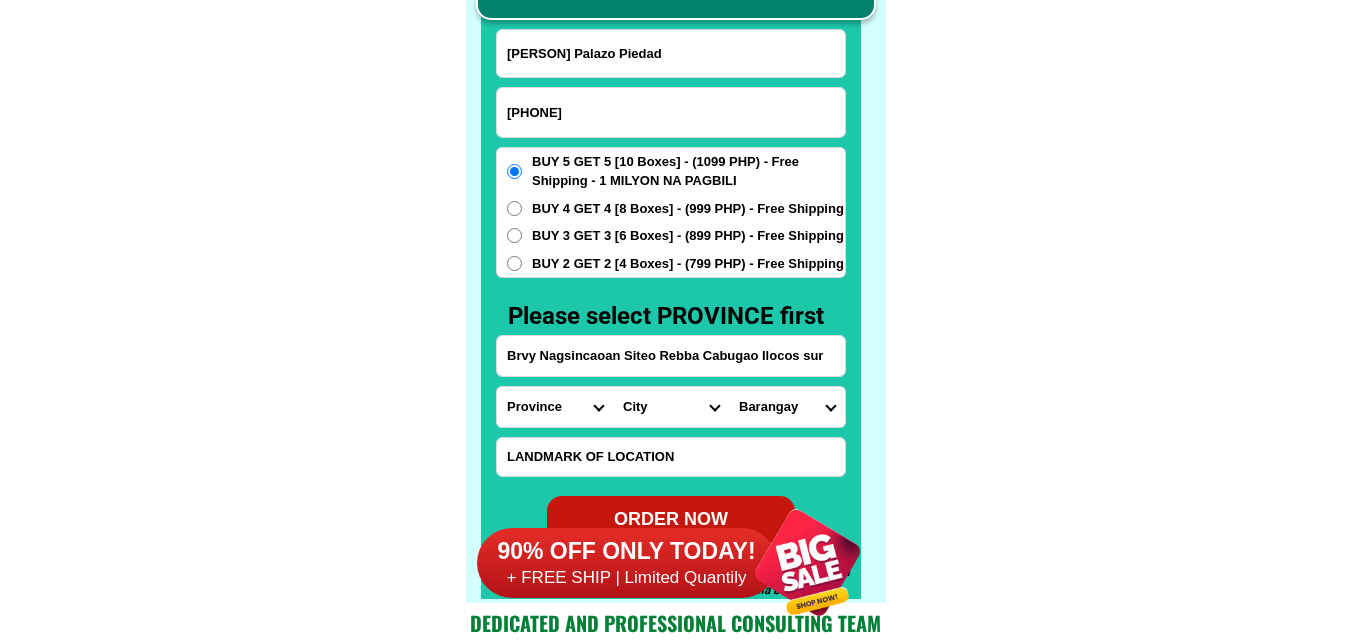 type on "Brvy Nagsincaoan Siteo Rebba Cabugao Ilocos sur" 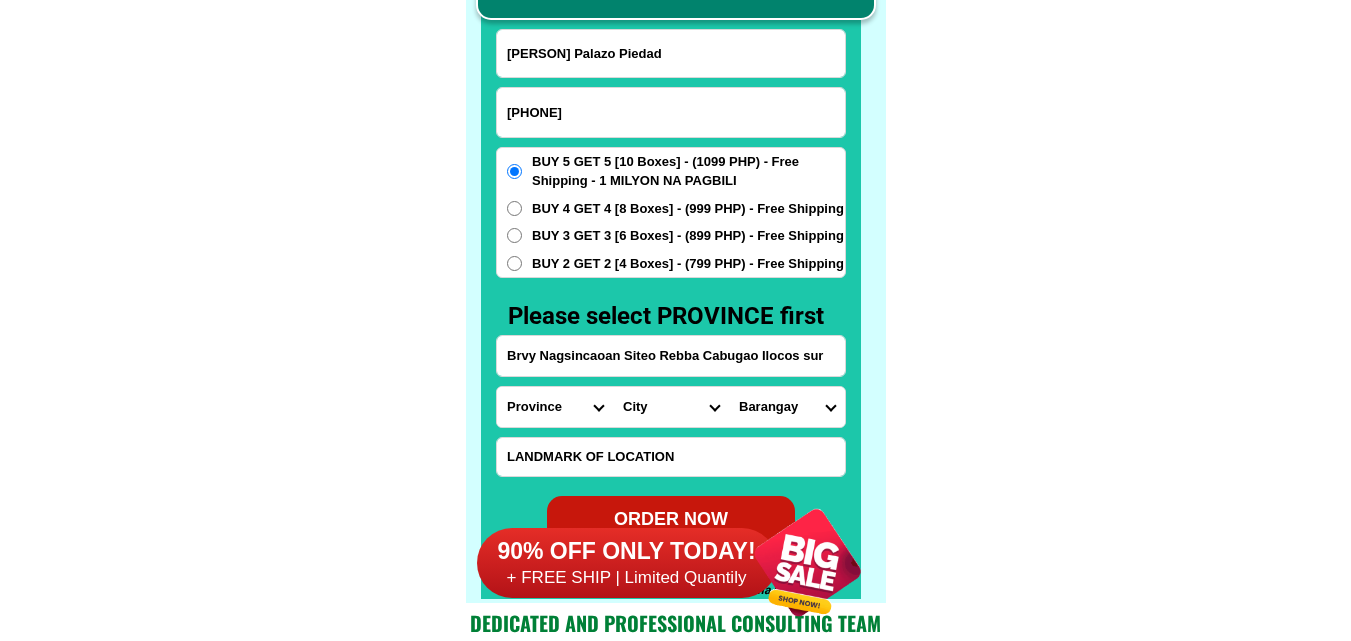 click on "[PERSON] Palazo Piedad" at bounding box center [671, 53] 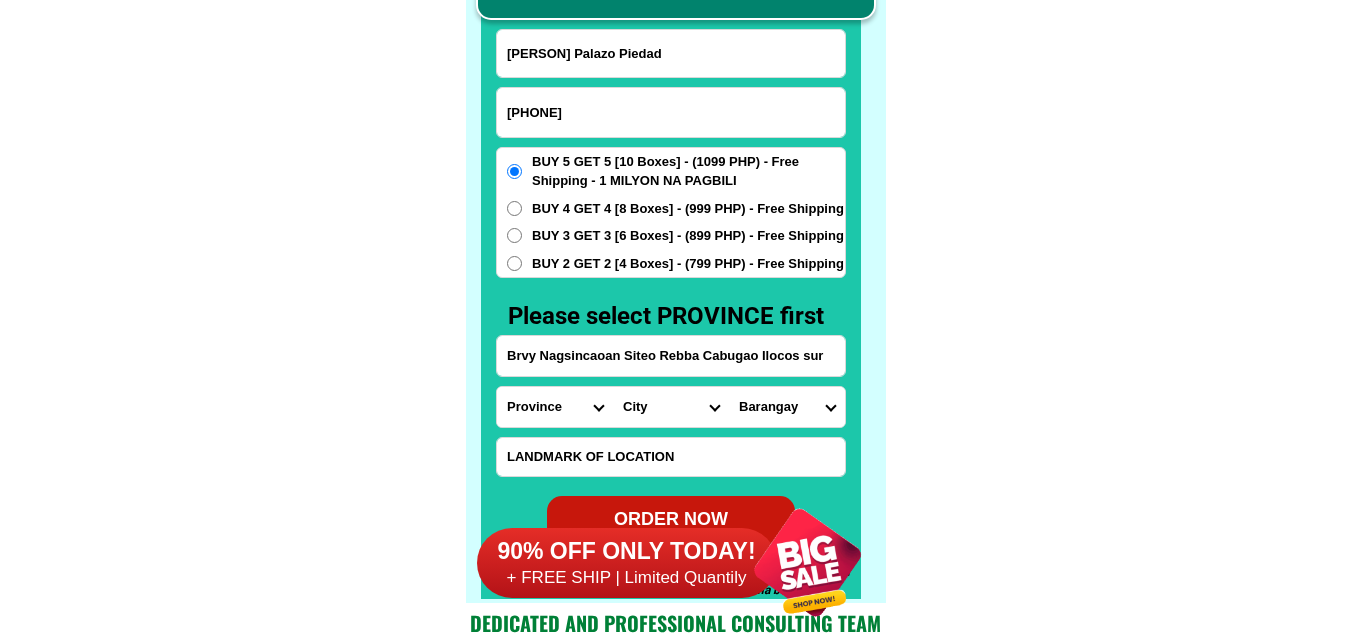 paste on "[NAME]" 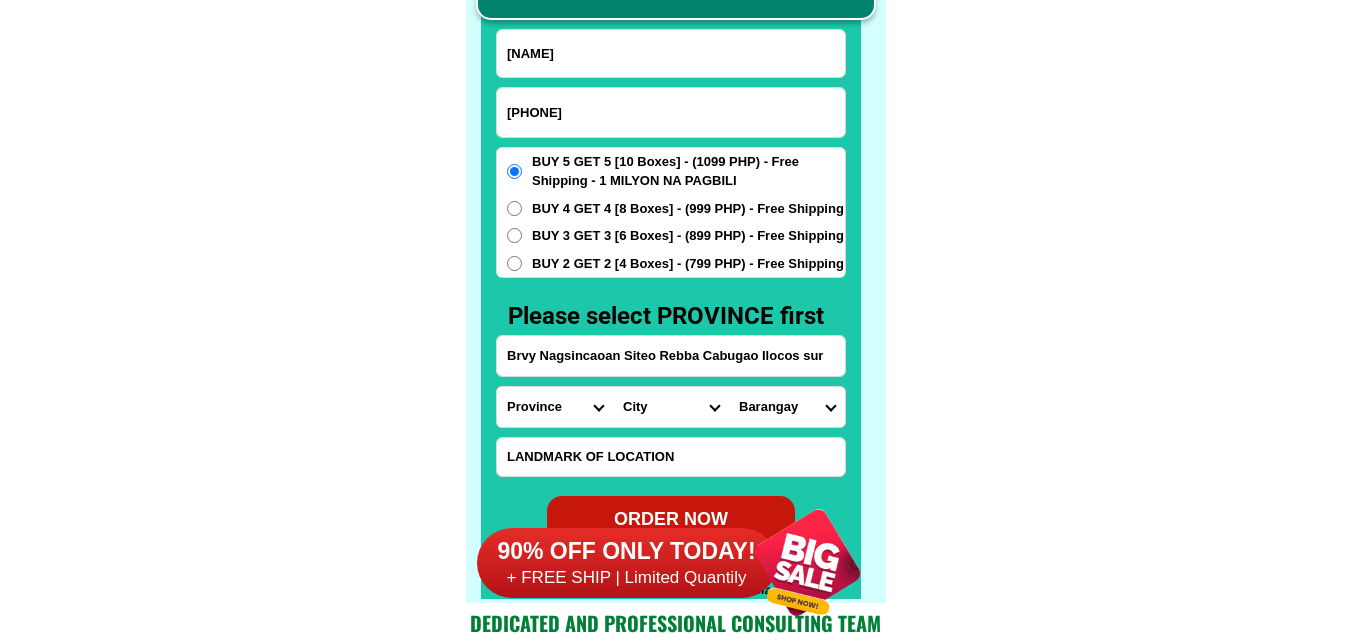 type on "[NAME]" 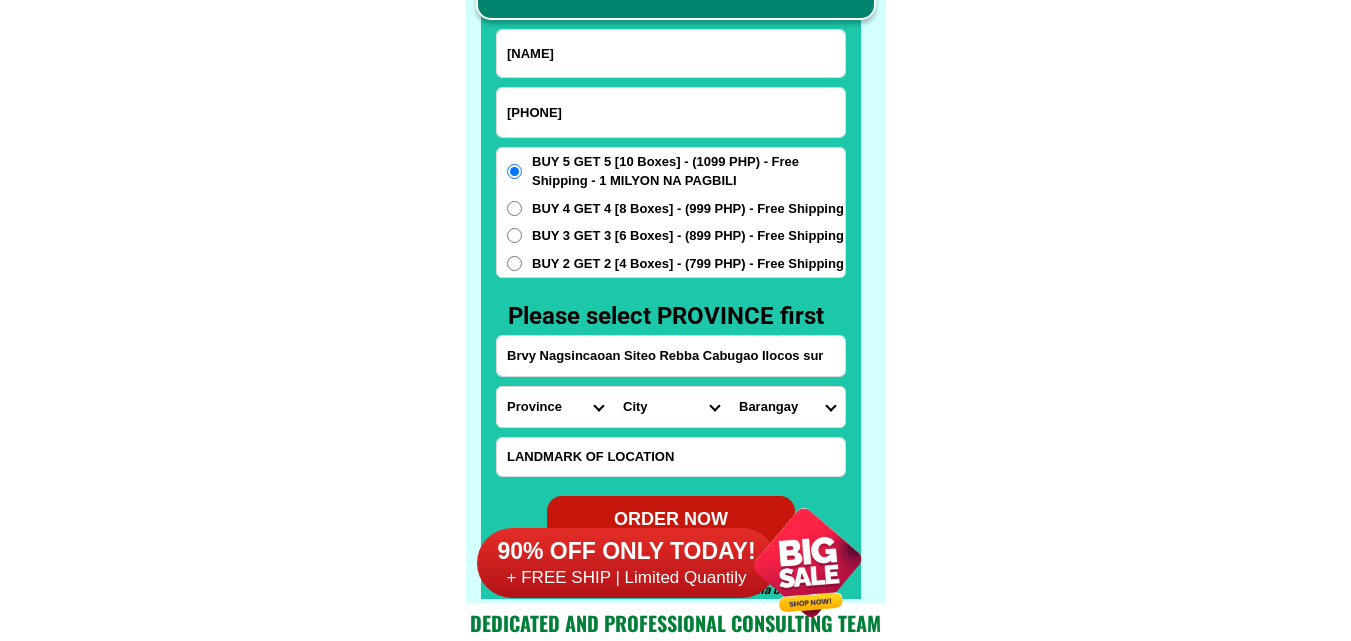 click on "Province Abra Agusan-del-norte Agusan-del-sur Aklan Albay Antique Apayao Aurora Basilan Bataan Batanes Batangas Benguet Biliran Bohol Bukidnon Bulacan Cagayan Camarines-norte Camarines-sur Camiguin Capiz Catanduanes Cavite Cebu Cotabato Davao-de-oro Davao-del-norte Davao-del-sur Davao-occidental Davao-oriental Dinagat-islands Eastern-samar Guimaras Ifugao Ilocos-norte Ilocos-sur Iloilo Isabela Kalinga La-union Laguna Lanao-del-norte Lanao-del-sur Leyte Maguindanao Marinduque Masbate Metro-manila Misamis-occidental Misamis-oriental Mountain-province Negros-occidental Negros-oriental Northern-samar Nueva-ecija Nueva-vizcaya Occidental-mindoro Oriental-mindoro Palawan Pampanga Pangasinan Quezon Quirino Rizal Romblon Sarangani Siquijor Sorsogon South-cotabato Southern-leyte Sultan-kudarat Sulu Surigao-del-norte Surigao-del-sur Tarlac Tawi-tawi Western-samar Zambales Zamboanga-del-norte Zamboanga-del-sur Zamboanga-sibugay" at bounding box center (555, 407) 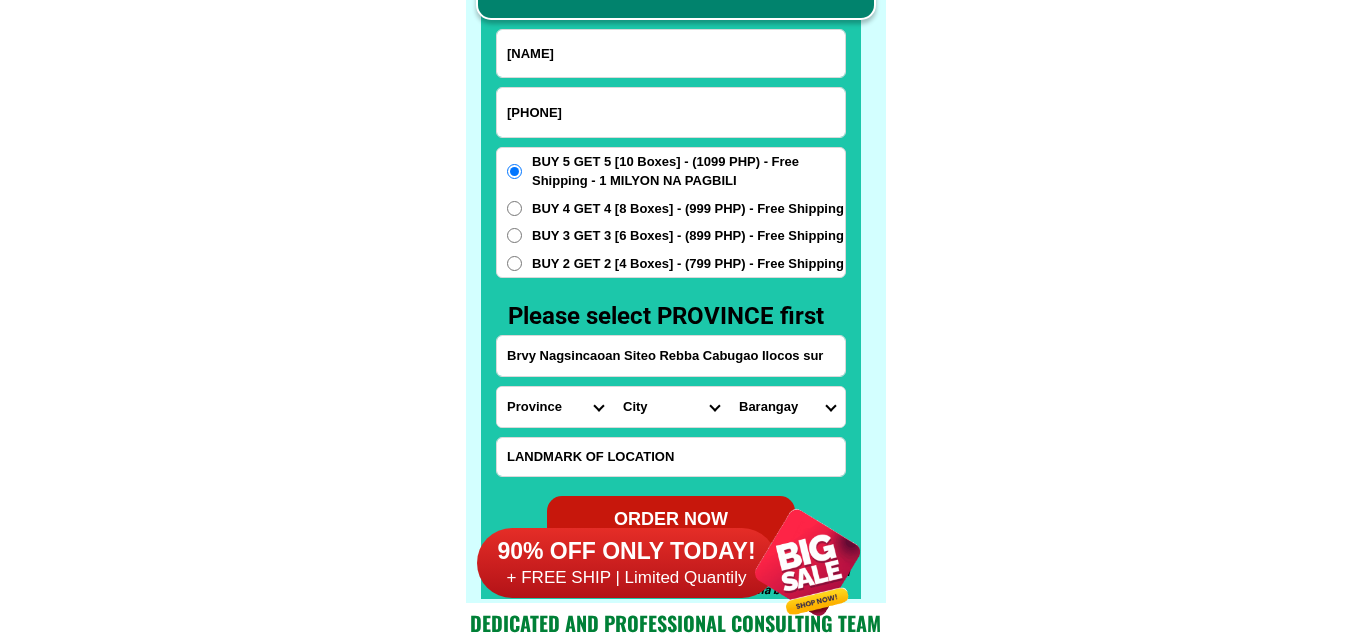 select on "63_682" 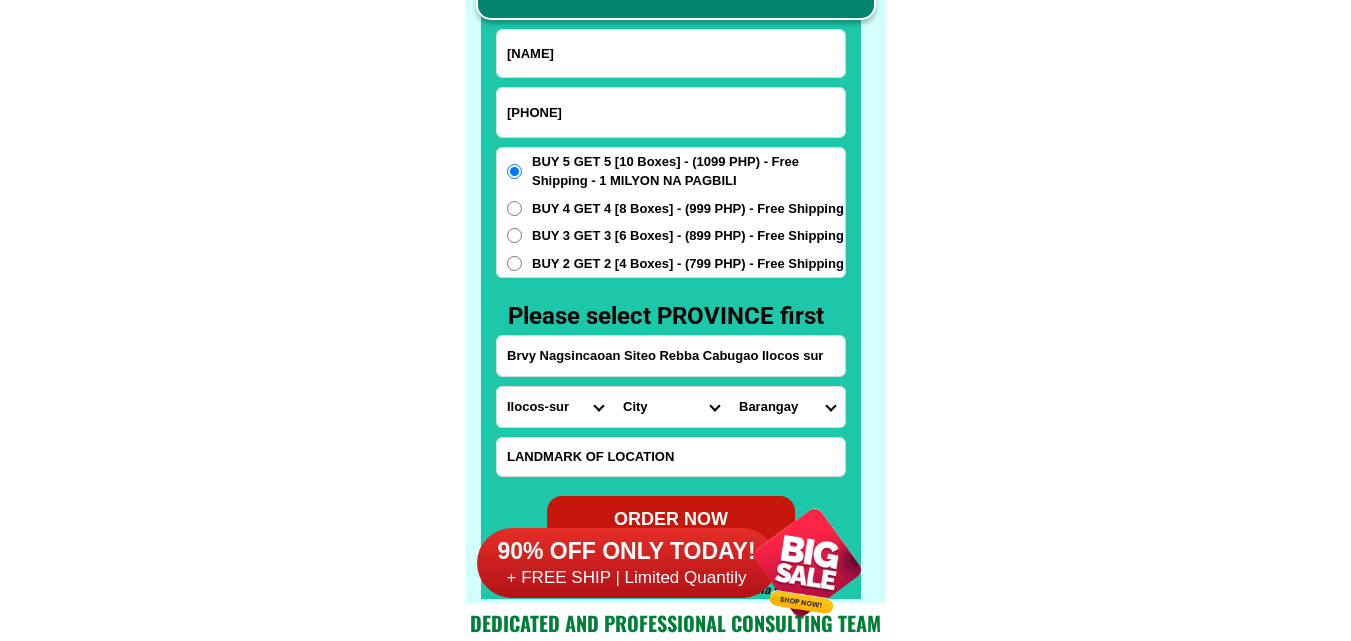 click on "Province Abra Agusan-del-norte Agusan-del-sur Aklan Albay Antique Apayao Aurora Basilan Bataan Batanes Batangas Benguet Biliran Bohol Bukidnon Bulacan Cagayan Camarines-norte Camarines-sur Camiguin Capiz Catanduanes Cavite Cebu Cotabato Davao-de-oro Davao-del-norte Davao-del-sur Davao-occidental Davao-oriental Dinagat-islands Eastern-samar Guimaras Ifugao Ilocos-norte Ilocos-sur Iloilo Isabela Kalinga La-union Laguna Lanao-del-norte Lanao-del-sur Leyte Maguindanao Marinduque Masbate Metro-manila Misamis-occidental Misamis-oriental Mountain-province Negros-occidental Negros-oriental Northern-samar Nueva-ecija Nueva-vizcaya Occidental-mindoro Oriental-mindoro Palawan Pampanga Pangasinan Quezon Quirino Rizal Romblon Sarangani Siquijor Sorsogon South-cotabato Southern-leyte Sultan-kudarat Sulu Surigao-del-norte Surigao-del-sur Tarlac Tawi-tawi Western-samar Zambales Zamboanga-del-norte Zamboanga-del-sur Zamboanga-sibugay" at bounding box center (555, 407) 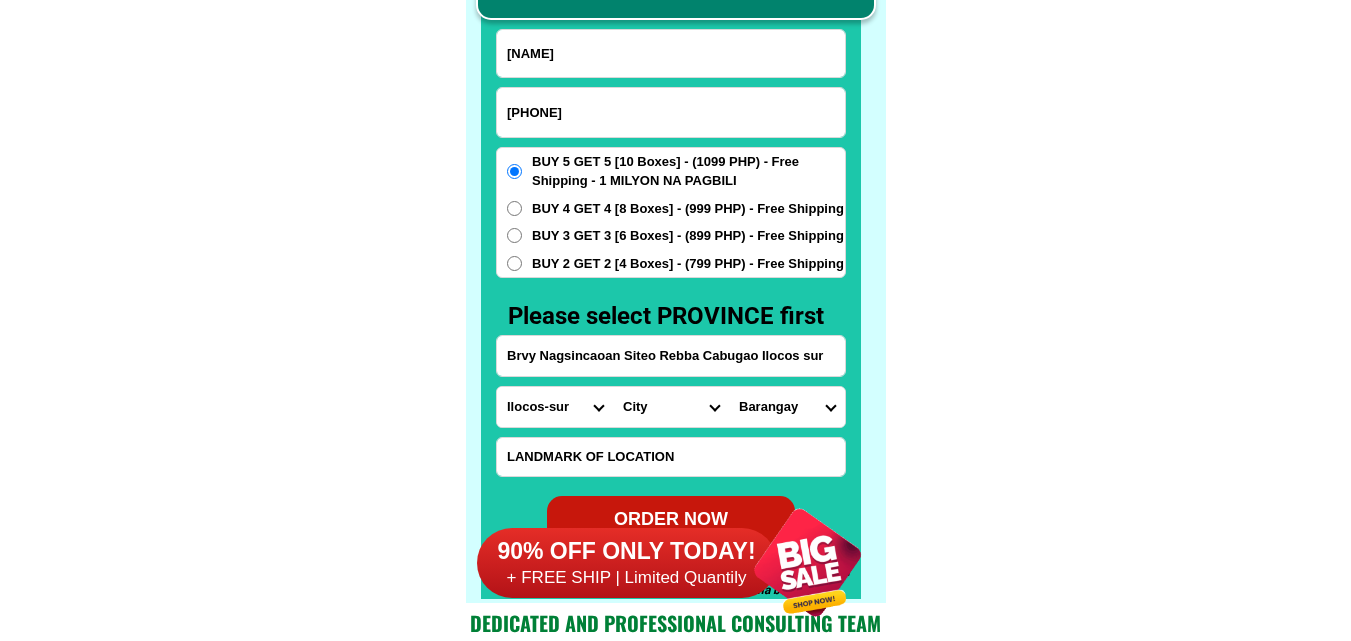 click on "City Alilem Banayoyo Bantay Cabugao Candon-city Caoayan Cervantes Galimuyod Gregorio-del-pilar Ilocos-sur-burgos Ilocos-sur-quirino Ilocos-sur-salcedo Ilocos-sur-san-ildefonso Ilocos-sur-san-juan Ilocos-sur-san-vicente Ilocos-sur-santa-catalina Ilocos-sur-santa-cruz Ilocos-sur-santa-maria Ilocos-sur-santiago Ilocos-sur-santo-domingo Lidlidda Magsingal Nagbukel Narvacan San-emilio San-esteban Santa Santa-lucia Sigay Sinait Sugpon Suyo Tagudin Vigan-city" at bounding box center [671, 407] 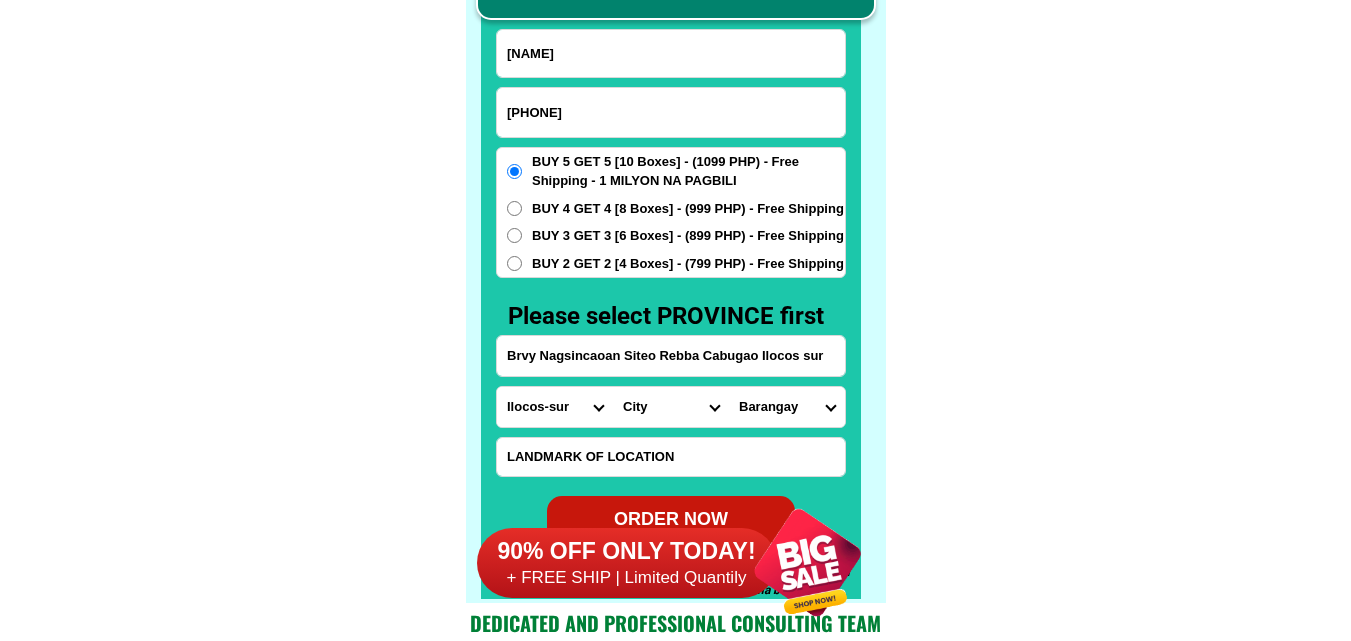 select on "[NUMBER]" 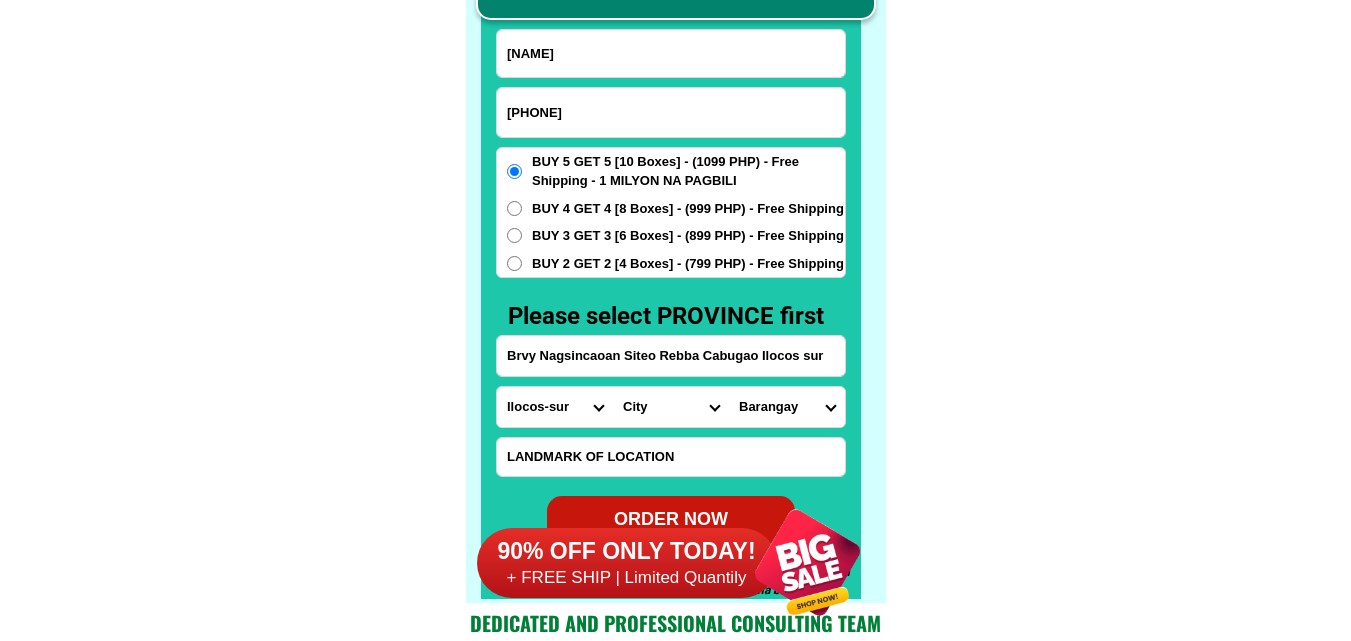 click on "City Alilem Banayoyo Bantay Cabugao Candon-city Caoayan Cervantes Galimuyod Gregorio-del-pilar Ilocos-sur-burgos Ilocos-sur-quirino Ilocos-sur-salcedo Ilocos-sur-san-ildefonso Ilocos-sur-san-juan Ilocos-sur-san-vicente Ilocos-sur-santa-catalina Ilocos-sur-santa-cruz Ilocos-sur-santa-maria Ilocos-sur-santiago Ilocos-sur-santo-domingo Lidlidda Magsingal Nagbukel Narvacan San-emilio San-esteban Santa Santa-lucia Sigay Sinait Sugpon Suyo Tagudin Vigan-city" at bounding box center (671, 407) 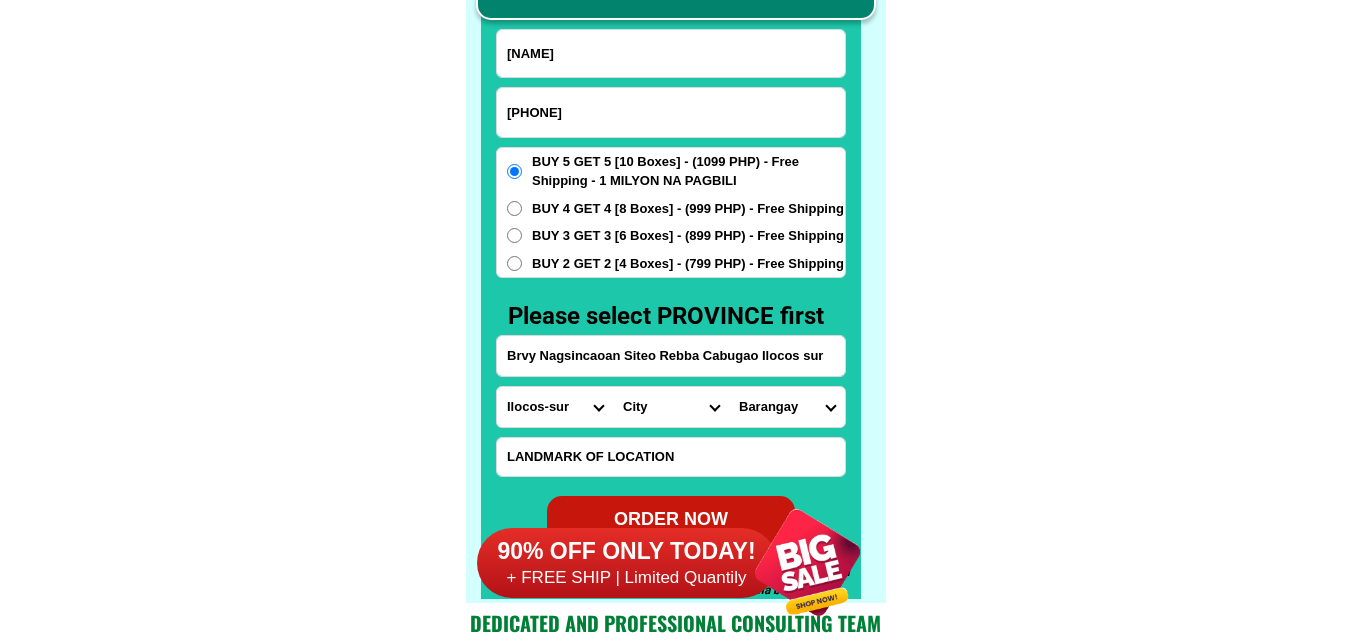 click on "Barangay Alinaay Aragan Arnap Baclig (pob.) Bato Bonifacio (pob.) Bungro Cacadiran Caellayan Carusipan Catucdaan Cuancabal Cuantacla Daclapan Dardarat Lipit Maradodon Margaay Nagsantaan Nagsincaoan Namruangan Pila Pug-os Quezon (pob.) Reppaac Rizal (pob.) Sabang Sagayaden Salapasap Salomague Sisim Turod Turod-patac" at bounding box center (787, 407) 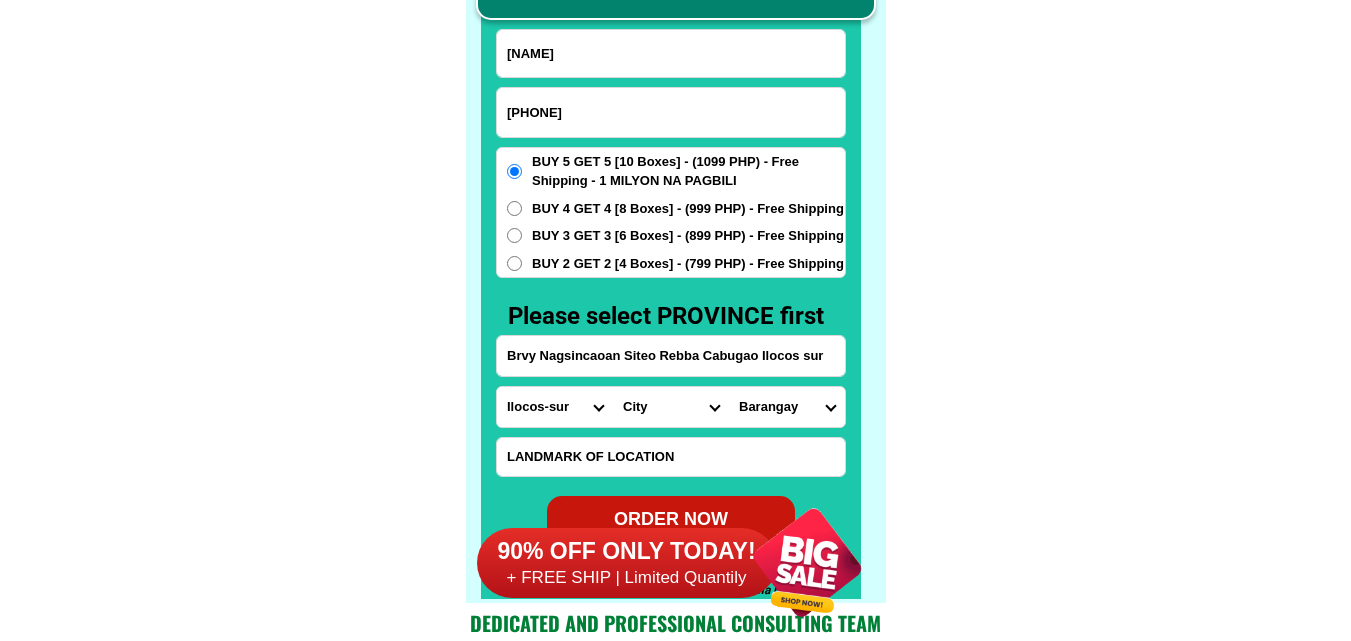 select on "[NUMBER]" 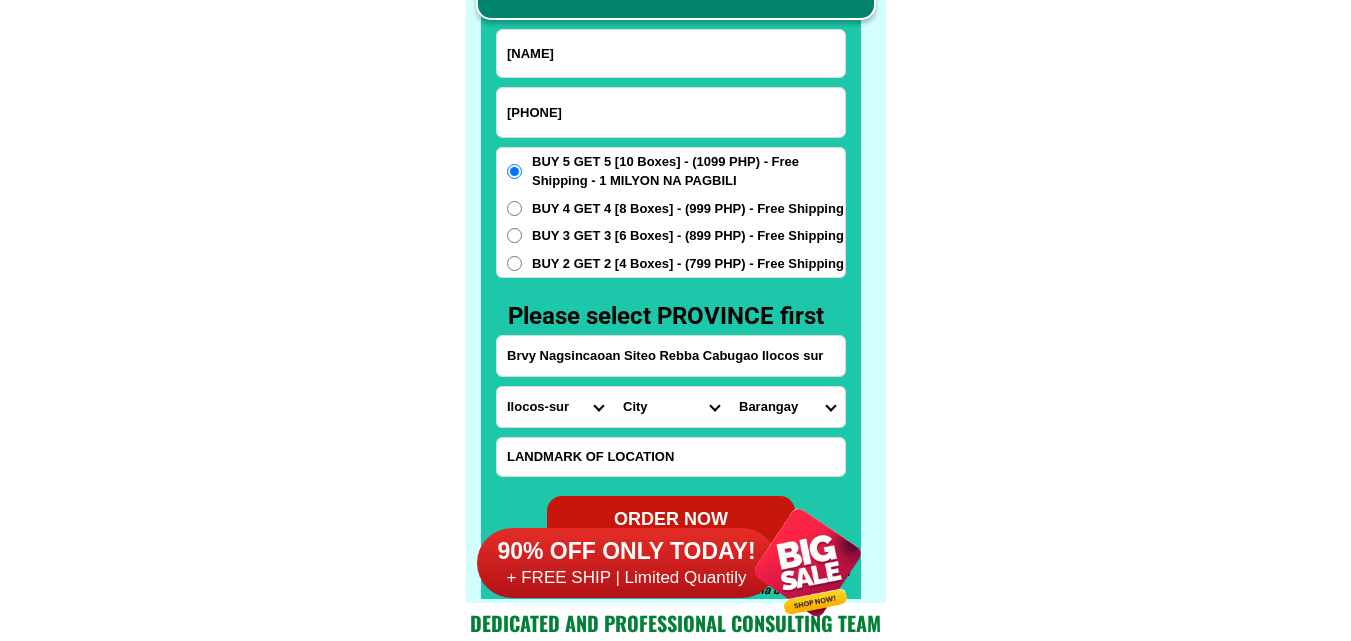 click on "Barangay Alinaay Aragan Arnap Baclig (pob.) Bato Bonifacio (pob.) Bungro Cacadiran Caellayan Carusipan Catucdaan Cuancabal Cuantacla Daclapan Dardarat Lipit Maradodon Margaay Nagsantaan Nagsincaoan Namruangan Pila Pug-os Quezon (pob.) Reppaac Rizal (pob.) Sabang Sagayaden Salapasap Salomague Sisim Turod Turod-patac" at bounding box center [787, 407] 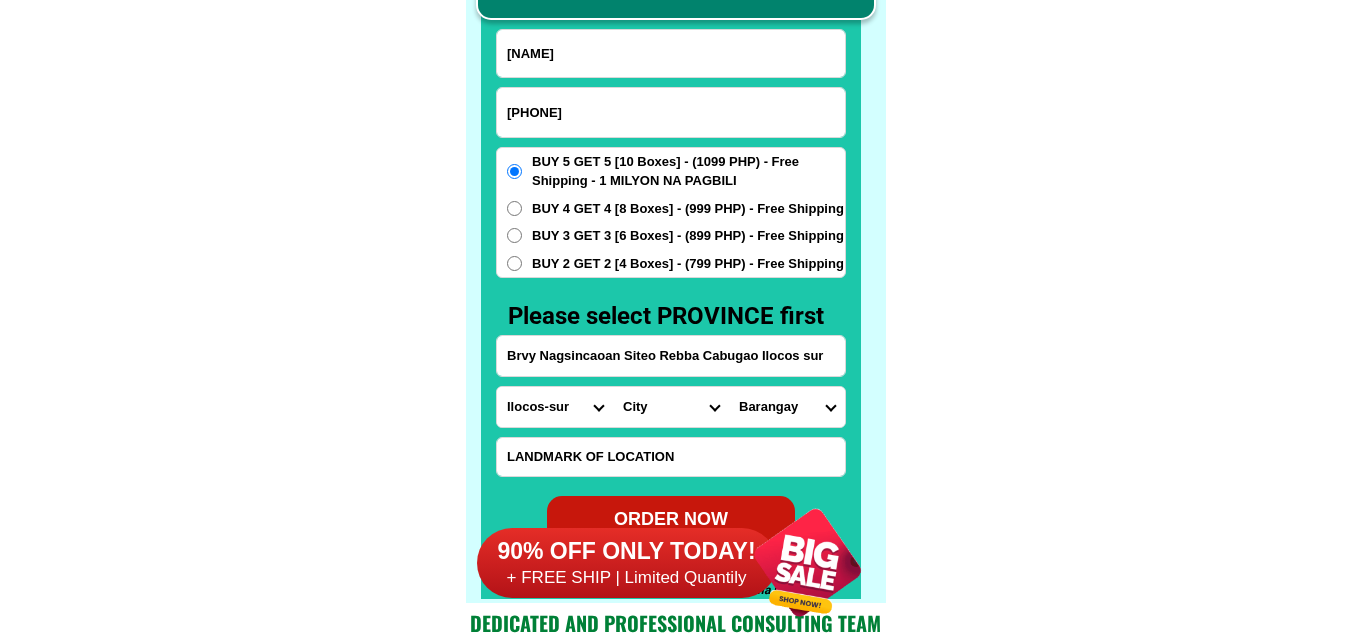 drag, startPoint x: 1027, startPoint y: 266, endPoint x: 878, endPoint y: 197, distance: 164.2011 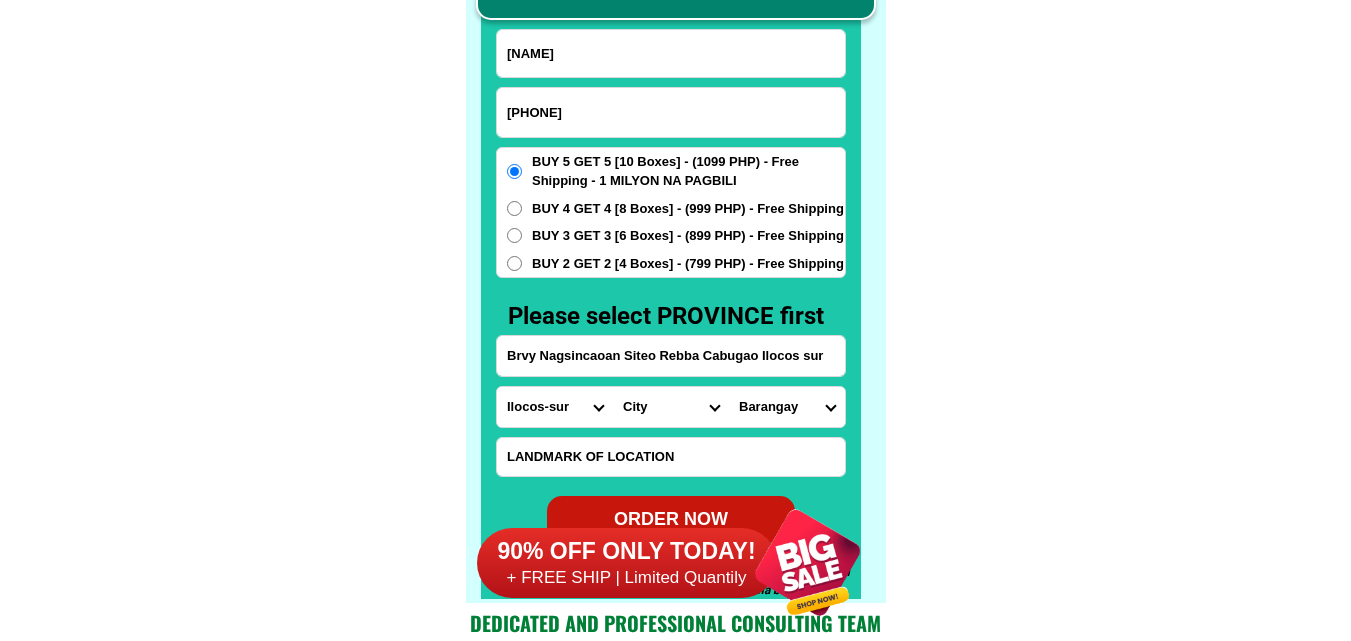click on "FREE SHIPPING NATIONWIDE Contact Review Introduction Product BONA VITA COFFEE Comprehensive health protection solution
Research by Dr. Willie Ong and Dr. Liza Ong ✅ 𝙰𝚗𝚝𝚒 𝙲𝚊𝚗𝚌𝚎𝚛 ✅ 𝙰𝚗𝚝𝚒 𝚂𝚝𝚛𝚘𝚔𝚎
✅ 𝙰𝚗𝚝𝚒 𝙳𝚒𝚊𝚋𝚎𝚝𝚒𝚌 ✅ 𝙳𝚒𝚊𝚋𝚎𝚝𝚎𝚜 FAKE VS ORIGINAL Noon: nagkaroon ng cancer, hindi makalakad ng normal pagkatapos: uminom ng Bonavita dalawang beses sa isang araw, maaaring maglakad nang mag-isa, bawasan ang mga sintomas ng kanser The product has been certified for
safety and effectiveness Prevent and combat signs of diabetes, hypertension, and cardiovascular diseases Helps strengthen bones and joints Prevent cancer Reduce excess fat Anti-aging BONAVITA CAFE WITH HYDROLYZED COLLAGEN Enemy of the cause of disease LIZA ONG Doc Nutrition Department of Philippines General Hospital shared that BONA VITA CAFE sprouts are the panacea in anti - aging and anti-disease. Start After 1 week" at bounding box center (675, -6201) 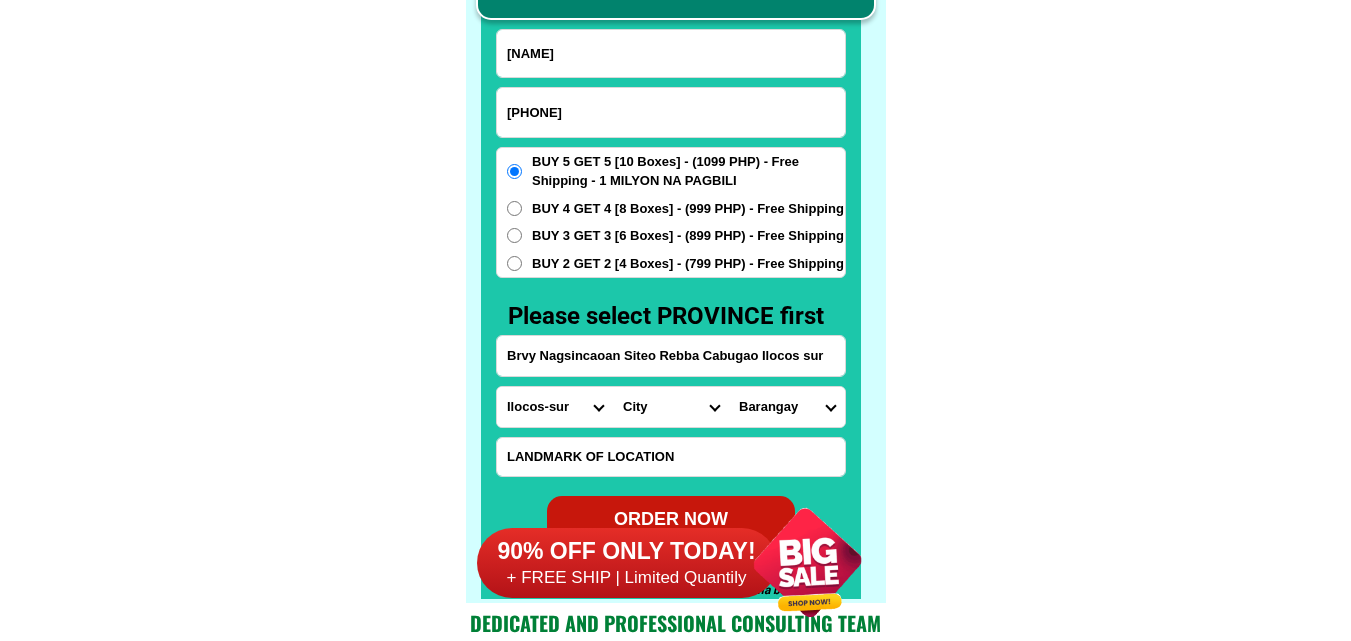 click on "BUY 2 GET 2 [4 Boxes] - (799 PHP) - Free Shipping" at bounding box center [688, 264] 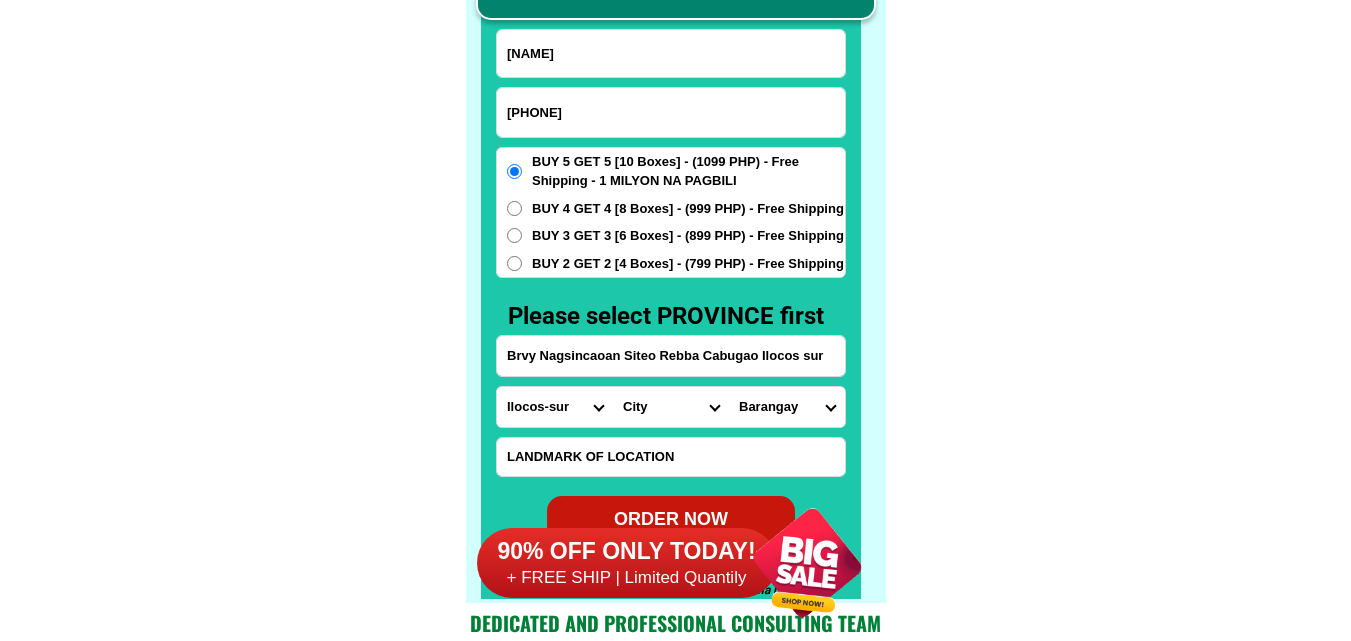 click on "BUY 2 GET 2 [4 Boxes] - (799 PHP) - Free Shipping" at bounding box center [514, 263] 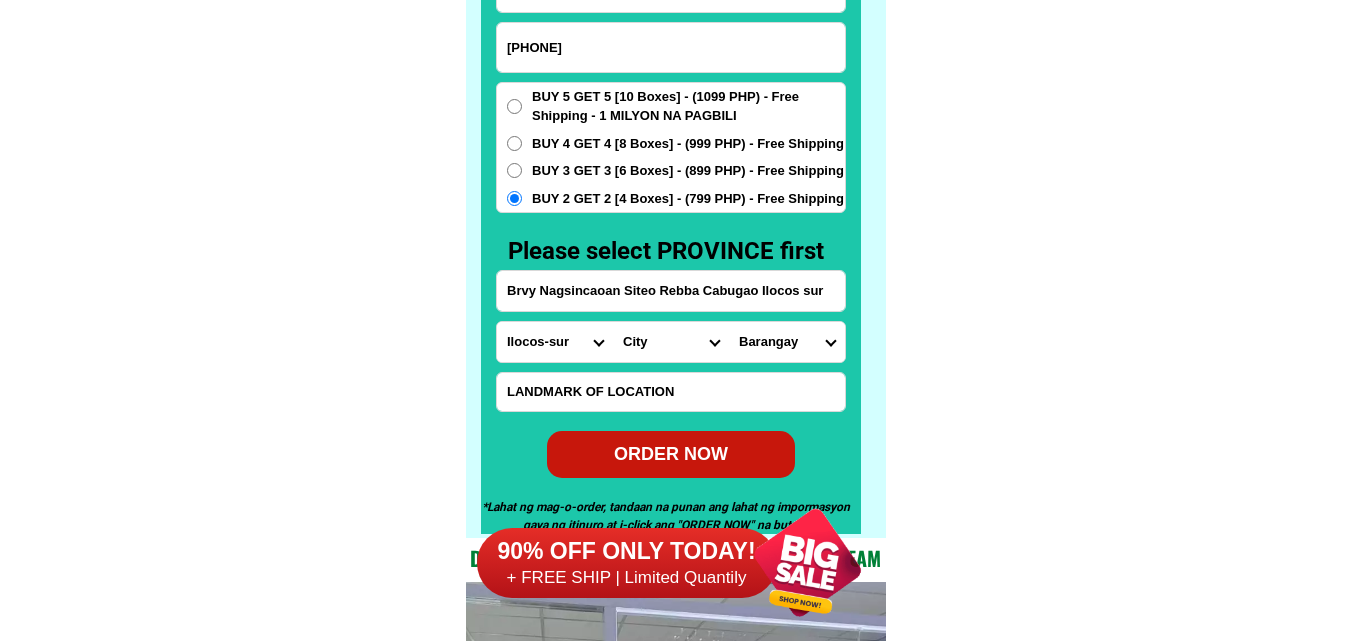 scroll, scrollTop: 15746, scrollLeft: 0, axis: vertical 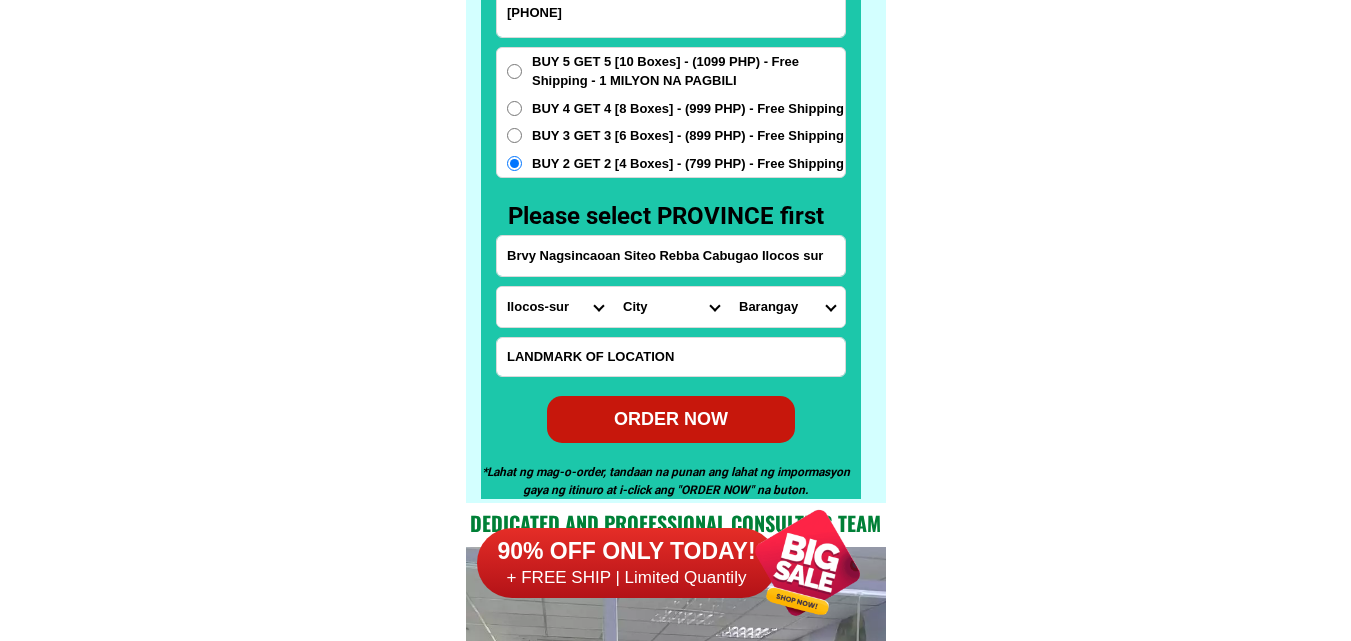 click on "ORDER NOW" at bounding box center [671, 419] 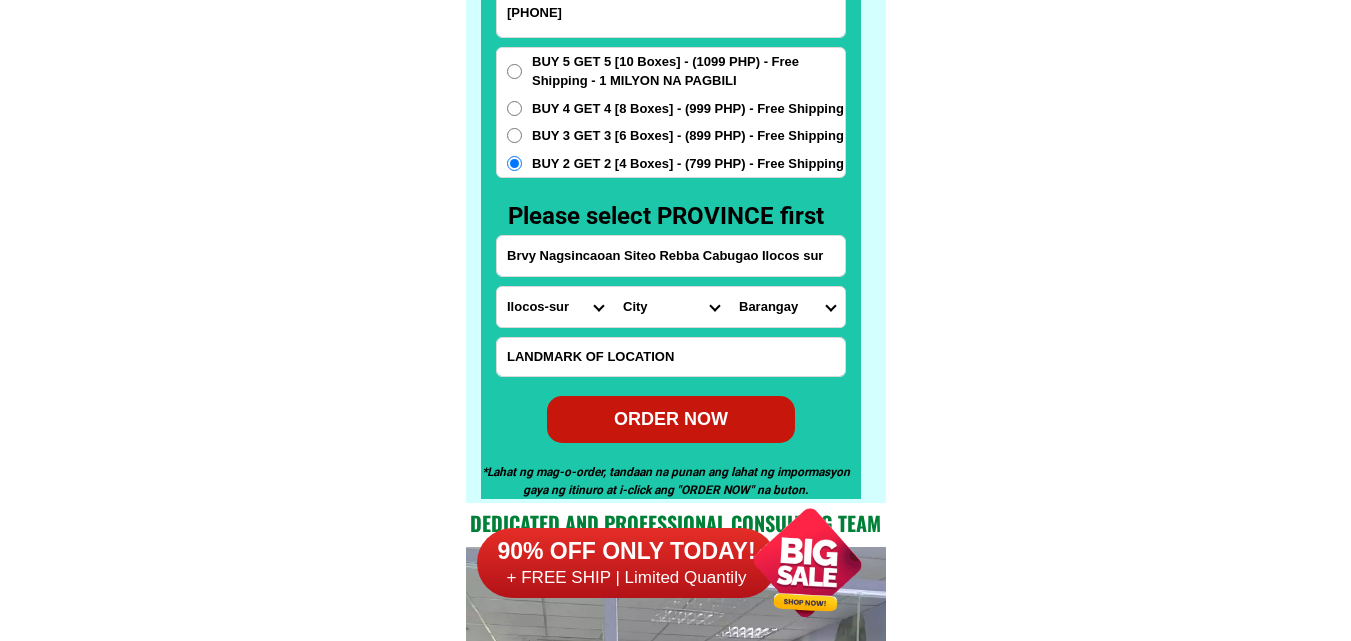 radio on "true" 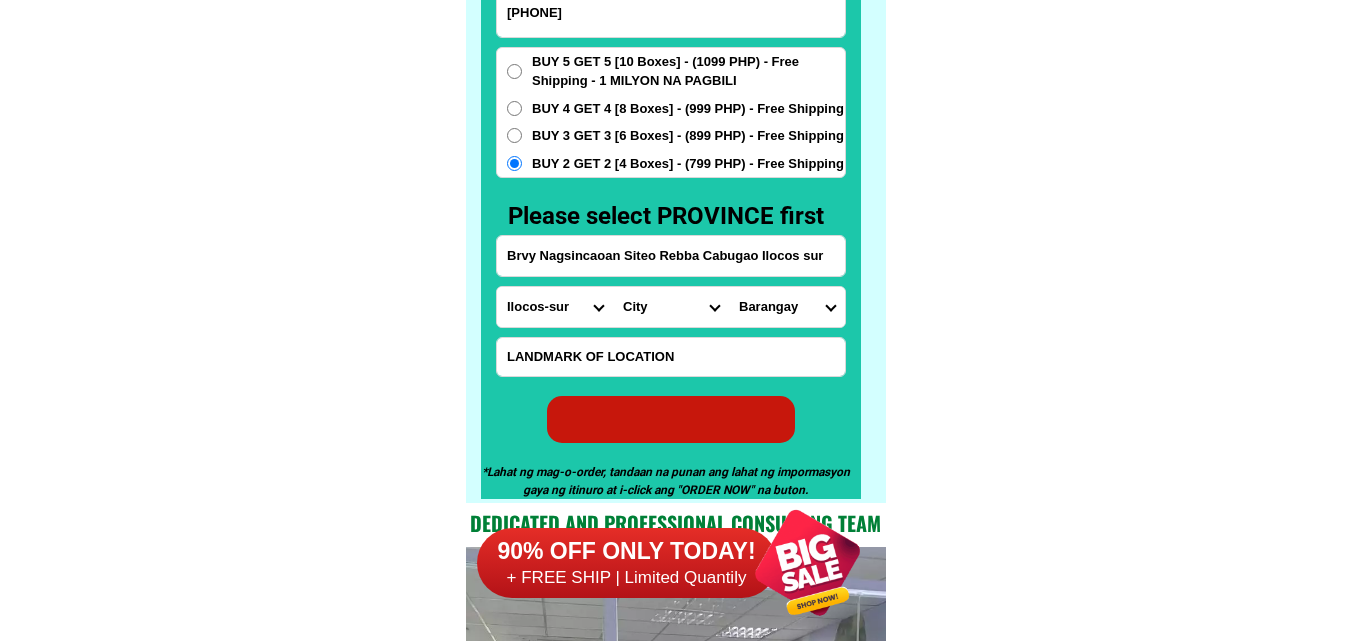 radio on "true" 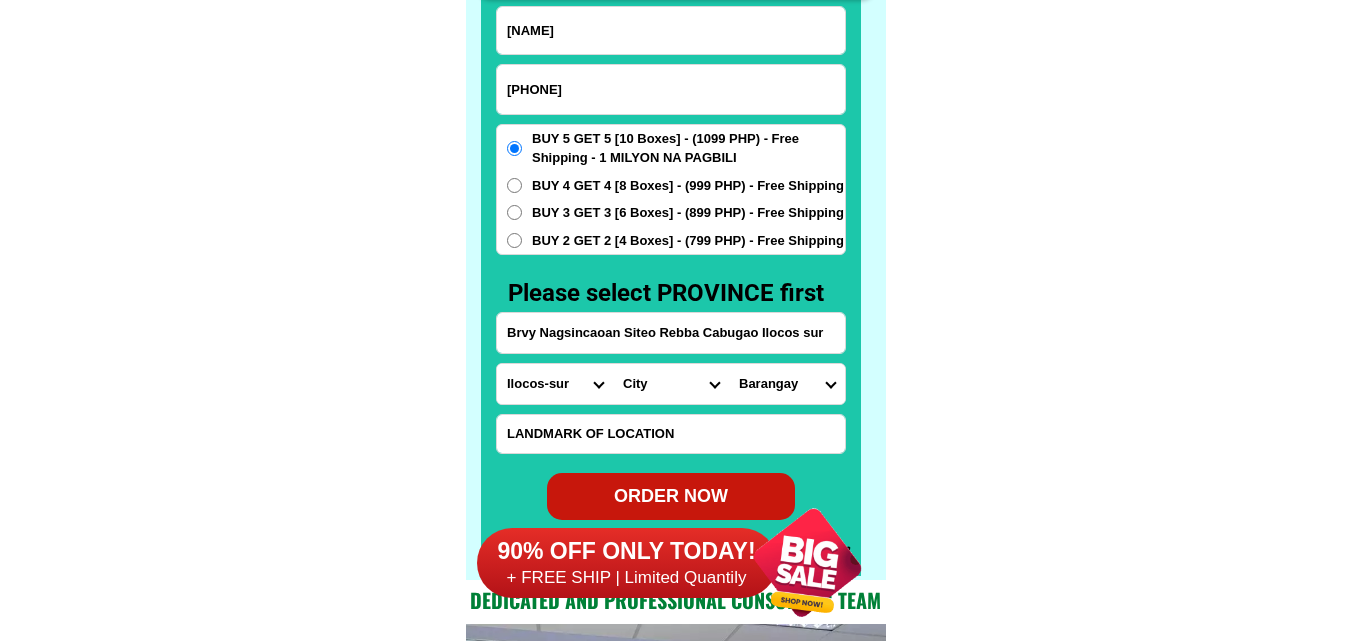 scroll, scrollTop: 15646, scrollLeft: 0, axis: vertical 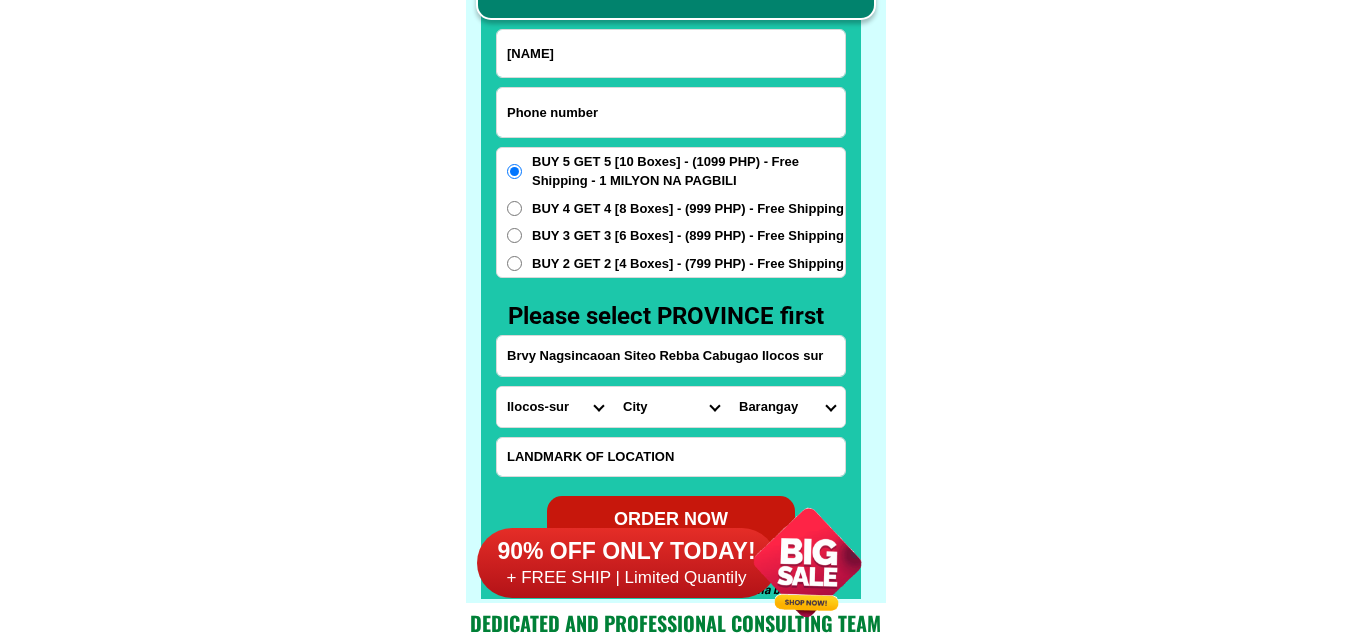 drag, startPoint x: 566, startPoint y: 120, endPoint x: 528, endPoint y: 114, distance: 38.470768 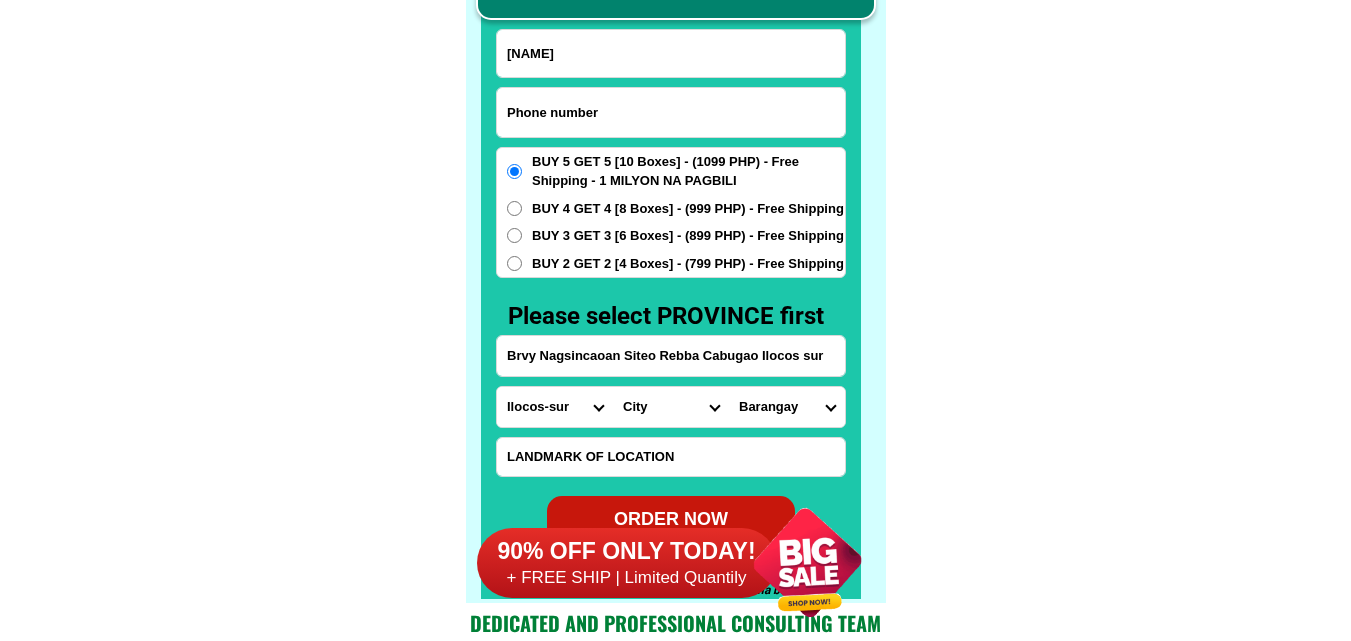 click at bounding box center [671, 112] 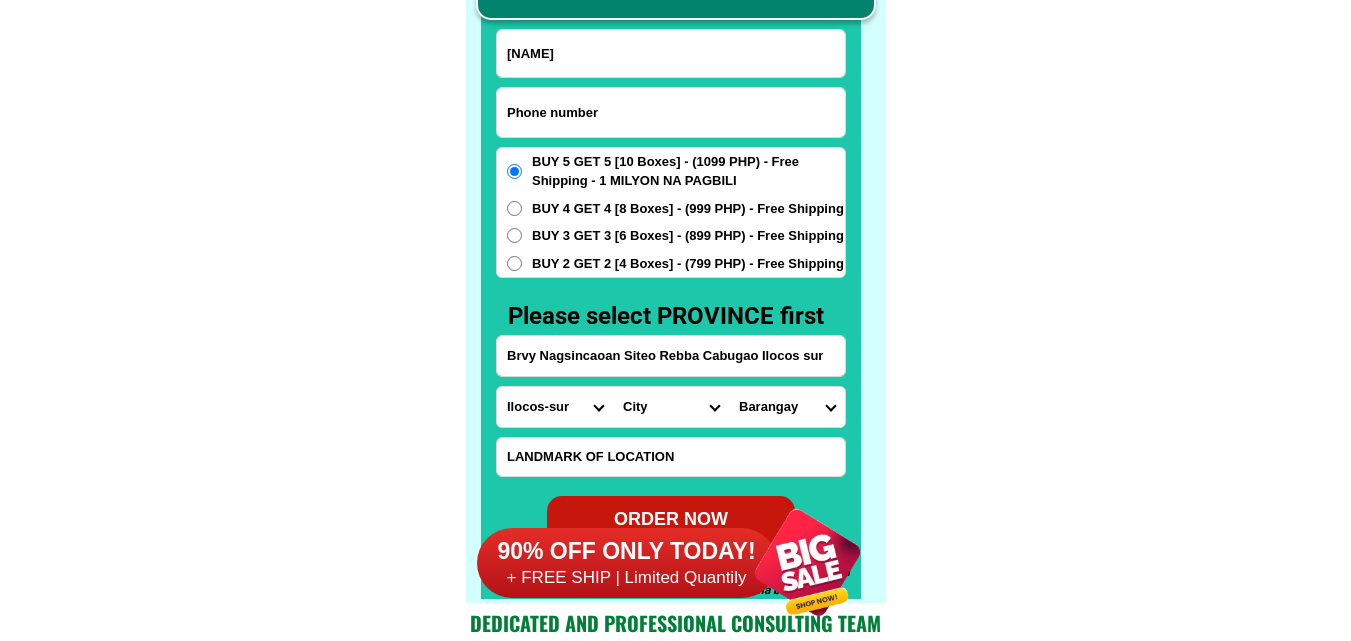 paste on "[PHONE]" 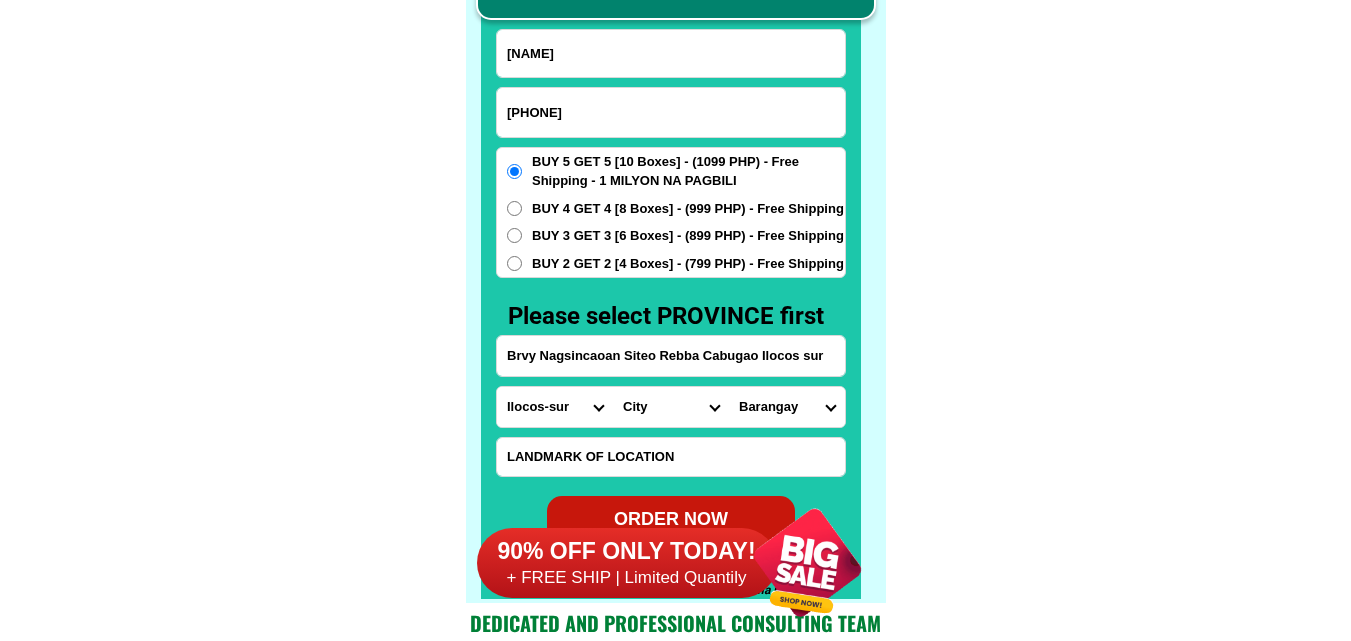 type on "[PHONE]" 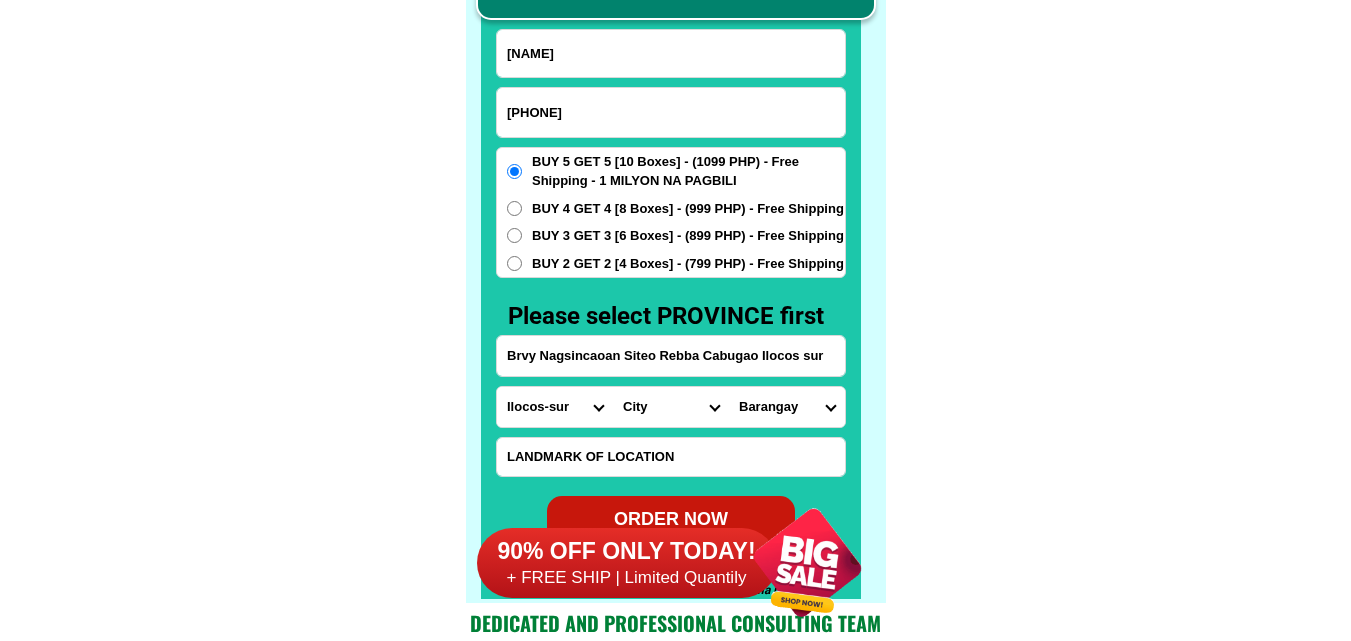 paste on "[PERSON] [PERSON]" 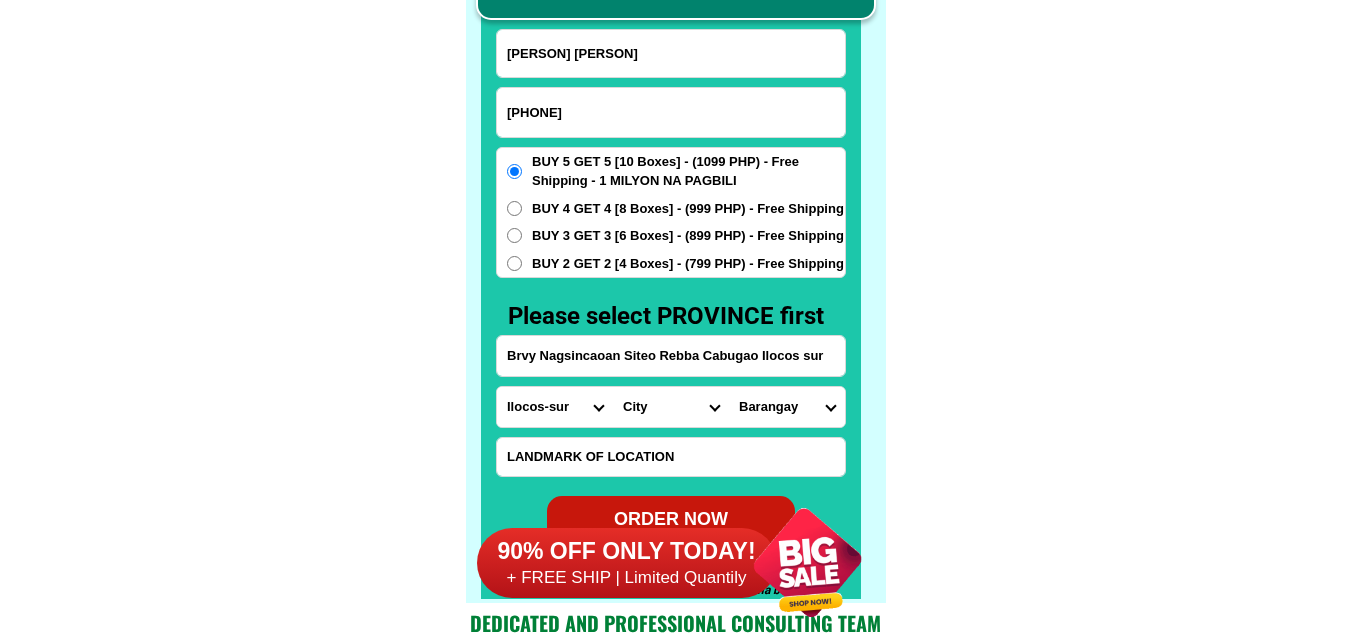 click on "[PERSON] [PERSON]" at bounding box center (671, 53) 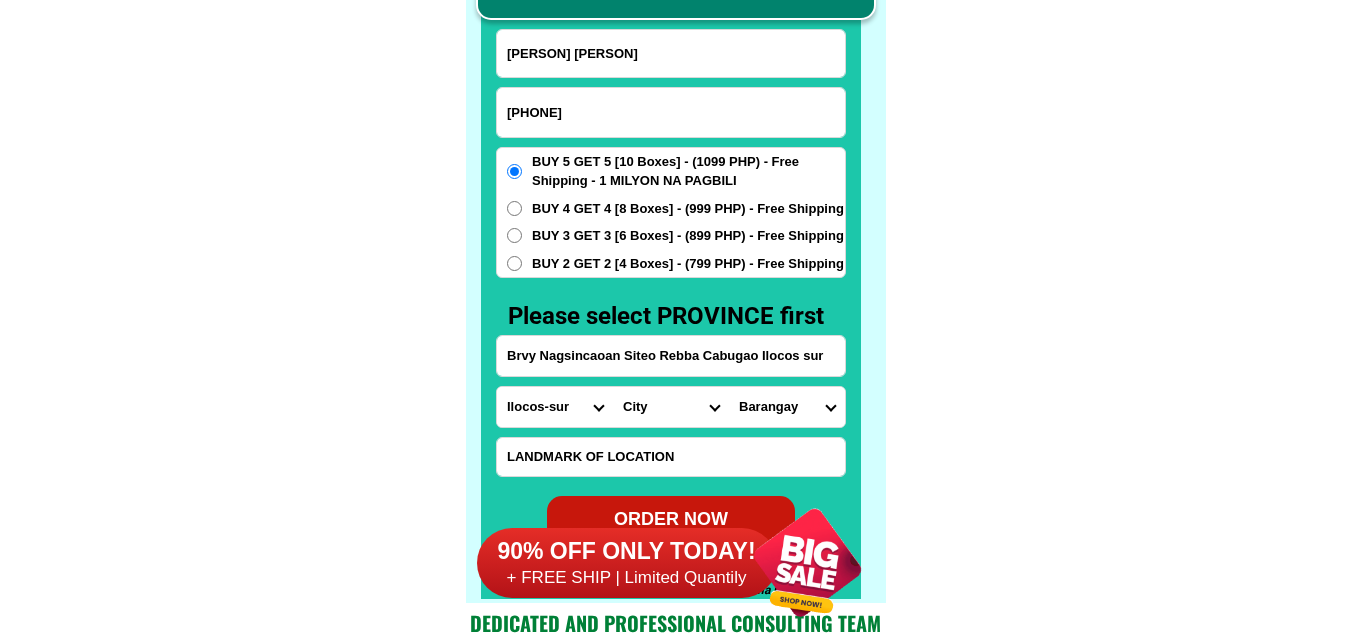 type on "[PERSON] [PERSON]" 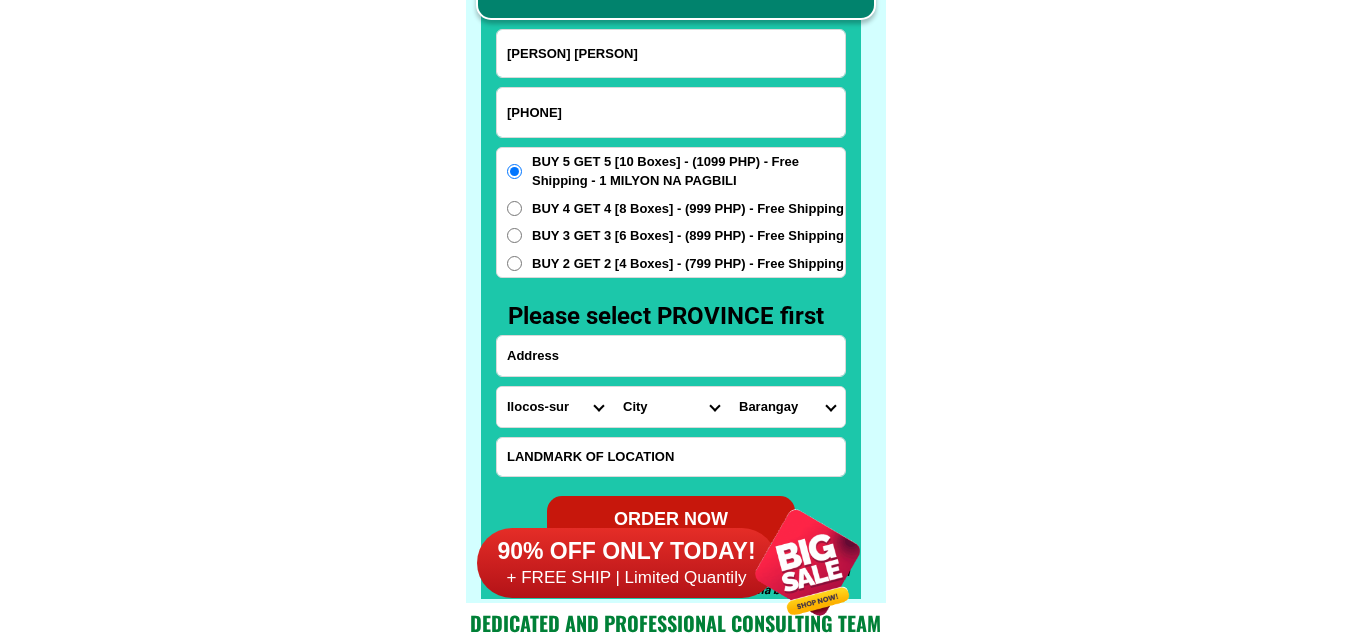 click at bounding box center (671, 356) 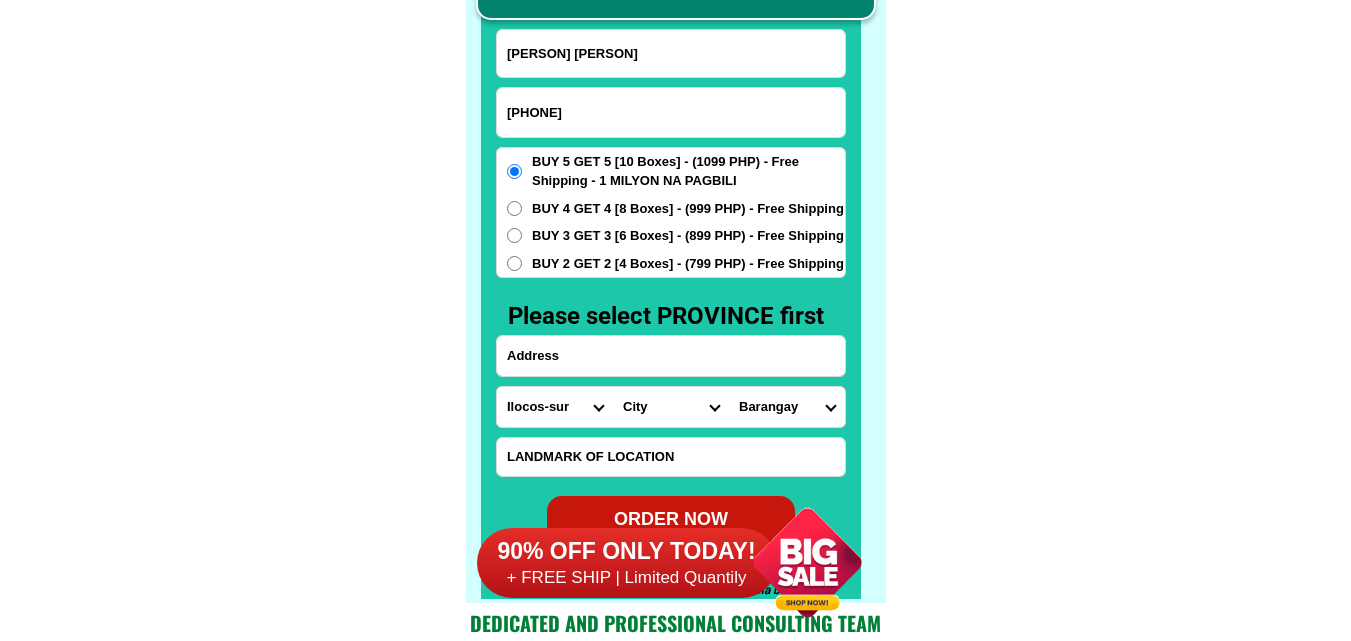 paste on "VILLA MONTE MARIA BLOCK 14 lot 31 san Francisco st CATALUNAN GRANDE DAVAO CITY" 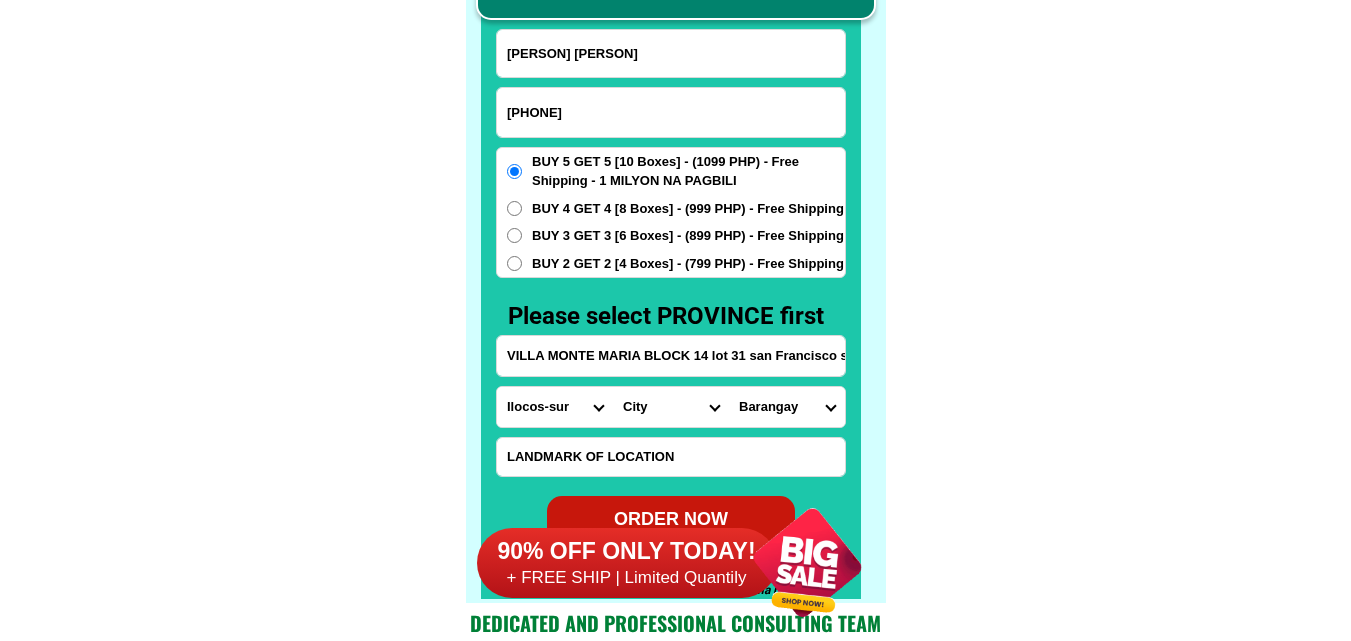 scroll, scrollTop: 0, scrollLeft: 235, axis: horizontal 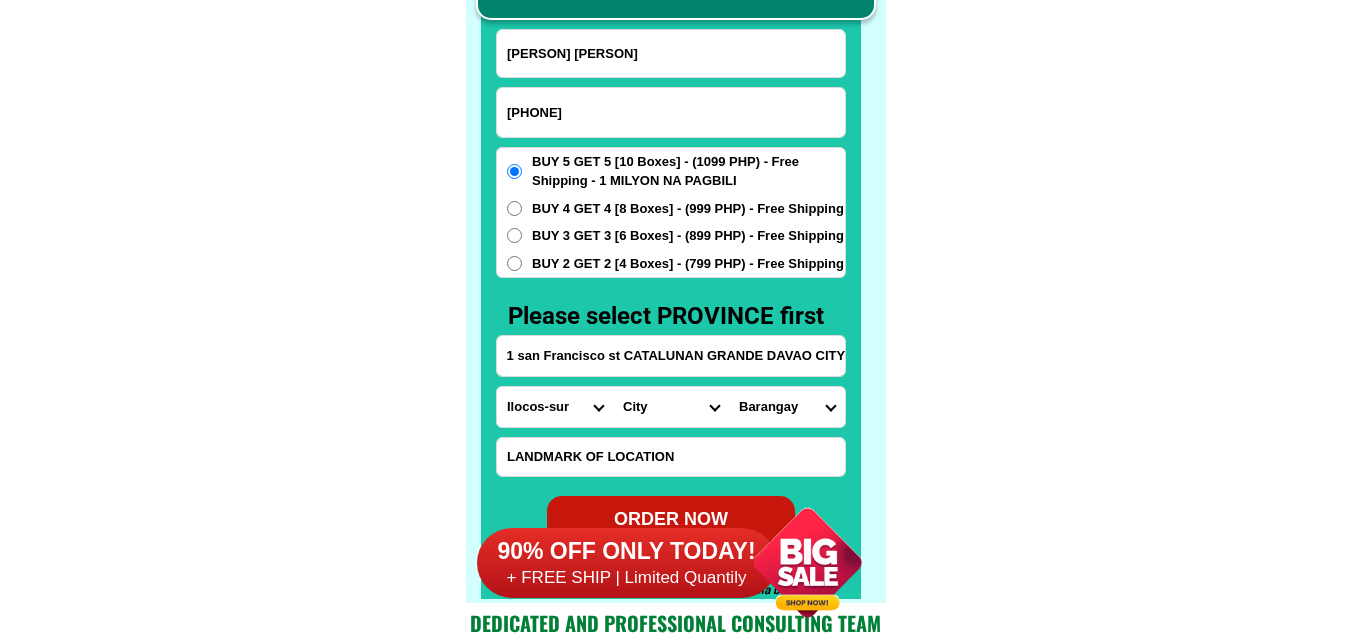 type on "VILLA MONTE MARIA BLOCK 14 lot 31 san Francisco st CATALUNAN GRANDE DAVAO CITY" 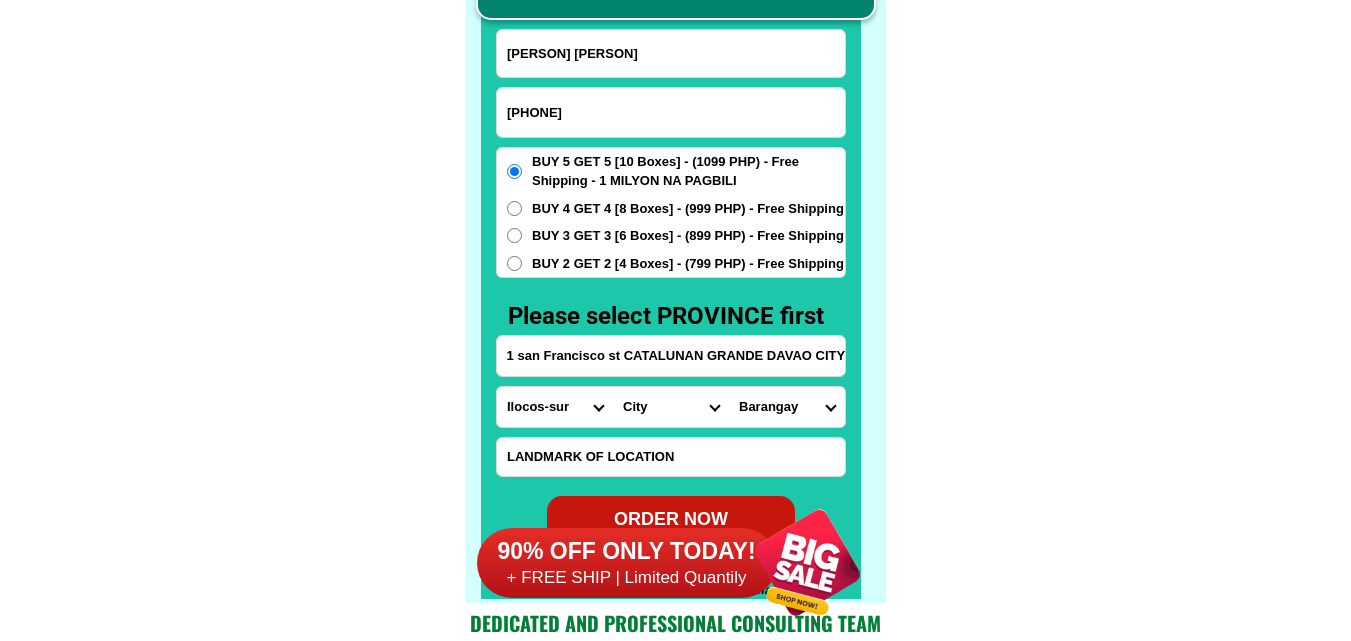 scroll, scrollTop: 0, scrollLeft: 0, axis: both 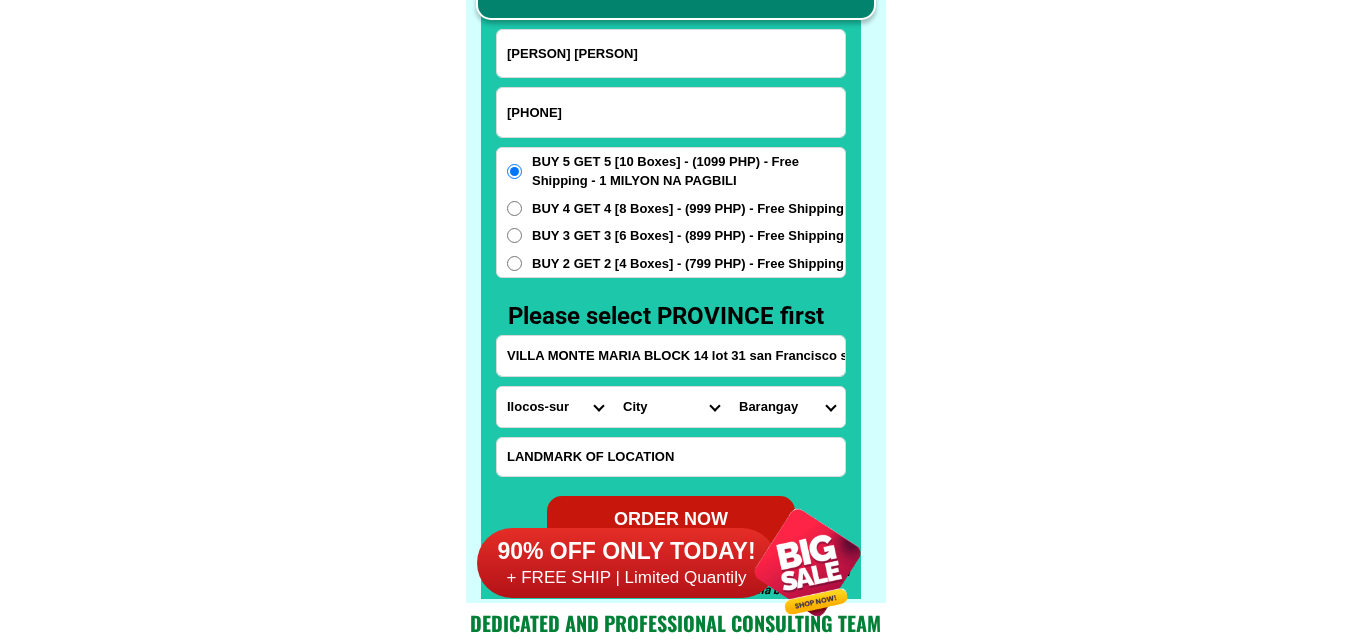 click on "Province Abra Agusan-del-norte Agusan-del-sur Aklan Albay Antique Apayao Aurora Basilan Bataan Batanes Batangas Benguet Biliran Bohol Bukidnon Bulacan Cagayan Camarines-norte Camarines-sur Camiguin Capiz Catanduanes Cavite Cebu Cotabato Davao-de-oro Davao-del-norte Davao-del-sur Davao-occidental Davao-oriental Dinagat-islands Eastern-samar Guimaras Ifugao Ilocos-norte Ilocos-sur Iloilo Isabela Kalinga La-union Laguna Lanao-del-norte Lanao-del-sur Leyte Maguindanao Marinduque Masbate Metro-manila Misamis-occidental Misamis-oriental Mountain-province Negros-occidental Negros-oriental Northern-samar Nueva-ecija Nueva-vizcaya Occidental-mindoro Oriental-mindoro Palawan Pampanga Pangasinan Quezon Quirino Rizal Romblon Sarangani Siquijor Sorsogon South-cotabato Southern-leyte Sultan-kudarat Sulu Surigao-del-norte Surigao-del-sur Tarlac Tawi-tawi Western-samar Zambales Zamboanga-del-norte Zamboanga-del-sur Zamboanga-sibugay" at bounding box center (555, 407) 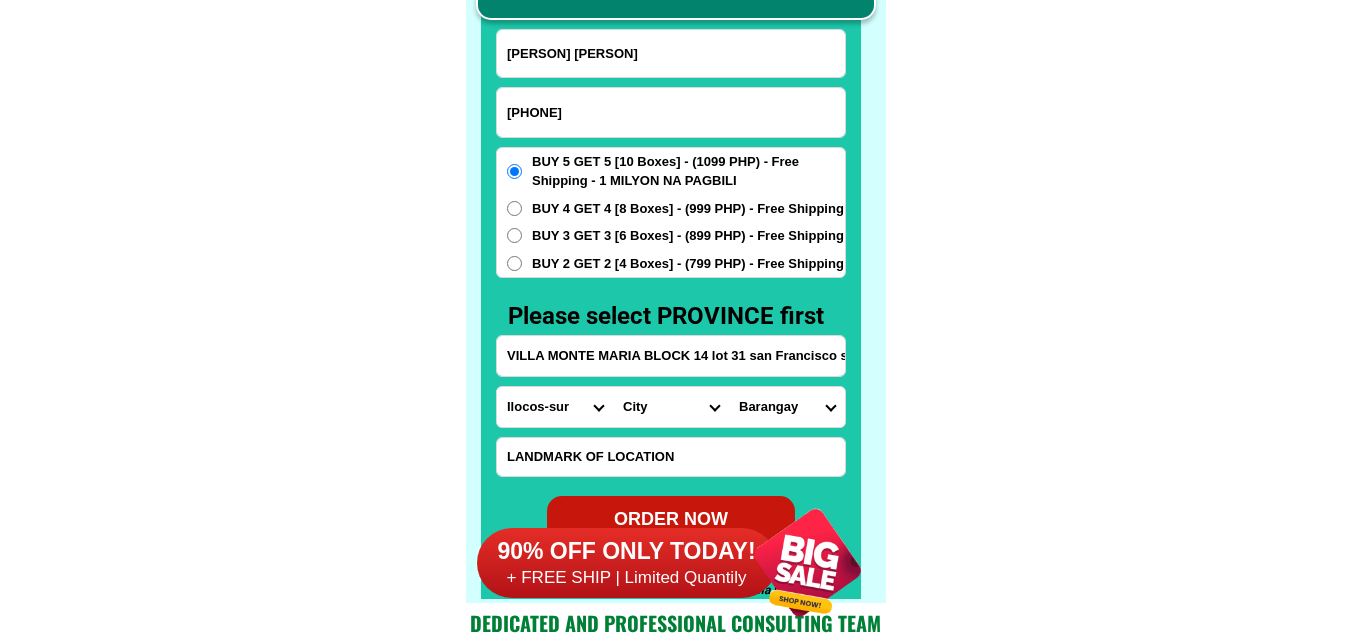 select on "[NUMBER]" 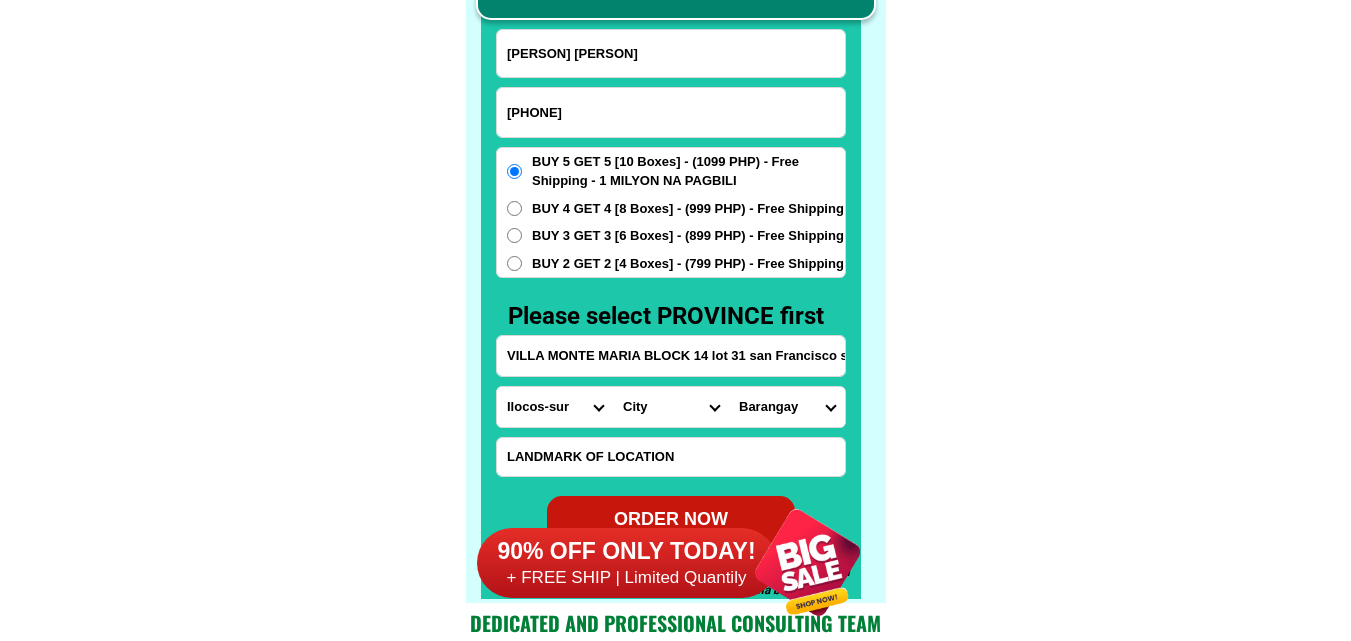 click on "Province Abra Agusan-del-norte Agusan-del-sur Aklan Albay Antique Apayao Aurora Basilan Bataan Batanes Batangas Benguet Biliran Bohol Bukidnon Bulacan Cagayan Camarines-norte Camarines-sur Camiguin Capiz Catanduanes Cavite Cebu Cotabato Davao-de-oro Davao-del-norte Davao-del-sur Davao-occidental Davao-oriental Dinagat-islands Eastern-samar Guimaras Ifugao Ilocos-norte Ilocos-sur Iloilo Isabela Kalinga La-union Laguna Lanao-del-norte Lanao-del-sur Leyte Maguindanao Marinduque Masbate Metro-manila Misamis-occidental Misamis-oriental Mountain-province Negros-occidental Negros-oriental Northern-samar Nueva-ecija Nueva-vizcaya Occidental-mindoro Oriental-mindoro Palawan Pampanga Pangasinan Quezon Quirino Rizal Romblon Sarangani Siquijor Sorsogon South-cotabato Southern-leyte Sultan-kudarat Sulu Surigao-del-norte Surigao-del-sur Tarlac Tawi-tawi Western-samar Zambales Zamboanga-del-norte Zamboanga-del-sur Zamboanga-sibugay" at bounding box center [555, 407] 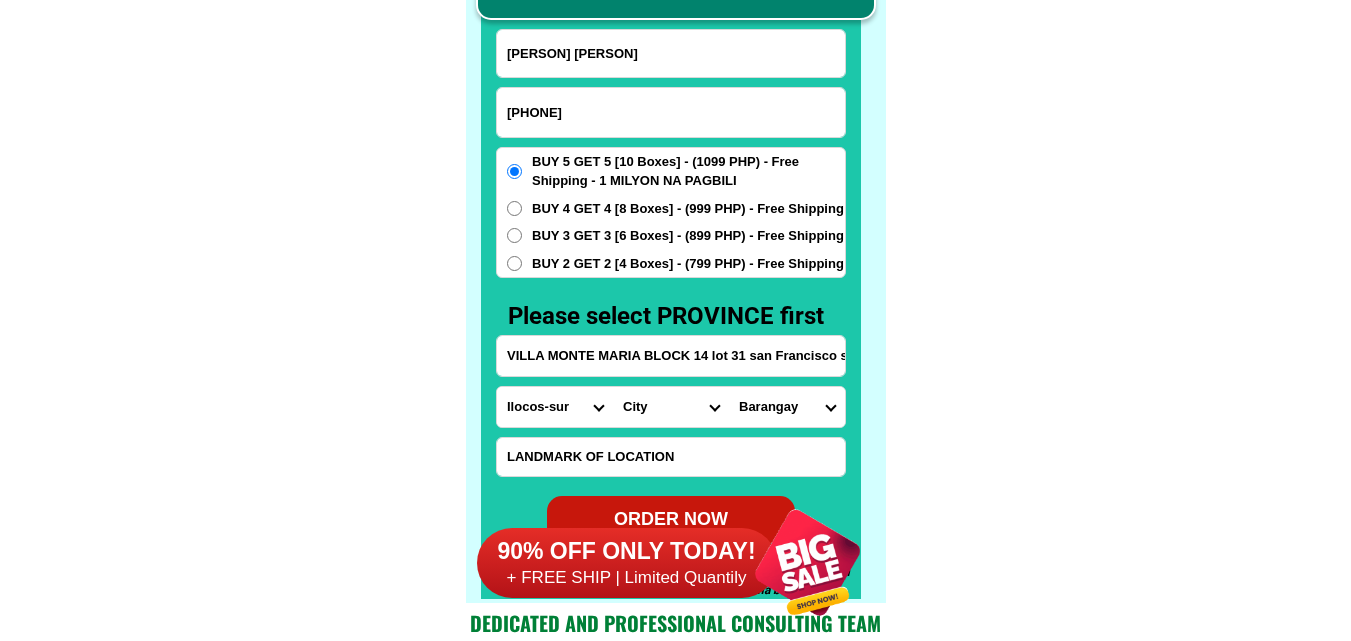 click on "[PERSON] [PERSON] [PHONE] ORDER NOW VILLA MONTE MARIA BLOCK 14 lot 31 san Francisco st CATALUNAN GRANDE DAVAO CITY Province Abra Agusan-del-norte Agusan-del-sur Aklan Albay Antique Apayao Aurora Basilan Bataan Batanes Batangas Benguet Biliran Bohol Bukidnon Bulacan Cagayan Camarines-norte Camarines-sur Camiguin Capiz Catanduanes Cavite Cebu Cotabato Davao-de-oro Davao-del-norte Davao-del-sur Davao-occidental Davao-oriental Dinagat-islands Eastern-samar Guimaras Ifugao Ilocos-norte Ilocos-sur Iloilo Isabela Kalinga La-union Laguna Lanao-del-norte Lanao-del-sur Leyte Maguindanao Marinduque Masbate Metro-manila Misamis-occidental Misamis-oriental Mountain-province Negros-occidental Negros-oriental Northern-samar Nueva-ecija Nueva-vizcaya Occidental-mindoro Oriental-mindoro Palawan Pampanga Pangasinan Quezon Quirino Rizal Romblon Sarangani Siquijor Sorsogon South-cotabato Southern-leyte Sultan-kudarat Sulu Surigao-del-norte Surigao-del-sur Tarlac Tawi-tawi Western-samar Zambales Zamboanga-del-norte City Bansalan" at bounding box center [671, 286] 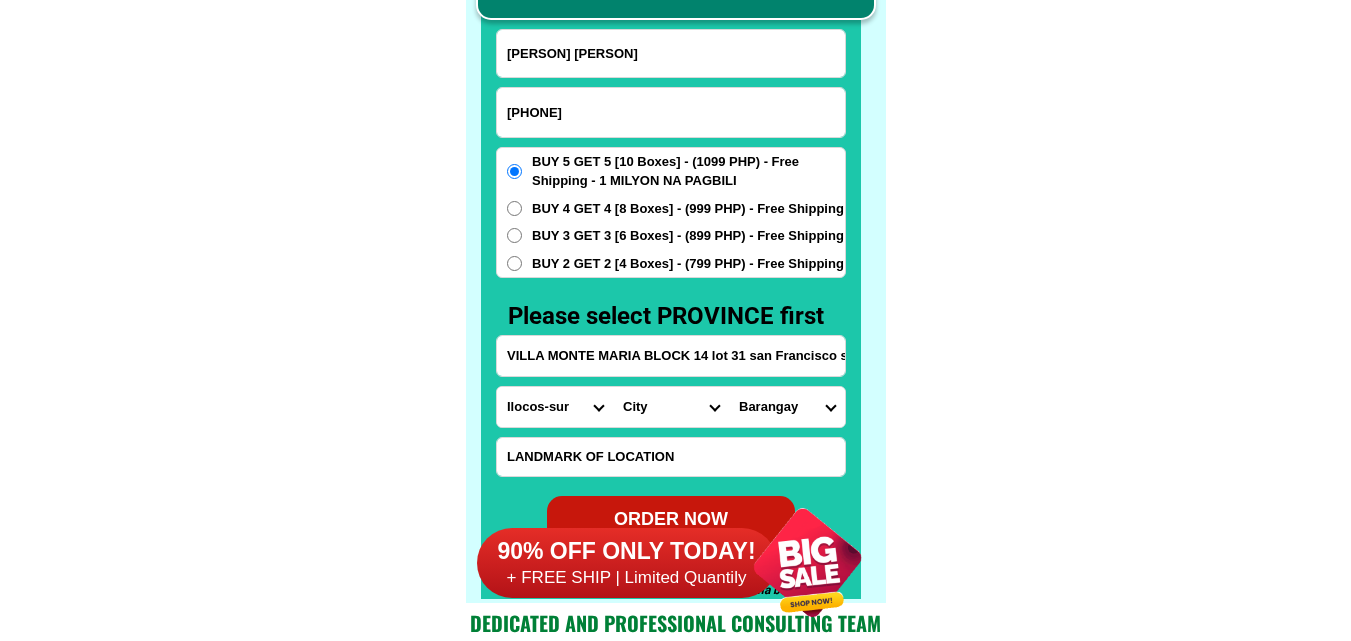 click on "[LOCATION]" at bounding box center [671, 407] 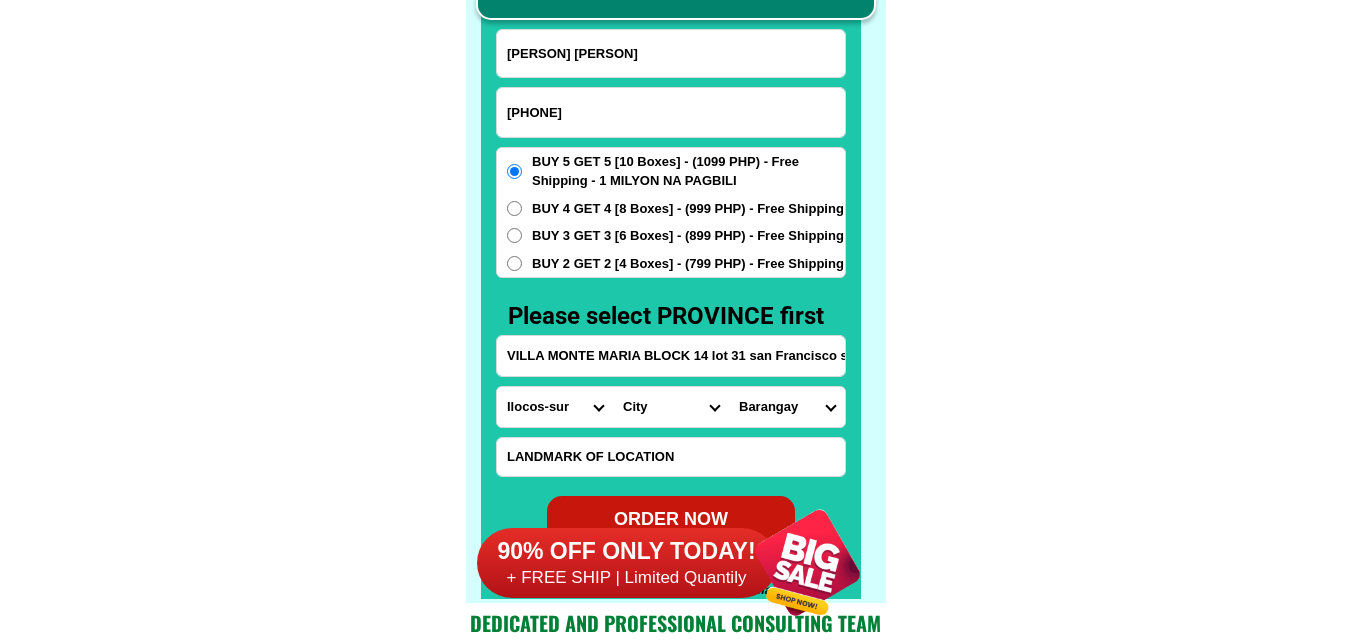 select on "[NUMBER]" 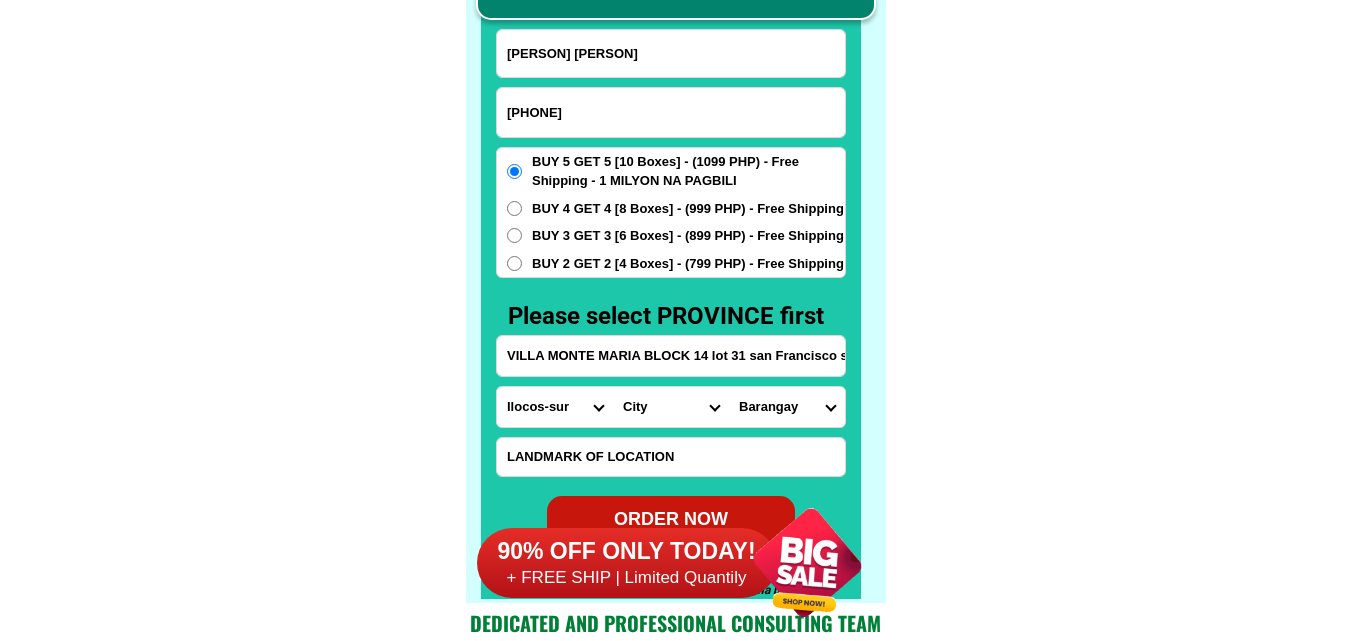 click on "[LOCATION]" at bounding box center (671, 407) 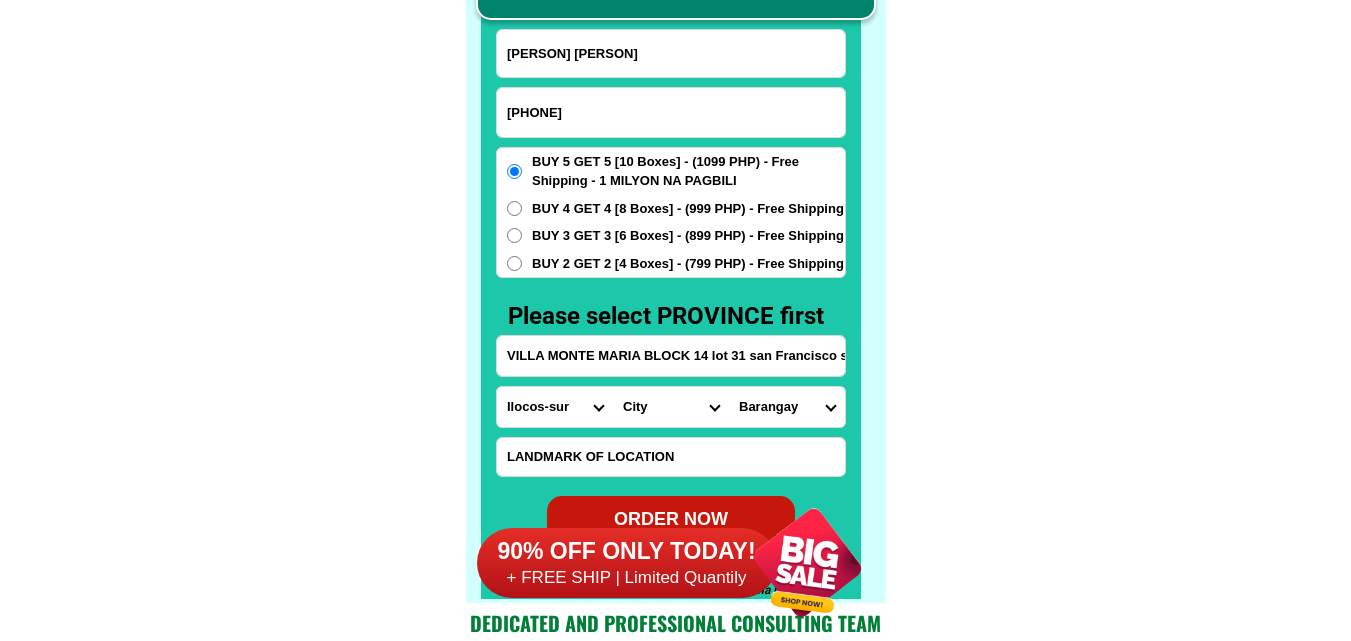 click on "VILLA MONTE MARIA BLOCK 14 lot 31 san Francisco st CATALUNAN GRANDE DAVAO CITY" at bounding box center [671, 356] 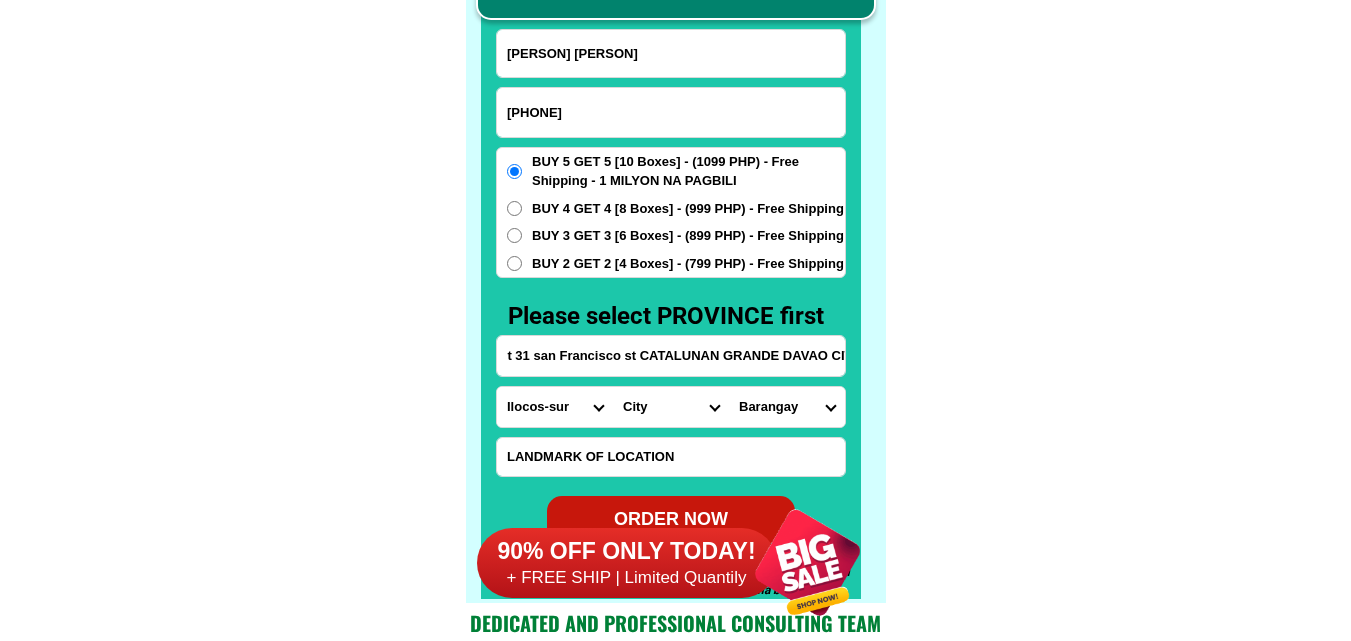 scroll, scrollTop: 0, scrollLeft: 235, axis: horizontal 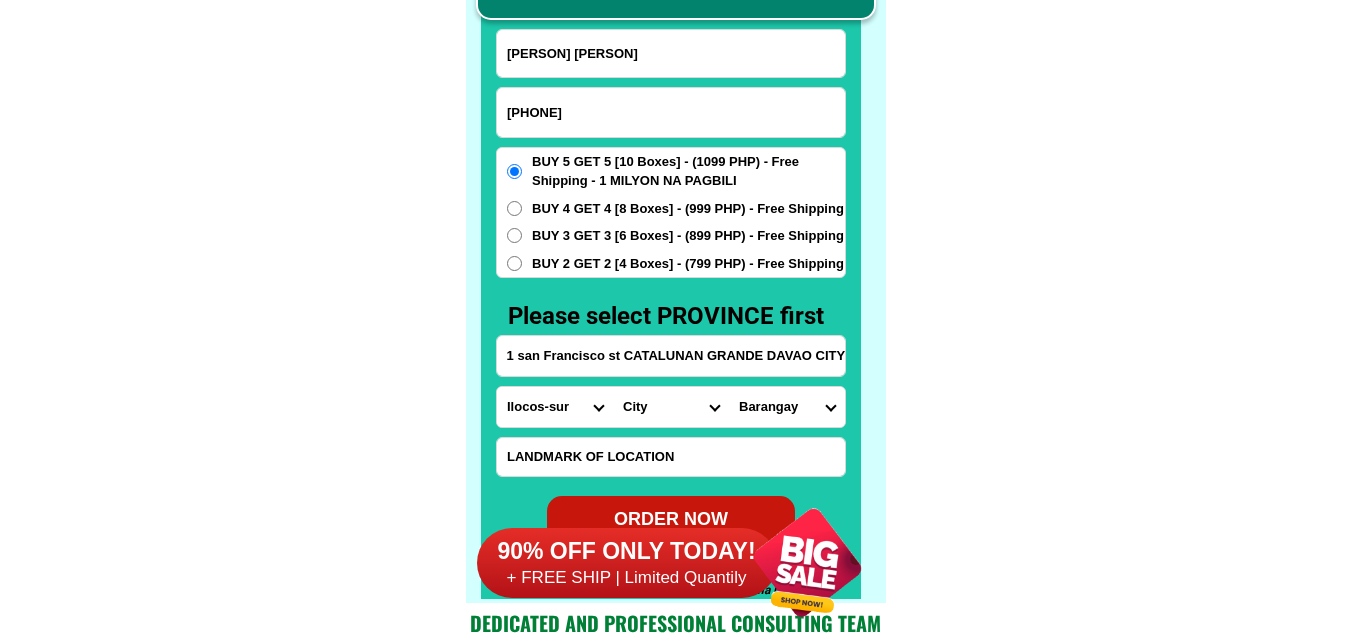 click on "Barangay Acacia Agdao Alambre [PERSON] ([LOCATION]) [PERSON] sr. Angalan Atan-awe Baganihan Bago aplaya Bago gallera Bago oshiro Baguio (pob.) Balengaeng Baliok Bangkas heights Bantol Baracatan Barangay 1-a (pob.) Barangay 10-a (pob.) Barangay 11-b (pob.) Barangay 12-b (pob.) Barangay 13-b (pob.) Barangay 14-b (pob.) Barangay 15-b (pob.) Barangay 16-b (pob.) Barangay 17-b (pob.) Barangay 18-b (pob.) Barangay 19-b (pob.) Barangay 2-a (pob.) Barangay 20-b (pob.) Barangay 21-c (pob.) Barangay 22-c (pob.) Barangay 23-c (pob.) Barangay 24-c (pob.) Barangay 25-c (pob.) Barangay 26-c (pob.) Barangay 27-c (pob.) Barangay 28-c (pob.) Barangay 29-c (pob.) Barangay 3-a (pob.) Barangay 30-c (pob.) Barangay 31-d (pob.) Barangay 32-d (pob.) Barangay 33-d (pob.) Barangay 34-d (pob.) Barangay 35-d (pob.) Barangay 36-d (pob.) Barangay 37-d (pob.) Barangay 38-d (pob.) Barangay 39-d (pob.) Barangay 4-a (pob.) Barangay 40-d (pob.) Barangay 5-a (pob.) Barangay 6-a (pob.) Barangay 7-a (pob.) Barangay 8-a (pob.) Bato" at bounding box center [787, 407] 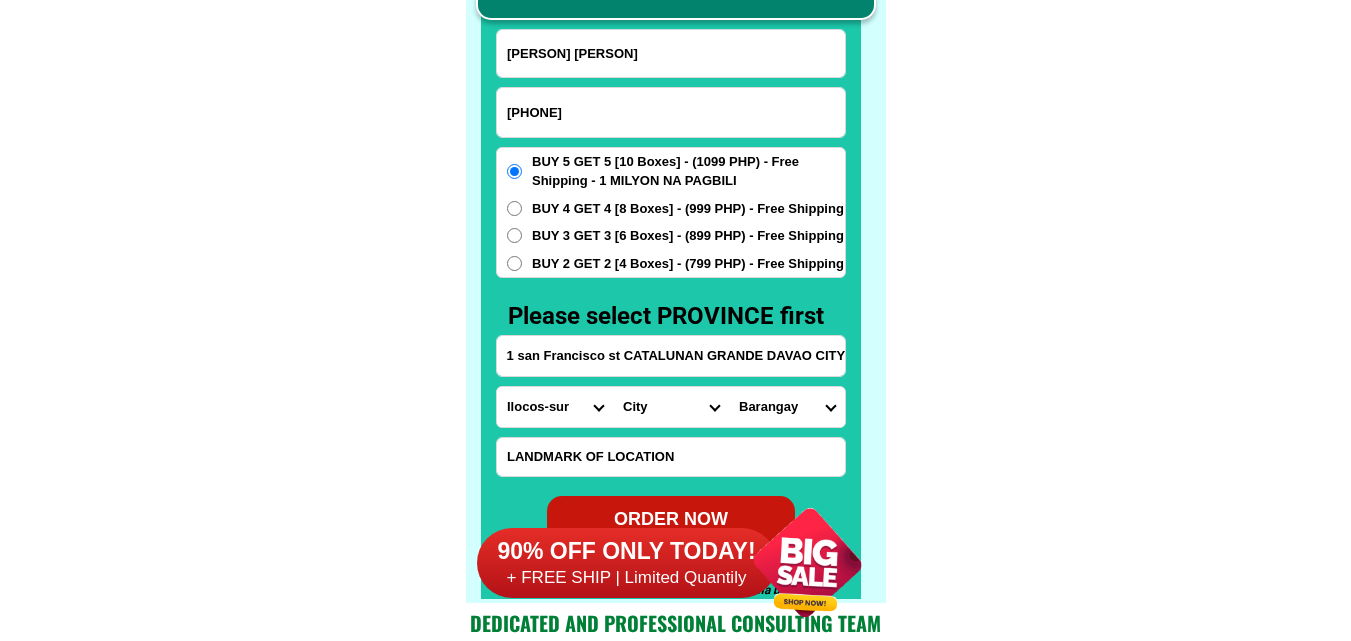 scroll, scrollTop: 0, scrollLeft: 0, axis: both 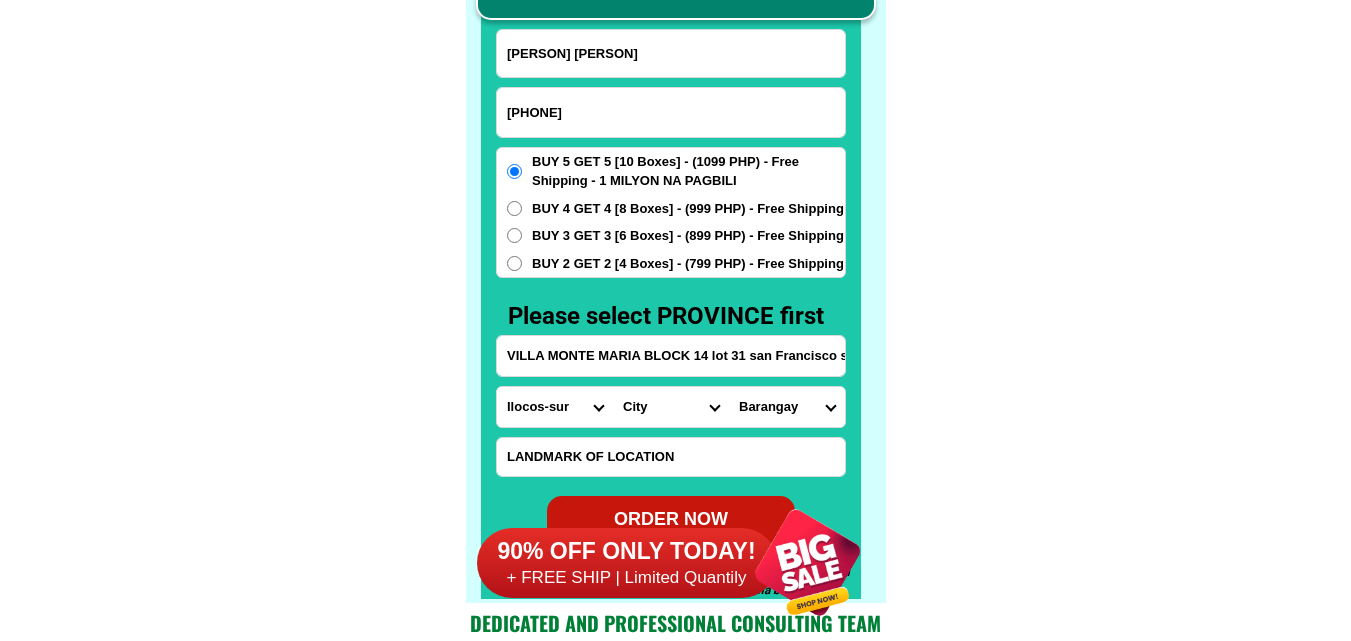 select on "[PHONE]" 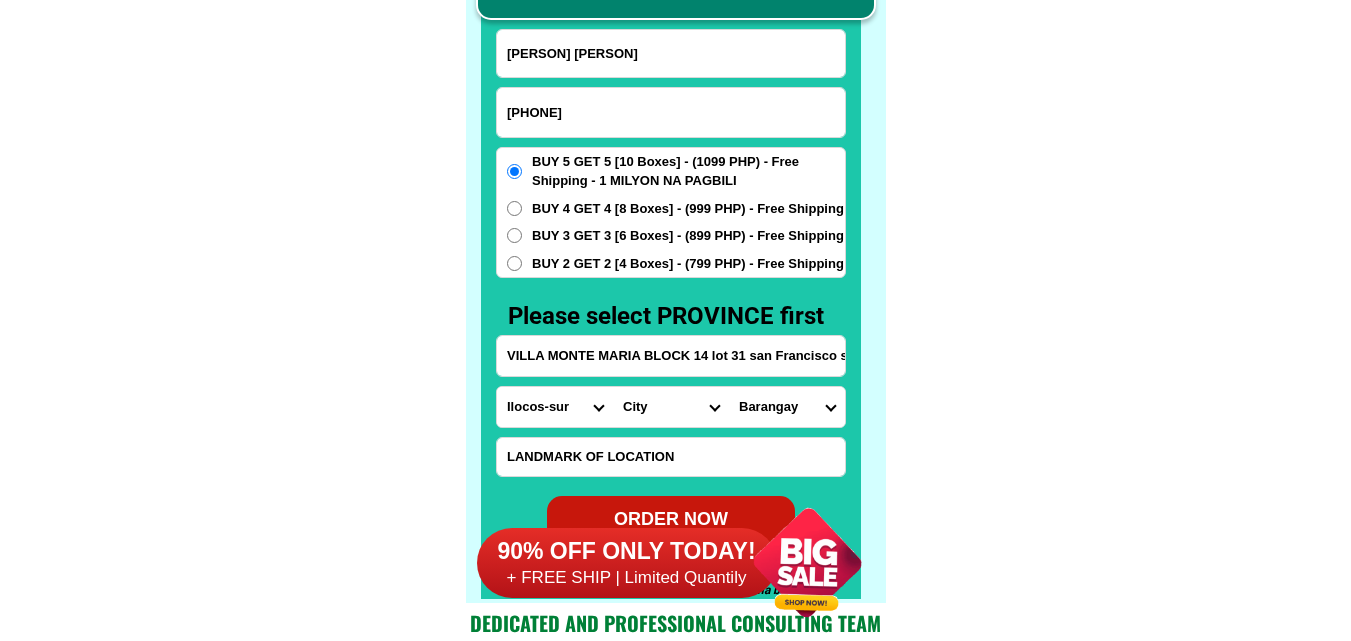 click on "Barangay Acacia Agdao Alambre [PERSON] ([LOCATION]) [PERSON] sr. Angalan Atan-awe Baganihan Bago aplaya Bago gallera Bago oshiro Baguio (pob.) Balengaeng Baliok Bangkas heights Bantol Baracatan Barangay 1-a (pob.) Barangay 10-a (pob.) Barangay 11-b (pob.) Barangay 12-b (pob.) Barangay 13-b (pob.) Barangay 14-b (pob.) Barangay 15-b (pob.) Barangay 16-b (pob.) Barangay 17-b (pob.) Barangay 18-b (pob.) Barangay 19-b (pob.) Barangay 2-a (pob.) Barangay 20-b (pob.) Barangay 21-c (pob.) Barangay 22-c (pob.) Barangay 23-c (pob.) Barangay 24-c (pob.) Barangay 25-c (pob.) Barangay 26-c (pob.) Barangay 27-c (pob.) Barangay 28-c (pob.) Barangay 29-c (pob.) Barangay 3-a (pob.) Barangay 30-c (pob.) Barangay 31-d (pob.) Barangay 32-d (pob.) Barangay 33-d (pob.) Barangay 34-d (pob.) Barangay 35-d (pob.) Barangay 36-d (pob.) Barangay 37-d (pob.) Barangay 38-d (pob.) Barangay 39-d (pob.) Barangay 4-a (pob.) Barangay 40-d (pob.) Barangay 5-a (pob.) Barangay 6-a (pob.) Barangay 7-a (pob.) Barangay 8-a (pob.) Bato" at bounding box center (787, 407) 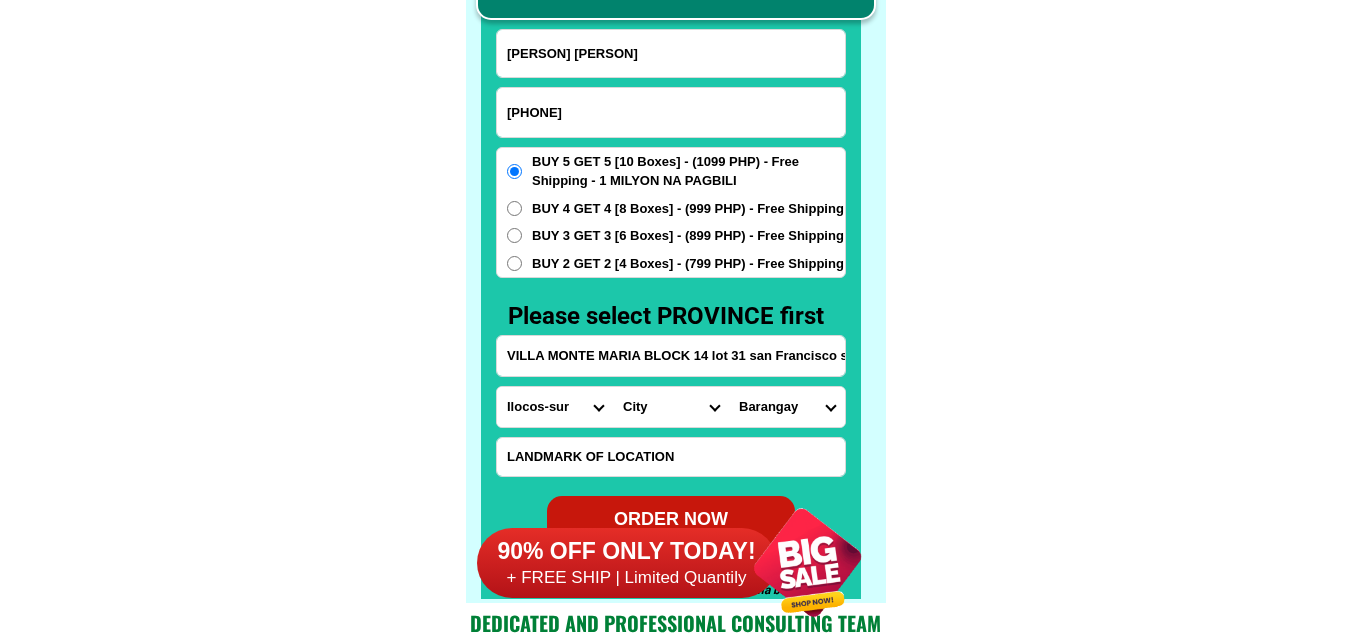 click on "FREE SHIPPING NATIONWIDE Contact Review Introduction Product BONA VITA COFFEE Comprehensive health protection solution
Research by Dr. Willie Ong and Dr. Liza Ong ✅ 𝙰𝚗𝚝𝚒 𝙲𝚊𝚗𝚌𝚎𝚛 ✅ 𝙰𝚗𝚝𝚒 𝚂𝚝𝚛𝚘𝚔𝚎
✅ 𝙰𝚗𝚝𝚒 𝙳𝚒𝚊𝚋𝚎𝚝𝚒𝚌 ✅ 𝙳𝚒𝚊𝚋𝚎𝚝𝚎𝚜 FAKE VS ORIGINAL Noon: nagkaroon ng cancer, hindi makalakad ng normal pagkatapos: uminom ng Bonavita dalawang beses sa isang araw, maaaring maglakad nang mag-isa, bawasan ang mga sintomas ng kanser The product has been certified for
safety and effectiveness Prevent and combat signs of diabetes, hypertension, and cardiovascular diseases Helps strengthen bones and joints Prevent cancer Reduce excess fat Anti-aging BONAVITA CAFE WITH HYDROLYZED COLLAGEN Enemy of the cause of disease LIZA ONG Doc Nutrition Department of Philippines General Hospital shared that BONA VITA CAFE sprouts are the panacea in anti - aging and anti-disease. Start After 1 week" at bounding box center [675, -6201] 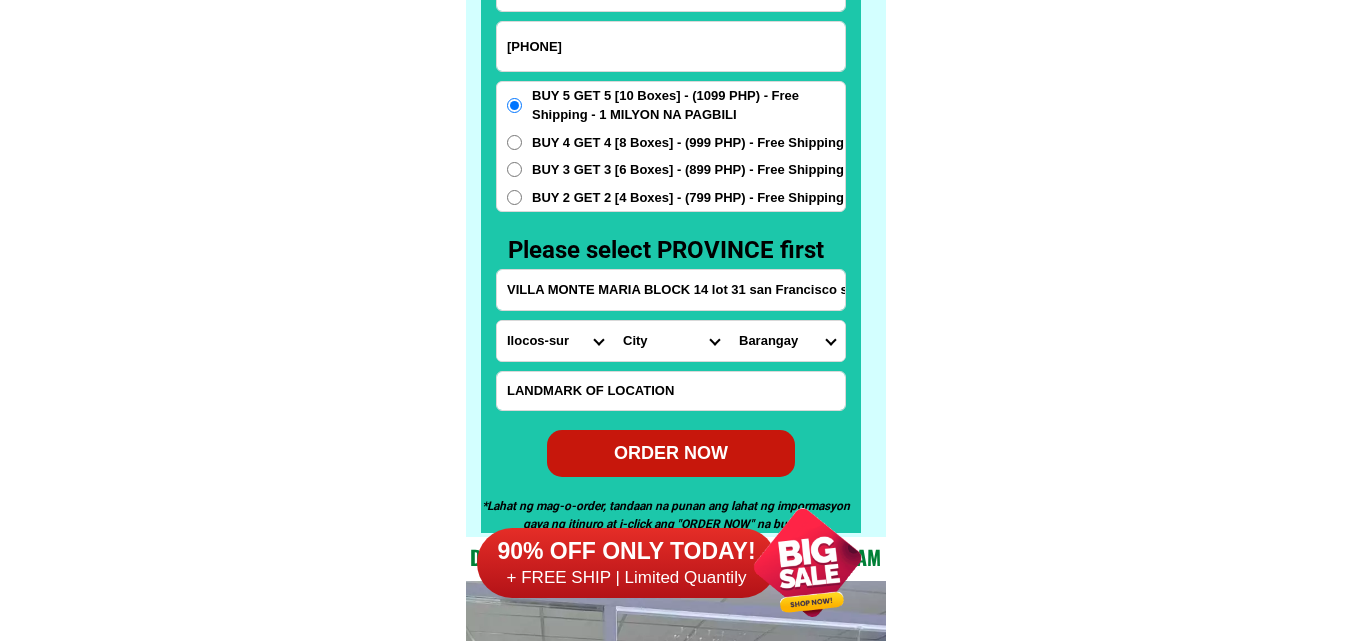 scroll, scrollTop: 15746, scrollLeft: 0, axis: vertical 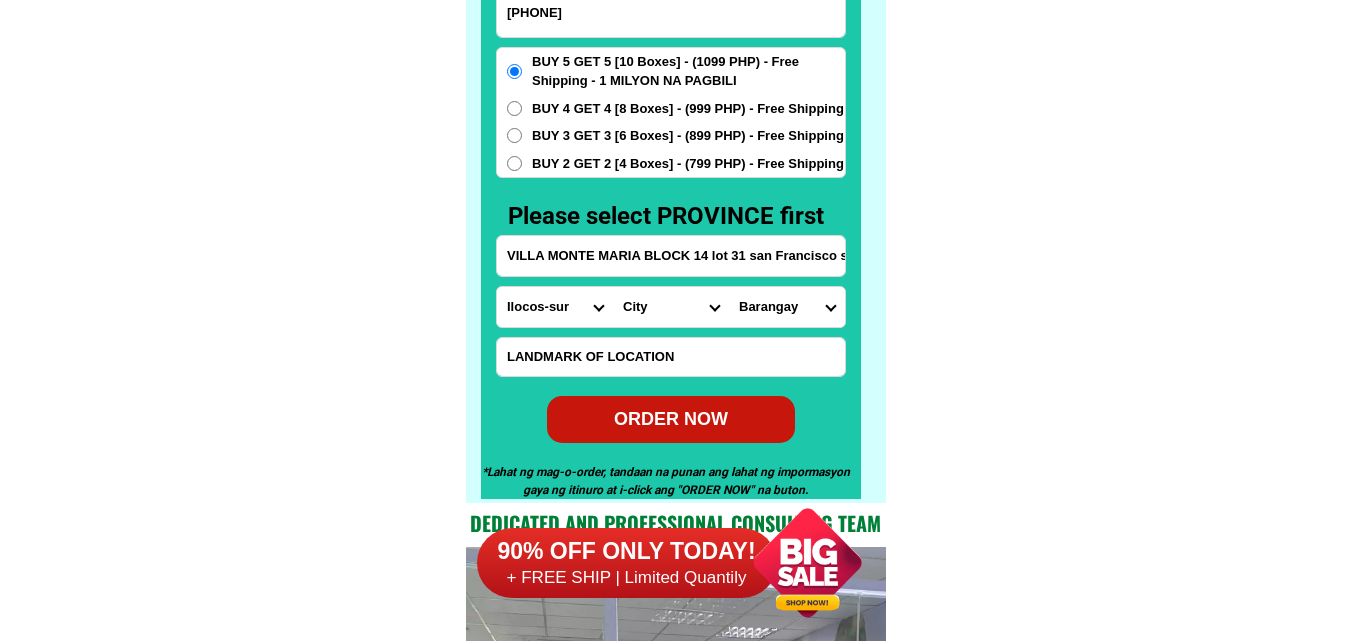 click on "ORDER NOW" at bounding box center (671, 419) 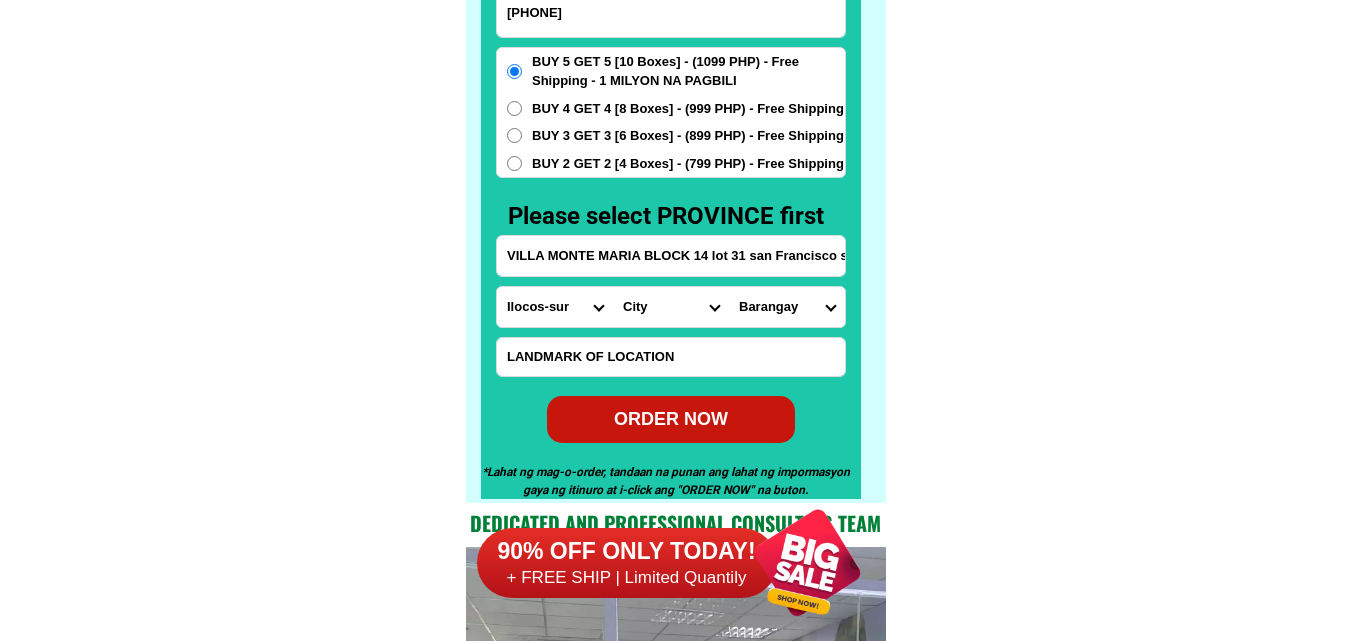 type on "[PHONE]" 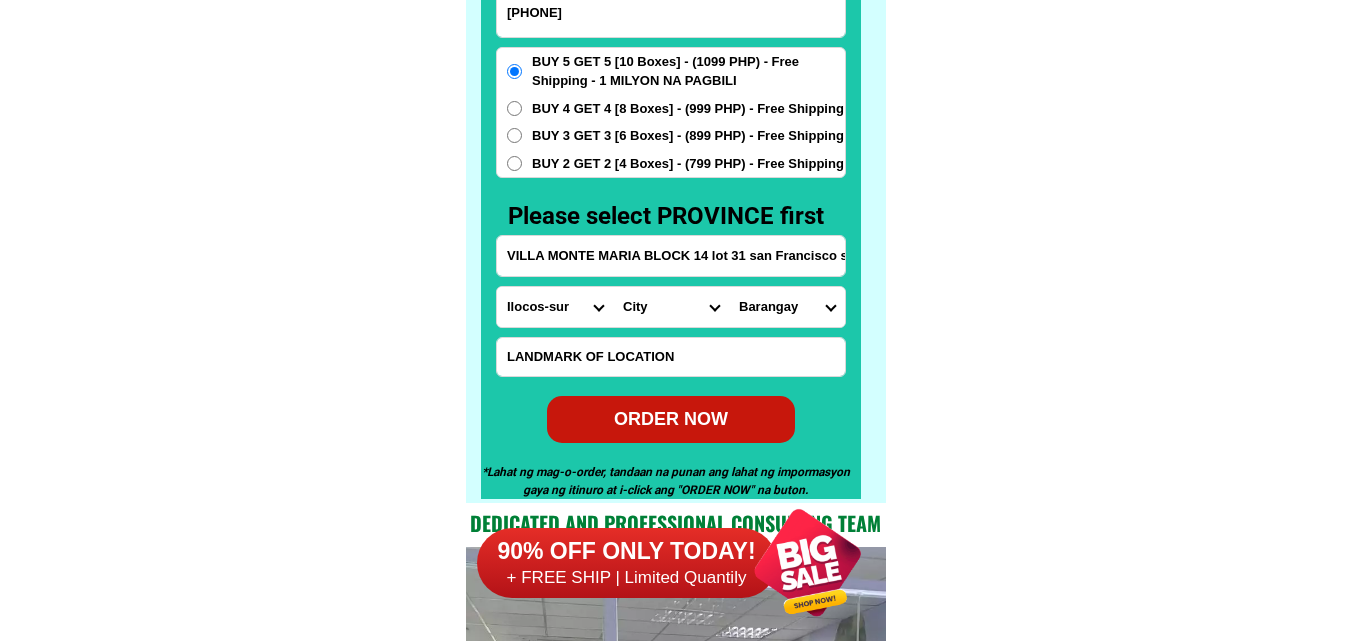 radio on "true" 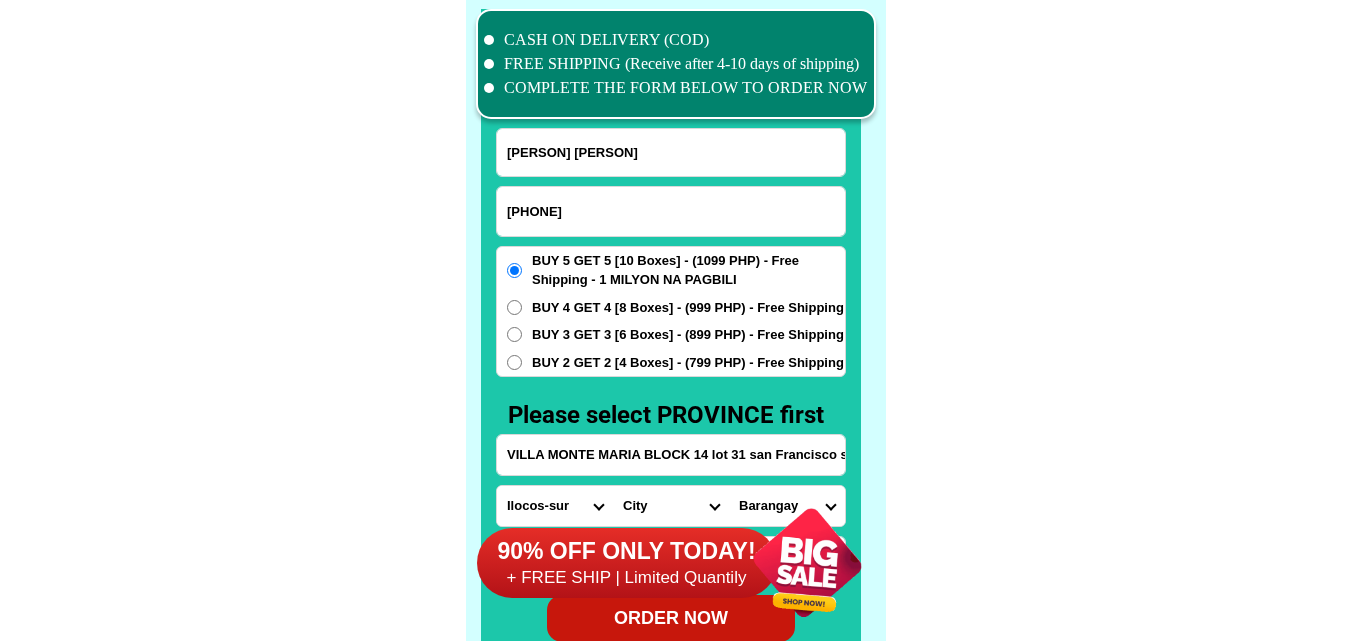 scroll, scrollTop: 15546, scrollLeft: 0, axis: vertical 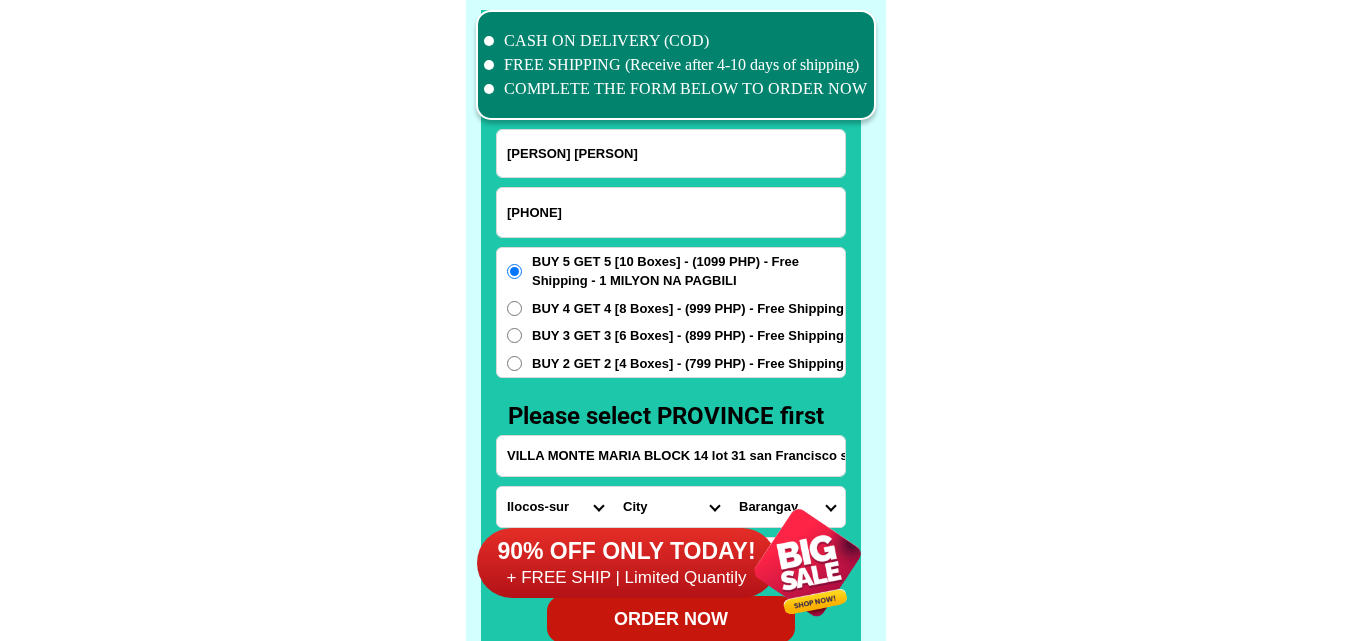 drag, startPoint x: 548, startPoint y: 199, endPoint x: 526, endPoint y: 176, distance: 31.827662 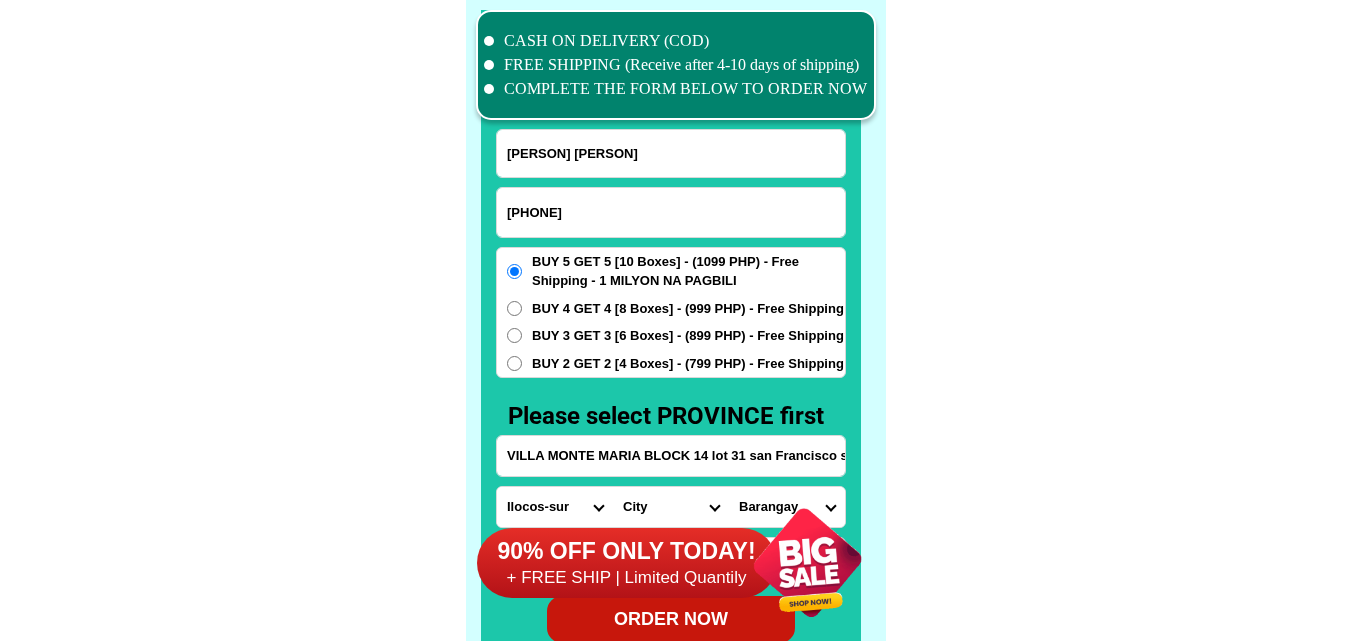 click on "[PHONE]" at bounding box center (671, 212) 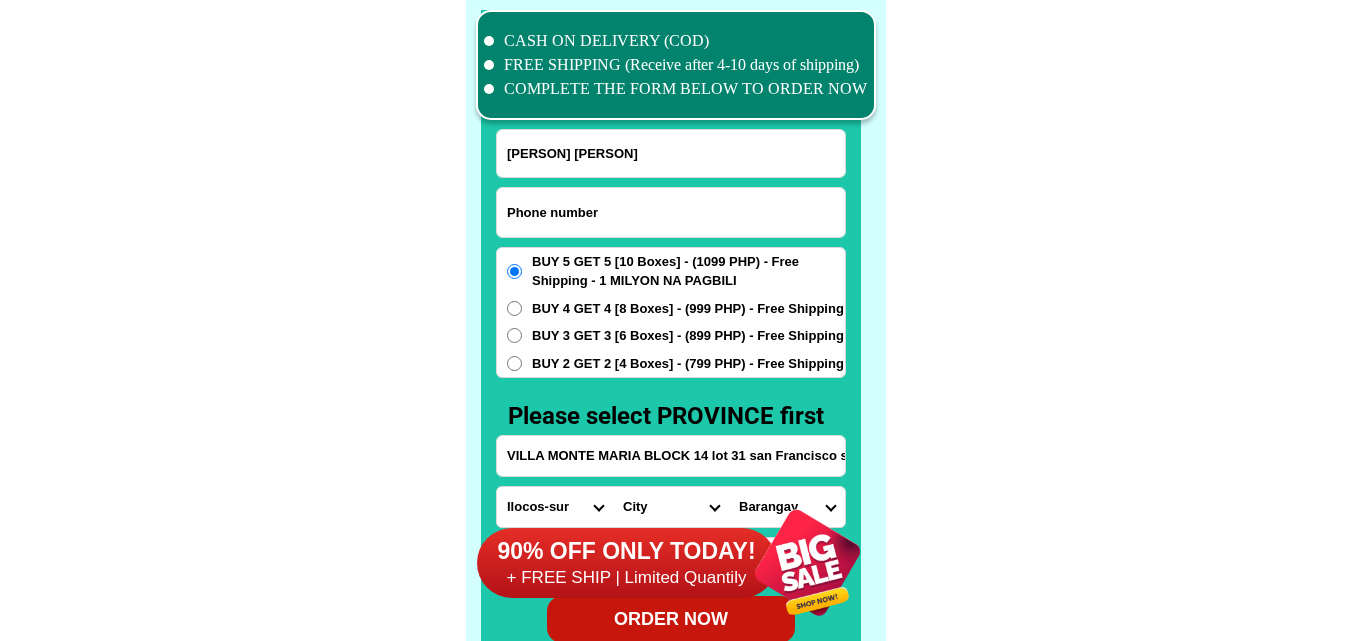 paste on "[PHONE]" 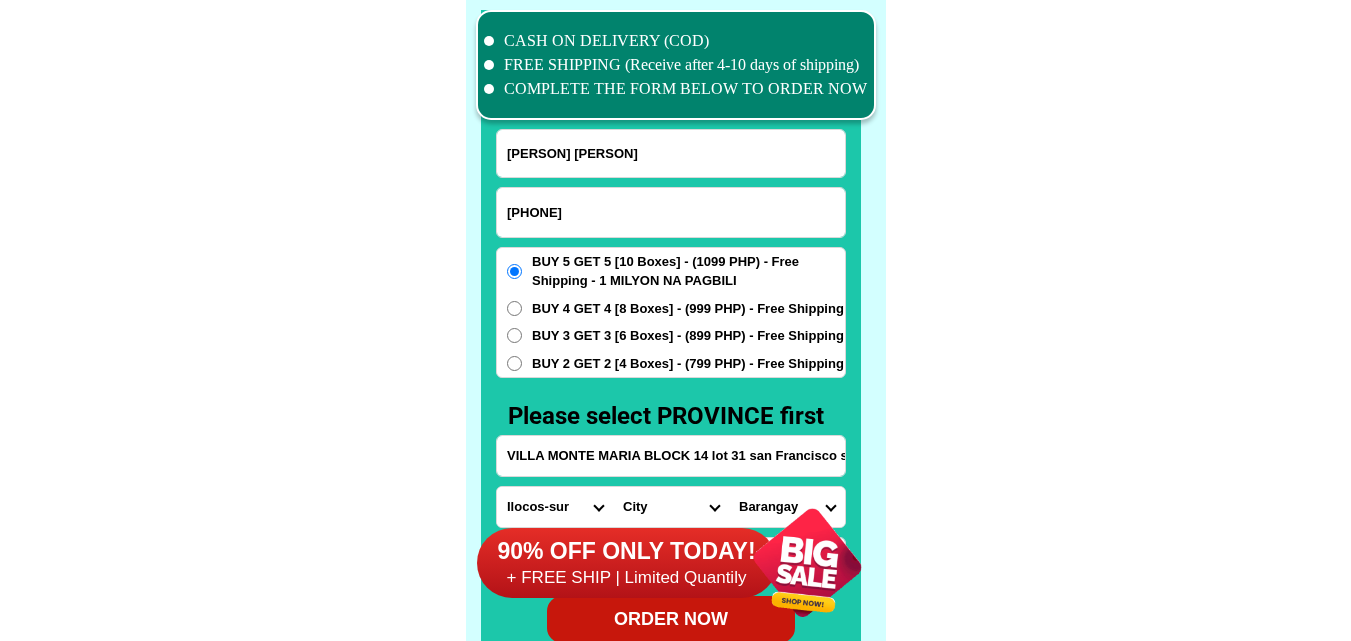type on "[PHONE]" 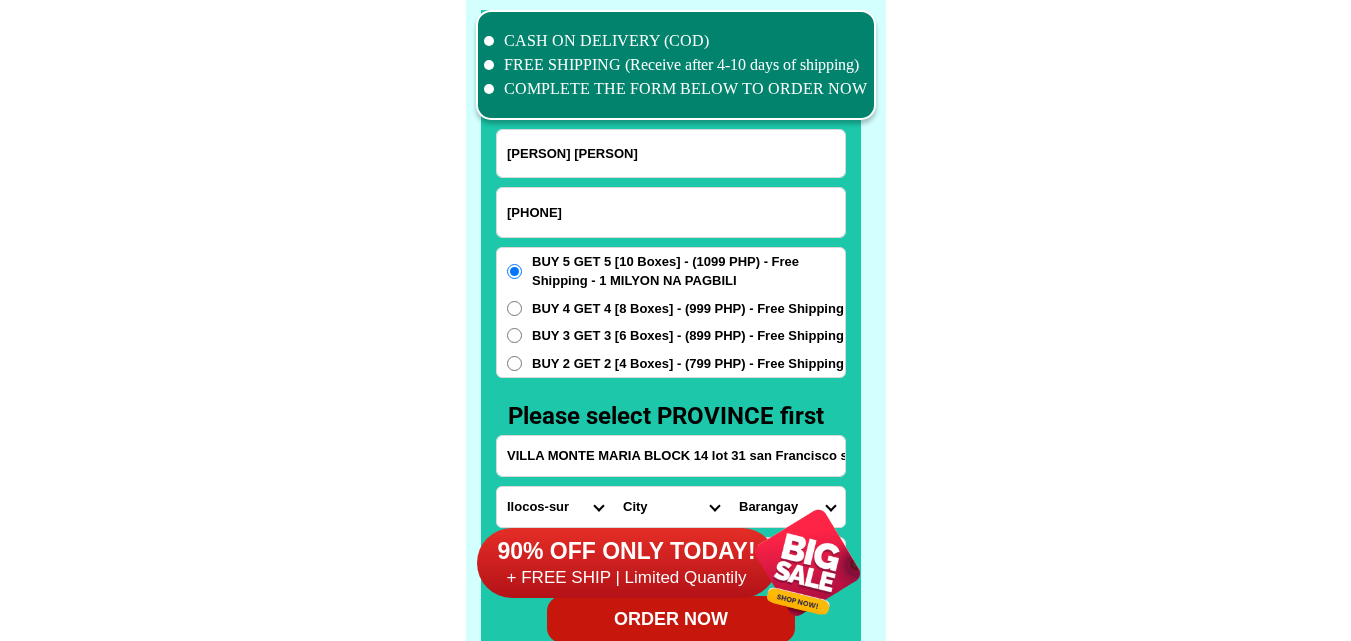 click on "[PERSON] [PERSON]" at bounding box center (671, 153) 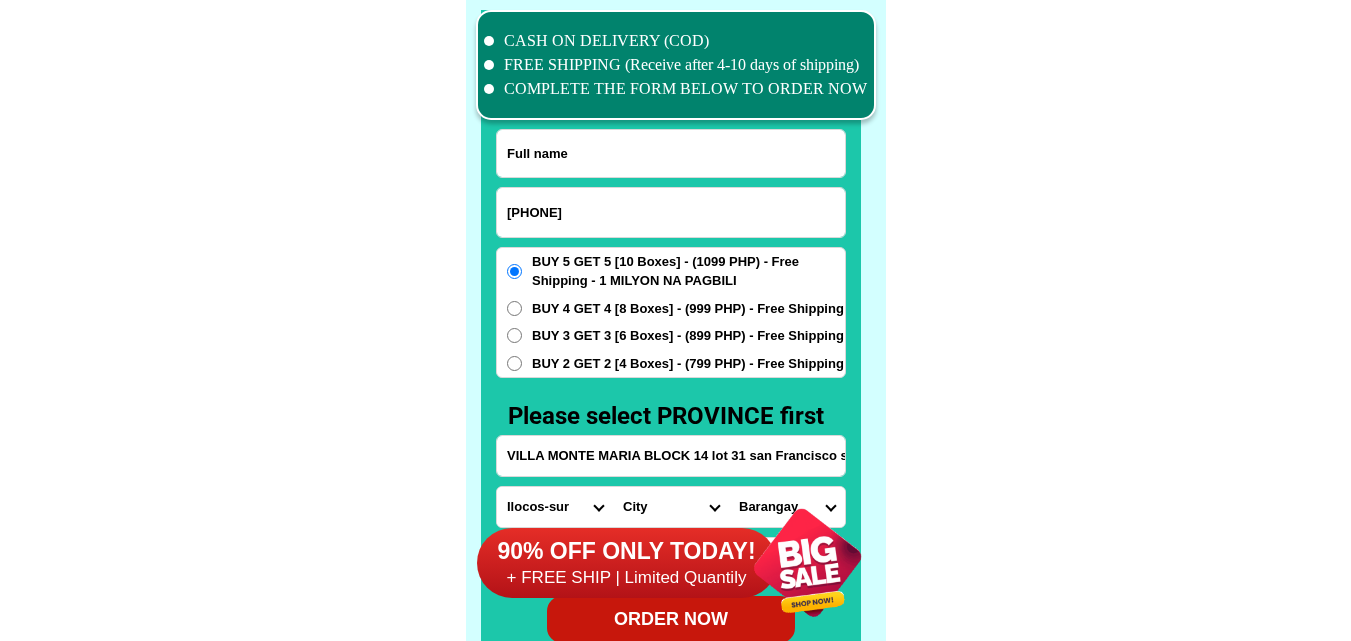 paste on "[NAME]" 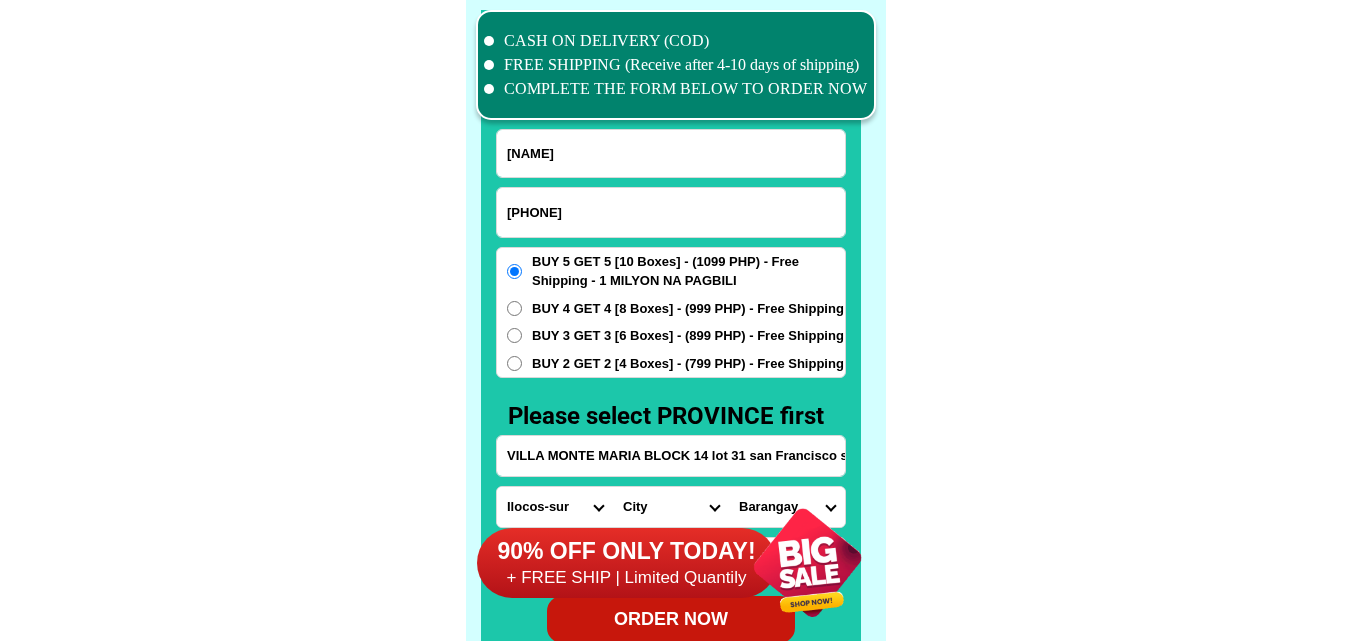 type on "[NAME]" 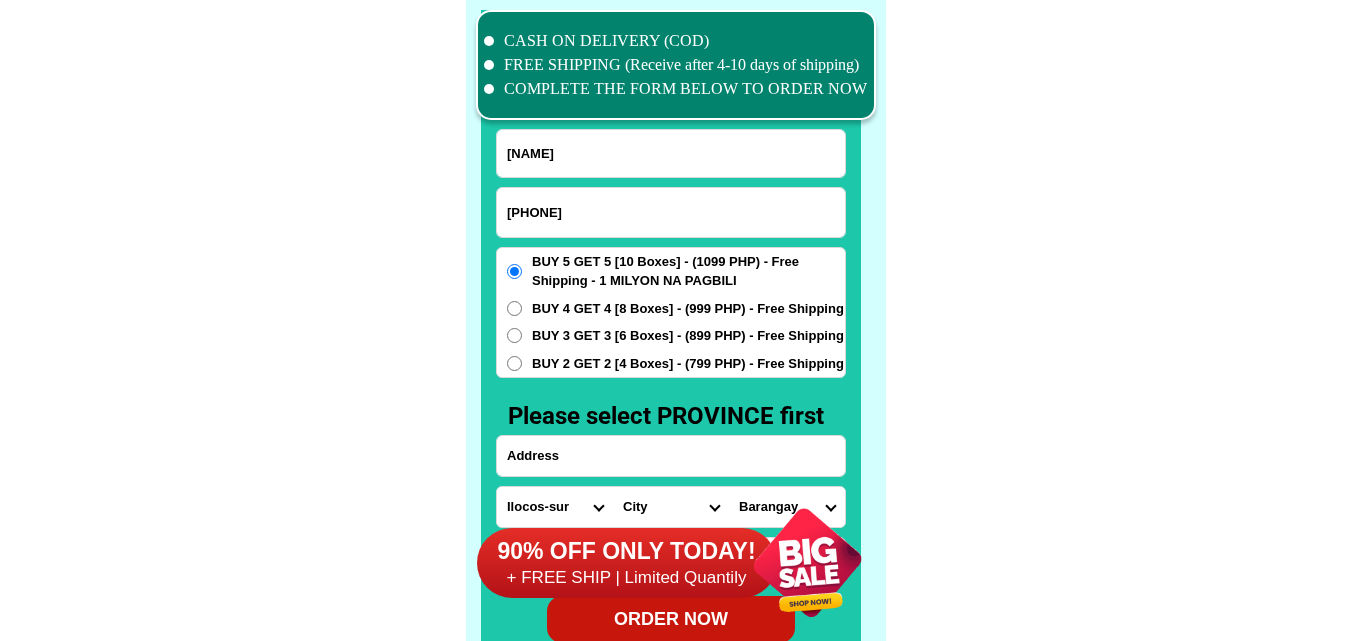 click at bounding box center [671, 456] 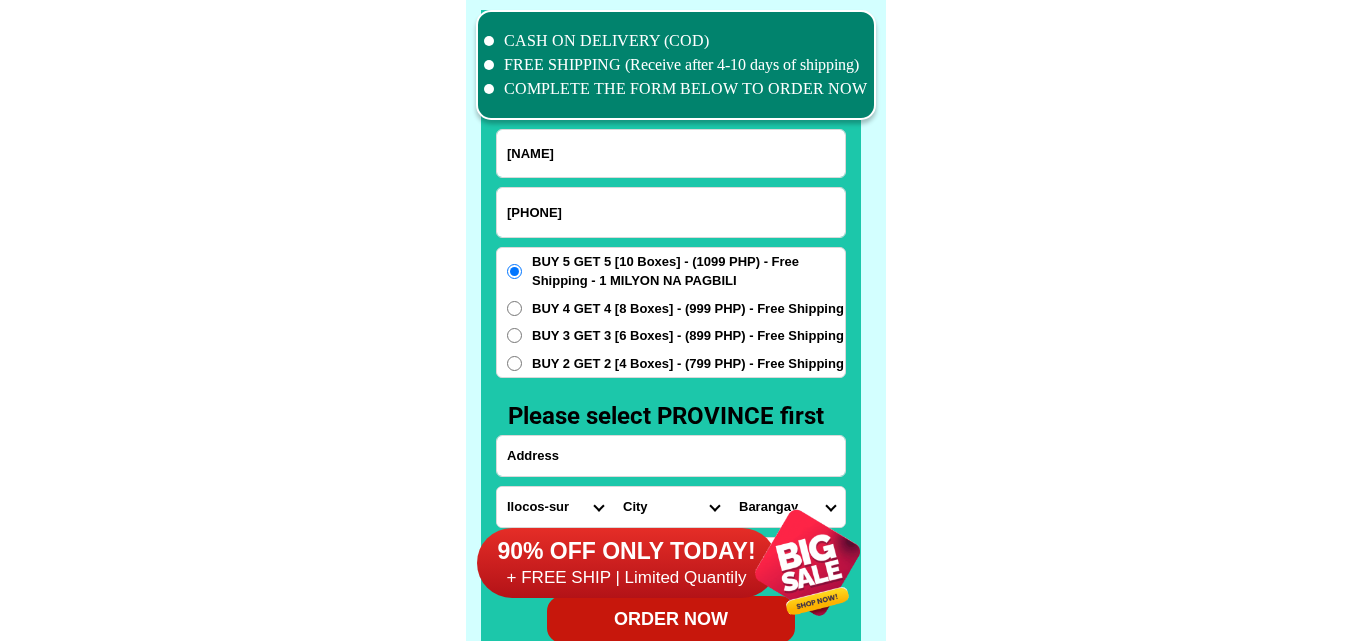 paste on "[PERSON] Street Salvacion Pob Alang Alang Leyte" 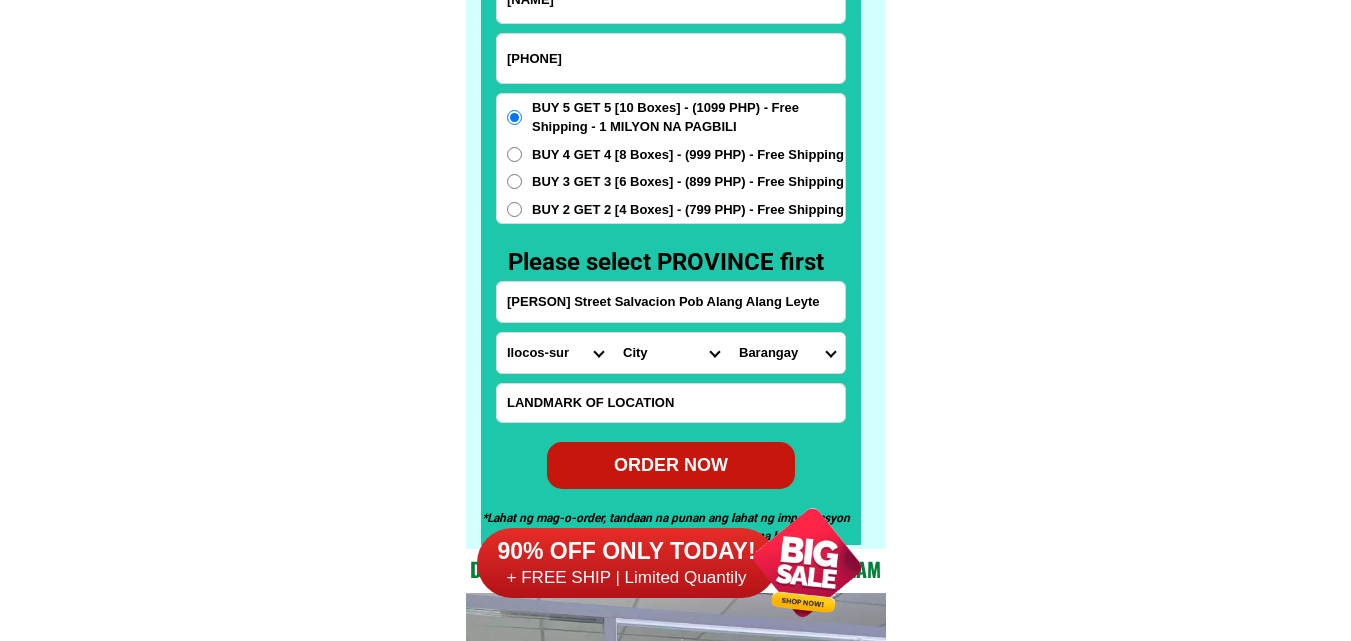 scroll, scrollTop: 15746, scrollLeft: 0, axis: vertical 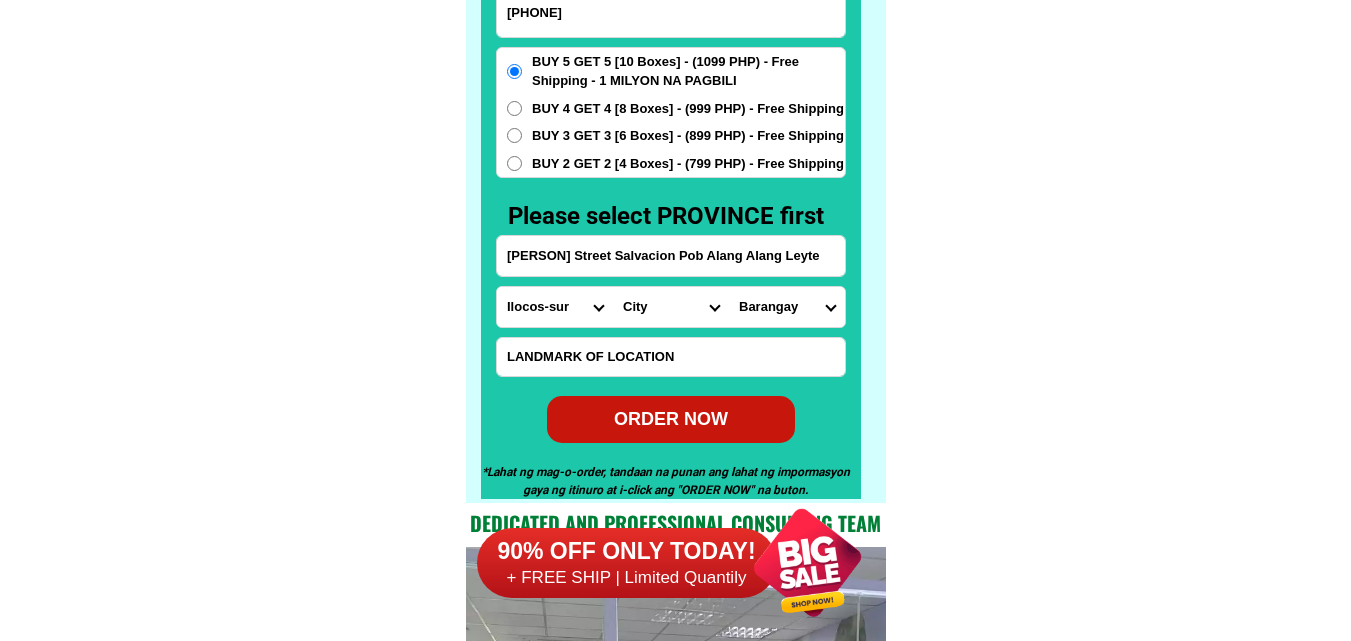 type on "[PERSON] Street Salvacion Pob Alang Alang Leyte" 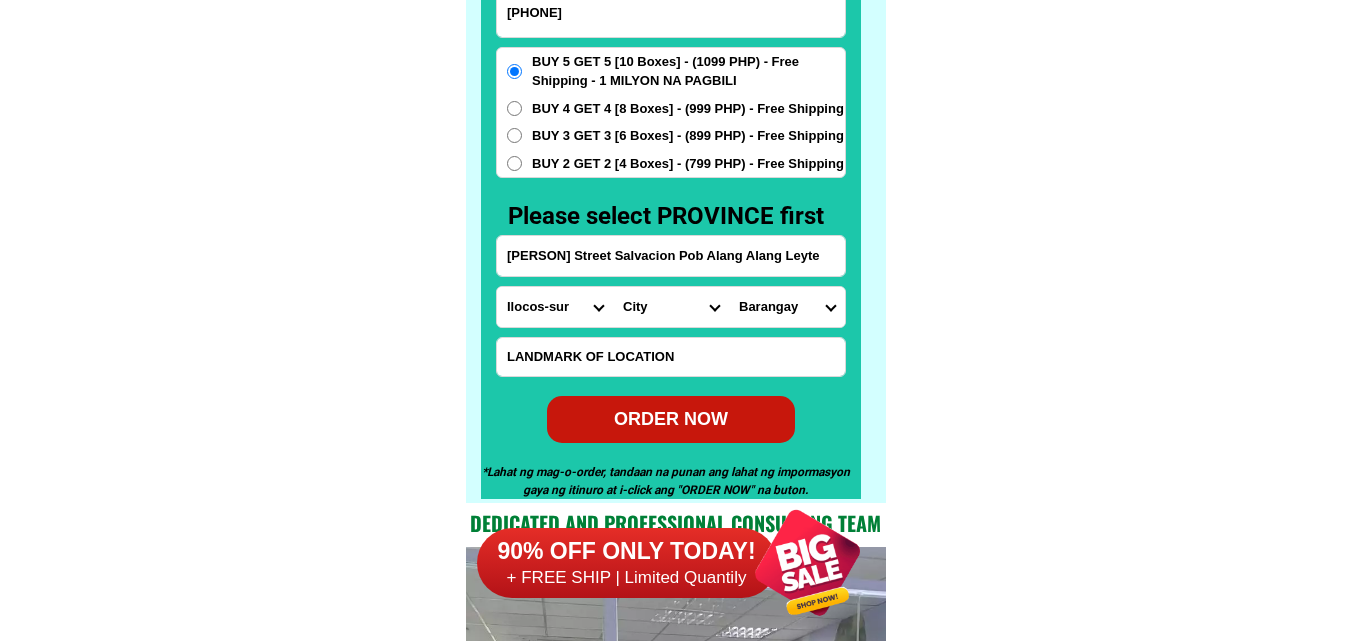 click on "Province Abra Agusan-del-norte Agusan-del-sur Aklan Albay Antique Apayao Aurora Basilan Bataan Batanes Batangas Benguet Biliran Bohol Bukidnon Bulacan Cagayan Camarines-norte Camarines-sur Camiguin Capiz Catanduanes Cavite Cebu Cotabato Davao-de-oro Davao-del-norte Davao-del-sur Davao-occidental Davao-oriental Dinagat-islands Eastern-samar Guimaras Ifugao Ilocos-norte Ilocos-sur Iloilo Isabela Kalinga La-union Laguna Lanao-del-norte Lanao-del-sur Leyte Maguindanao Marinduque Masbate Metro-manila Misamis-occidental Misamis-oriental Mountain-province Negros-occidental Negros-oriental Northern-samar Nueva-ecija Nueva-vizcaya Occidental-mindoro Oriental-mindoro Palawan Pampanga Pangasinan Quezon Quirino Rizal Romblon Sarangani Siquijor Sorsogon South-cotabato Southern-leyte Sultan-kudarat Sulu Surigao-del-norte Surigao-del-sur Tarlac Tawi-tawi Western-samar Zambales Zamboanga-del-norte Zamboanga-del-sur Zamboanga-sibugay" at bounding box center [555, 307] 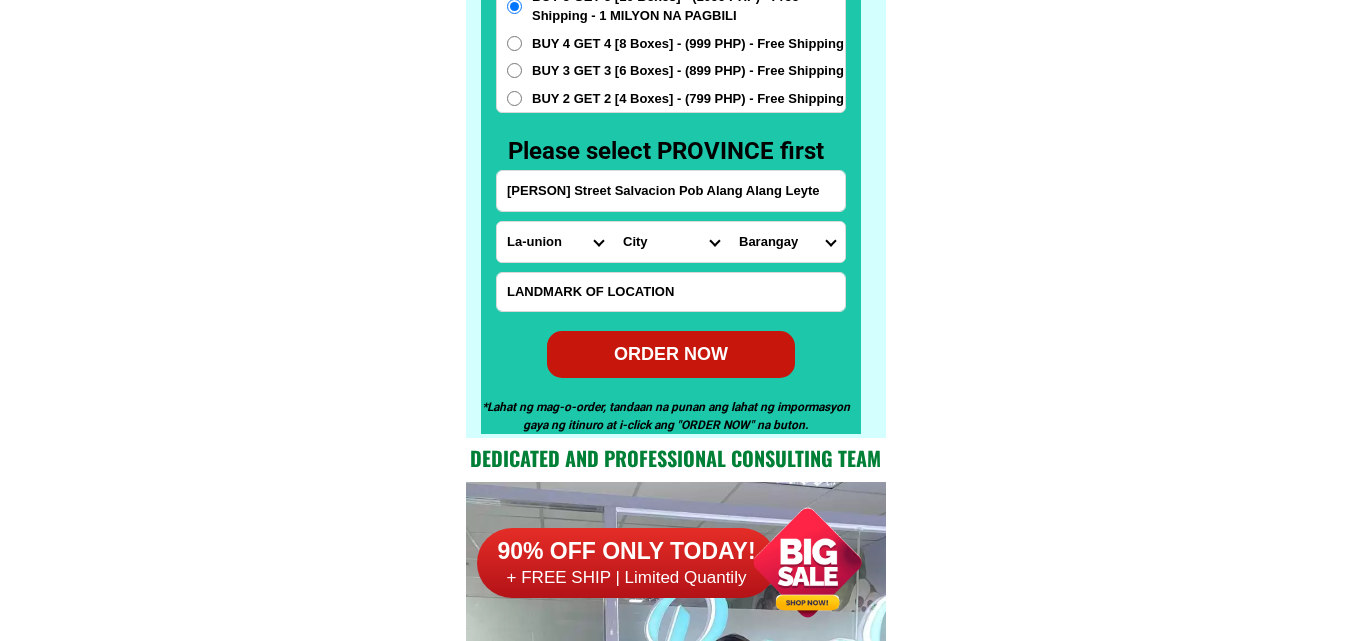 scroll, scrollTop: 15846, scrollLeft: 0, axis: vertical 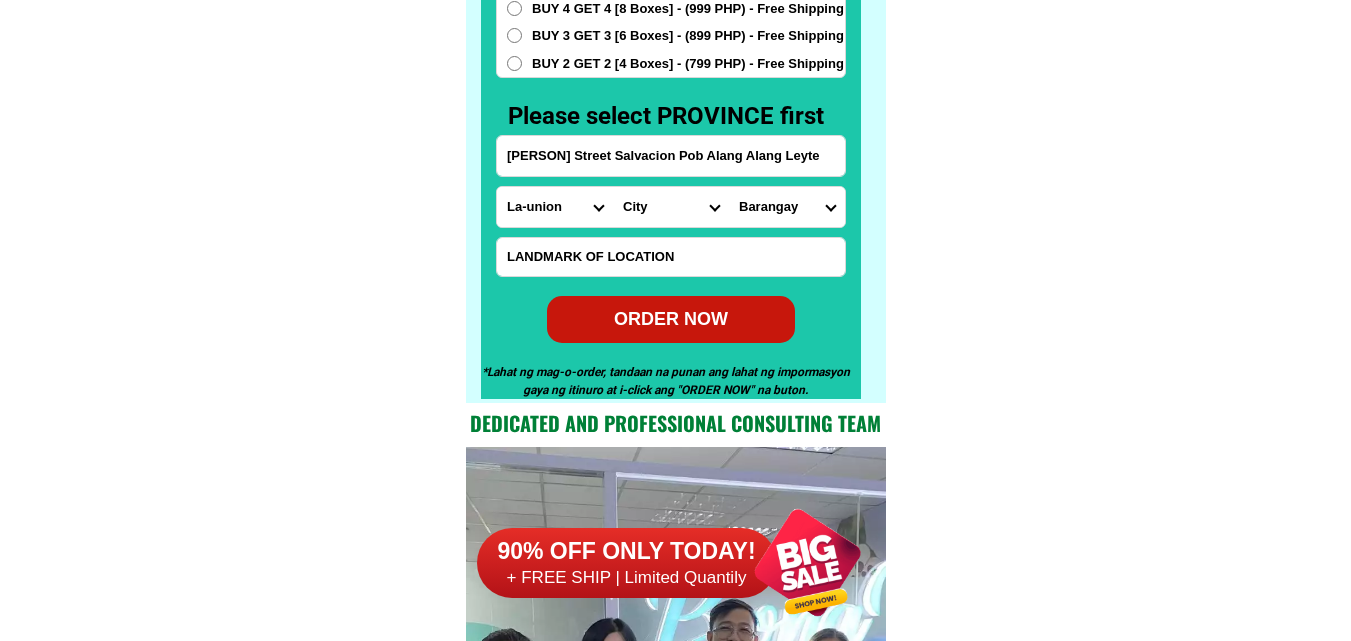 click on "Province Abra Agusan-del-norte Agusan-del-sur Aklan Albay Antique Apayao Aurora Basilan Bataan Batanes Batangas Benguet Biliran Bohol Bukidnon Bulacan Cagayan Camarines-norte Camarines-sur Camiguin Capiz Catanduanes Cavite Cebu Cotabato Davao-de-oro Davao-del-norte Davao-del-sur Davao-occidental Davao-oriental Dinagat-islands Eastern-samar Guimaras Ifugao Ilocos-norte Ilocos-sur Iloilo Isabela Kalinga La-union Laguna Lanao-del-norte Lanao-del-sur Leyte Maguindanao Marinduque Masbate Metro-manila Misamis-occidental Misamis-oriental Mountain-province Negros-occidental Negros-oriental Northern-samar Nueva-ecija Nueva-vizcaya Occidental-mindoro Oriental-mindoro Palawan Pampanga Pangasinan Quezon Quirino Rizal Romblon Sarangani Siquijor Sorsogon South-cotabato Southern-leyte Sultan-kudarat Sulu Surigao-del-norte Surigao-del-sur Tarlac Tawi-tawi Western-samar Zambales Zamboanga-del-norte Zamboanga-del-sur Zamboanga-sibugay" at bounding box center (555, 207) 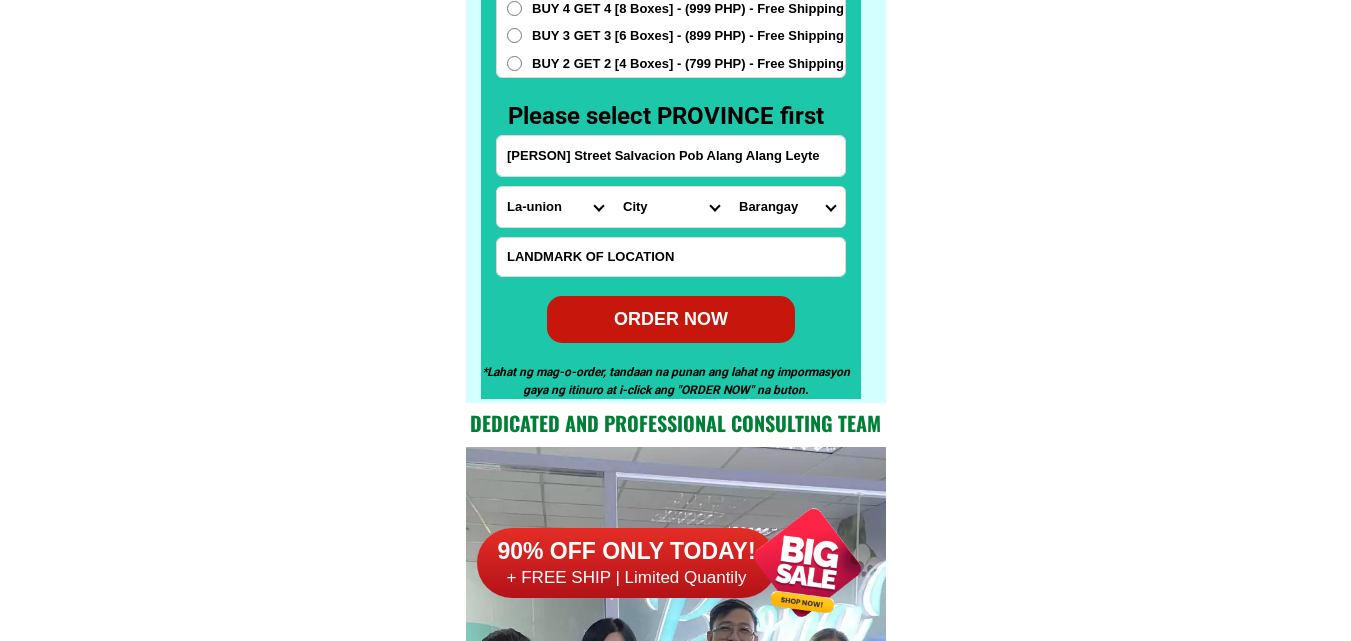 select on "63_199" 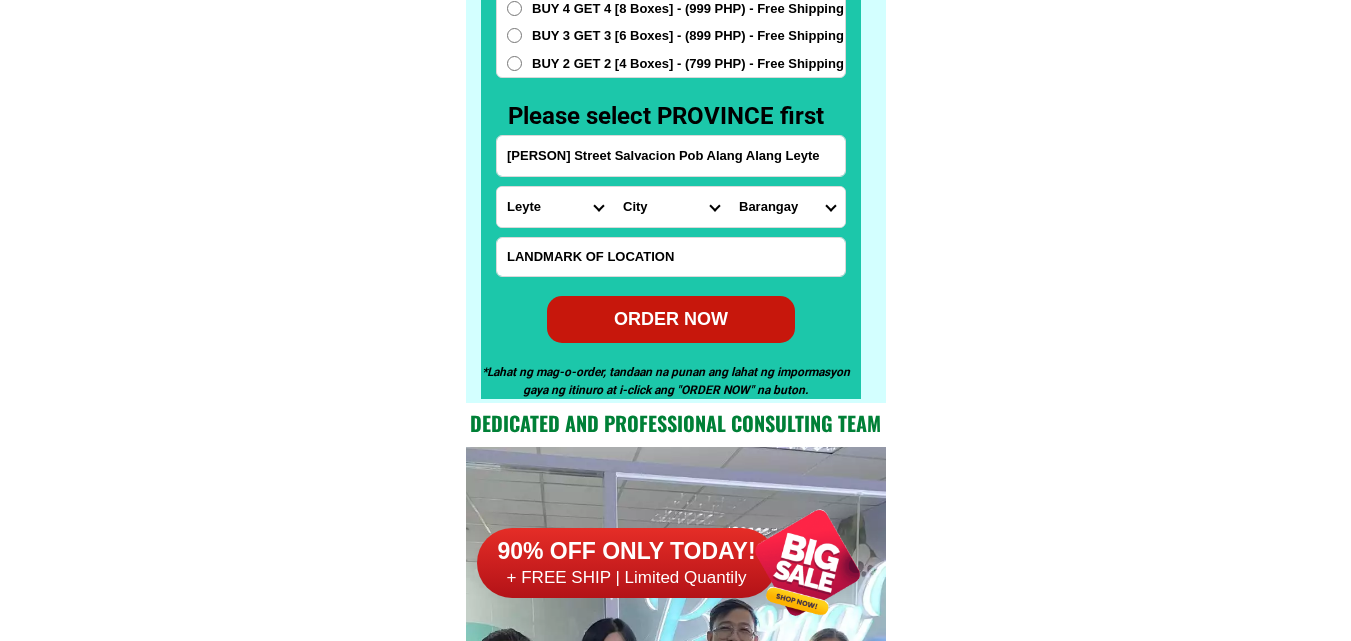 click on "Province Abra Agusan-del-norte Agusan-del-sur Aklan Albay Antique Apayao Aurora Basilan Bataan Batanes Batangas Benguet Biliran Bohol Bukidnon Bulacan Cagayan Camarines-norte Camarines-sur Camiguin Capiz Catanduanes Cavite Cebu Cotabato Davao-de-oro Davao-del-norte Davao-del-sur Davao-occidental Davao-oriental Dinagat-islands Eastern-samar Guimaras Ifugao Ilocos-norte Ilocos-sur Iloilo Isabela Kalinga La-union Laguna Lanao-del-norte Lanao-del-sur Leyte Maguindanao Marinduque Masbate Metro-manila Misamis-occidental Misamis-oriental Mountain-province Negros-occidental Negros-oriental Northern-samar Nueva-ecija Nueva-vizcaya Occidental-mindoro Oriental-mindoro Palawan Pampanga Pangasinan Quezon Quirino Rizal Romblon Sarangani Siquijor Sorsogon South-cotabato Southern-leyte Sultan-kudarat Sulu Surigao-del-norte Surigao-del-sur Tarlac Tawi-tawi Western-samar Zambales Zamboanga-del-norte Zamboanga-del-sur Zamboanga-sibugay" at bounding box center [555, 207] 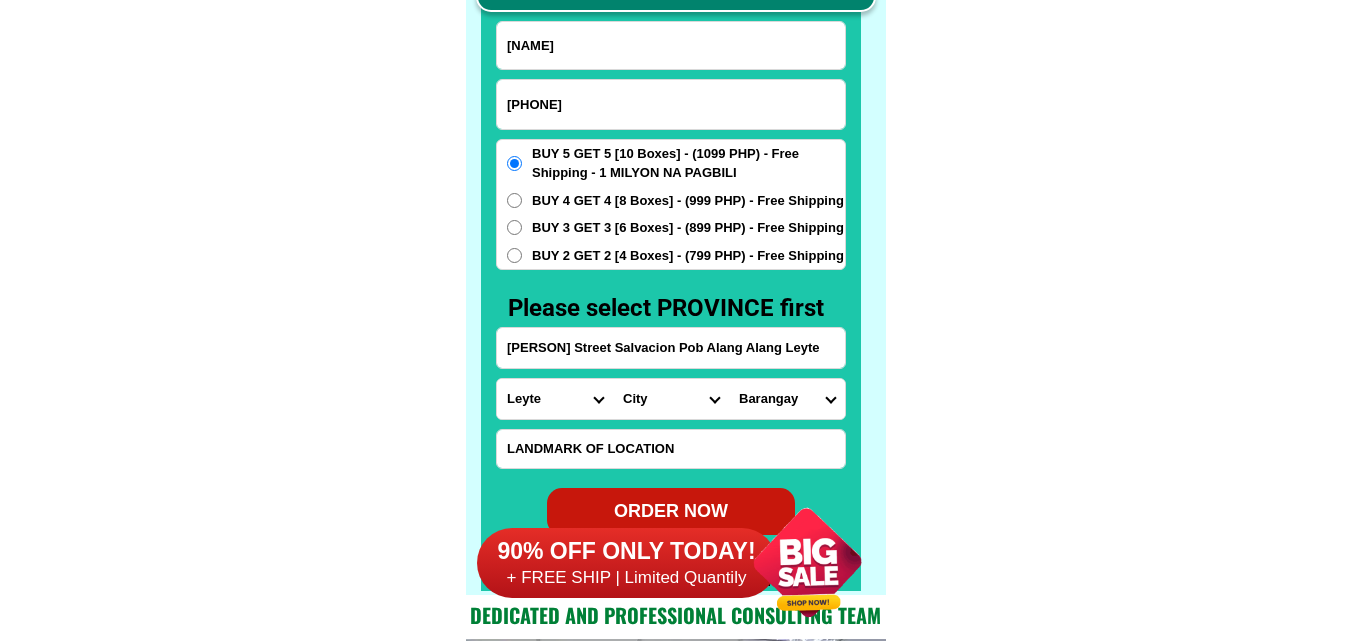 scroll, scrollTop: 15646, scrollLeft: 0, axis: vertical 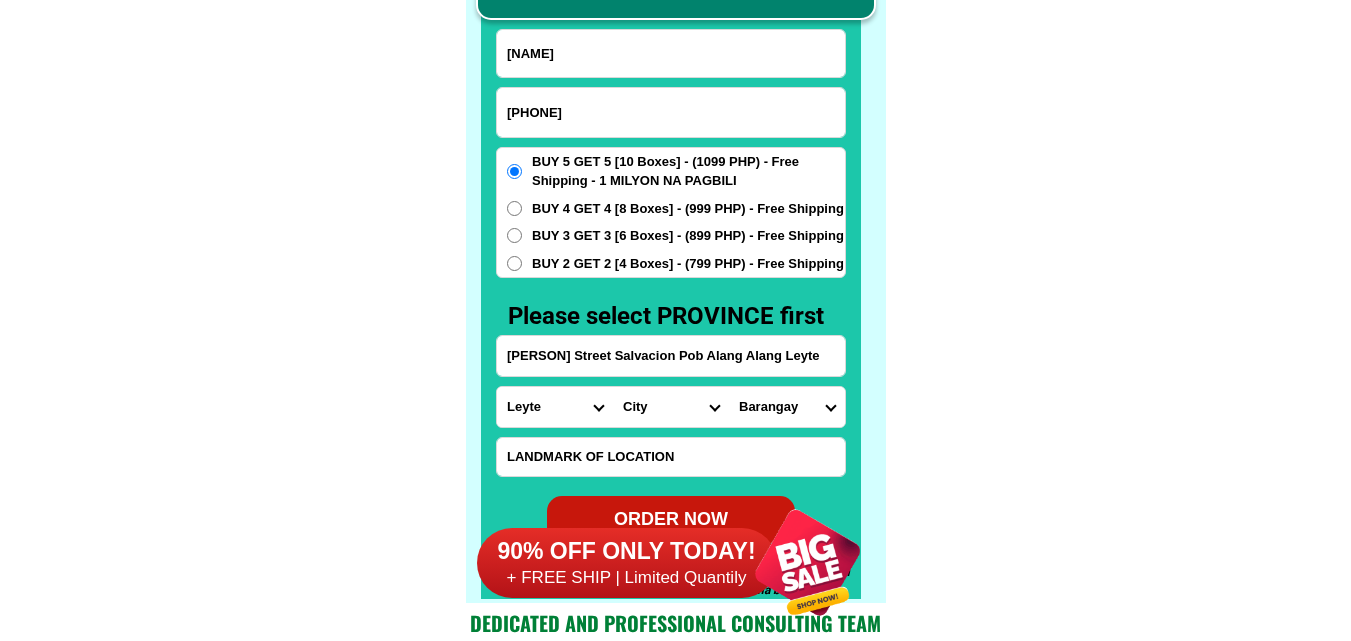 click on "City Abuyog Alangalang Albuera Babatngon Barugo Baybay-city Burauen Calubian Capoocan Carigara Dagami Dulag Hilongos Hindang Inopacan Isabel Jaro Javier Julita Kananga Leyte Leyte-bato Leyte-la-paz Leyte-san-isidro Leyte-san-miguel Leyte-santa-fe Macarthur Mahaplag Matag-ob Matalom Mayorga Merida Ormoc-city Palo Palompon Pastrana Tabango Tabontabon Tacloban-city Tanauan Tolosa Tunga Villaba" at bounding box center [671, 407] 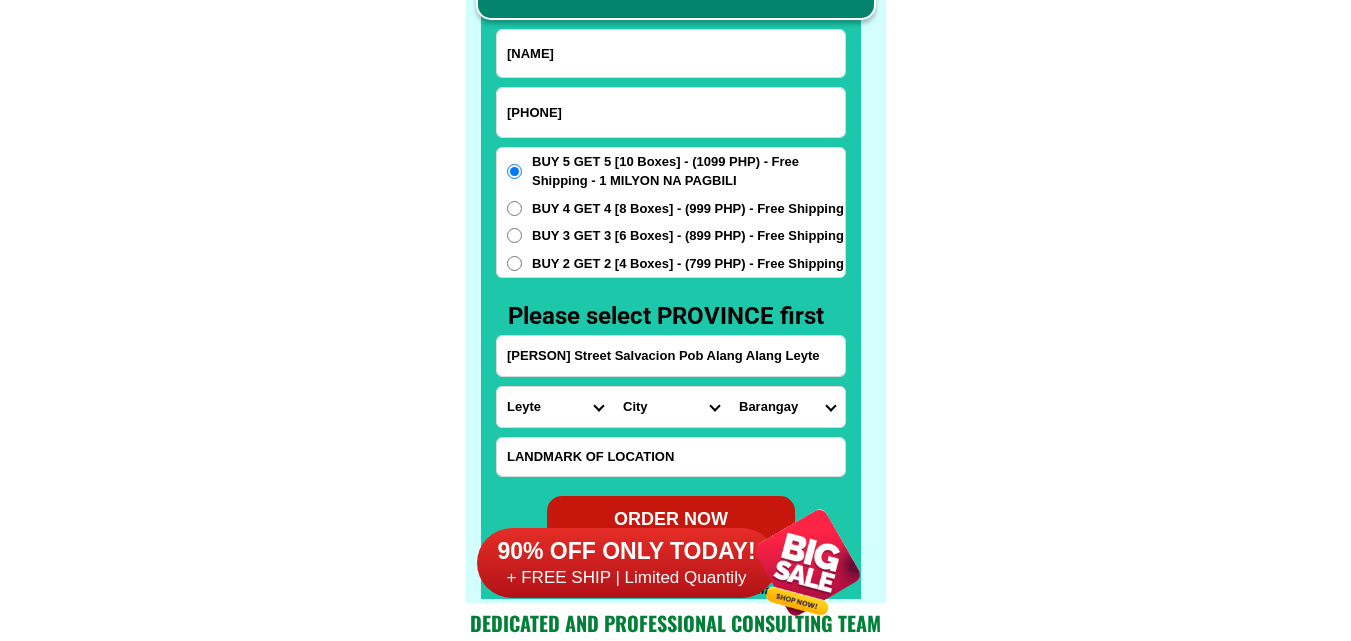 select on "[NUMBER]" 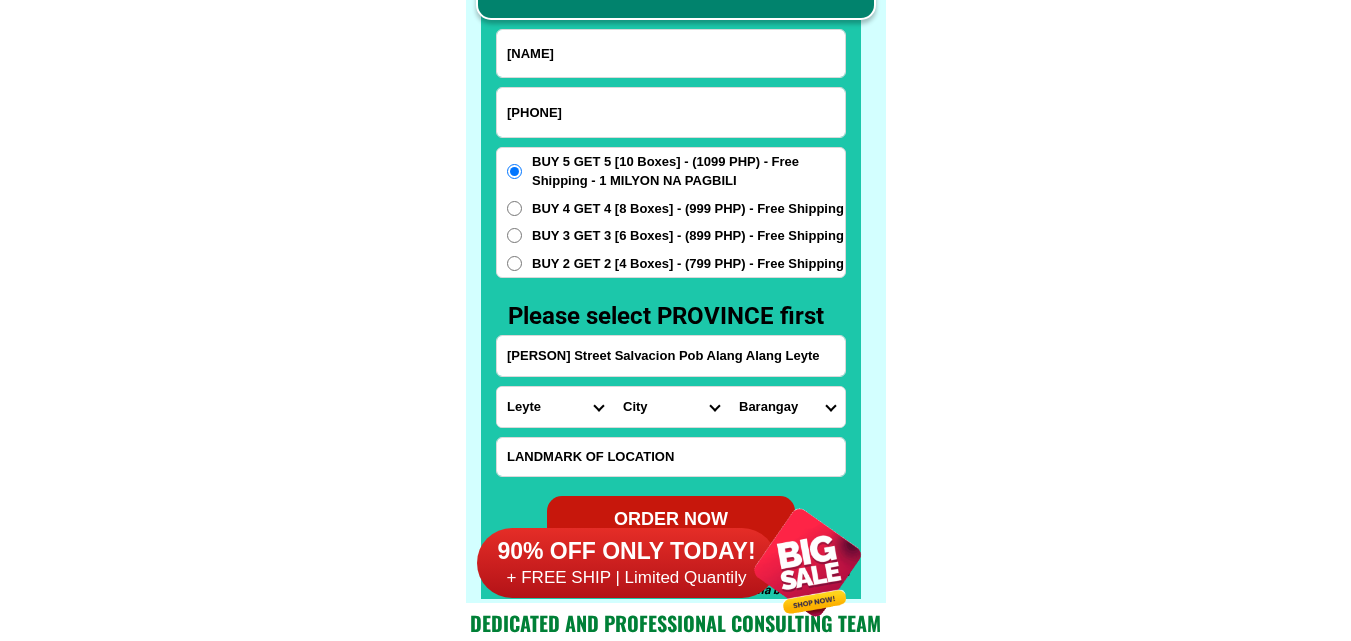 click on "City Abuyog Alangalang Albuera Babatngon Barugo Baybay-city Burauen Calubian Capoocan Carigara Dagami Dulag Hilongos Hindang Inopacan Isabel Jaro Javier Julita Kananga Leyte Leyte-bato Leyte-la-paz Leyte-san-isidro Leyte-san-miguel Leyte-santa-fe Macarthur Mahaplag Matag-ob Matalom Mayorga Merida Ormoc-city Palo Palompon Pastrana Tabango Tabontabon Tacloban-city Tanauan Tolosa Tunga Villaba" at bounding box center (671, 407) 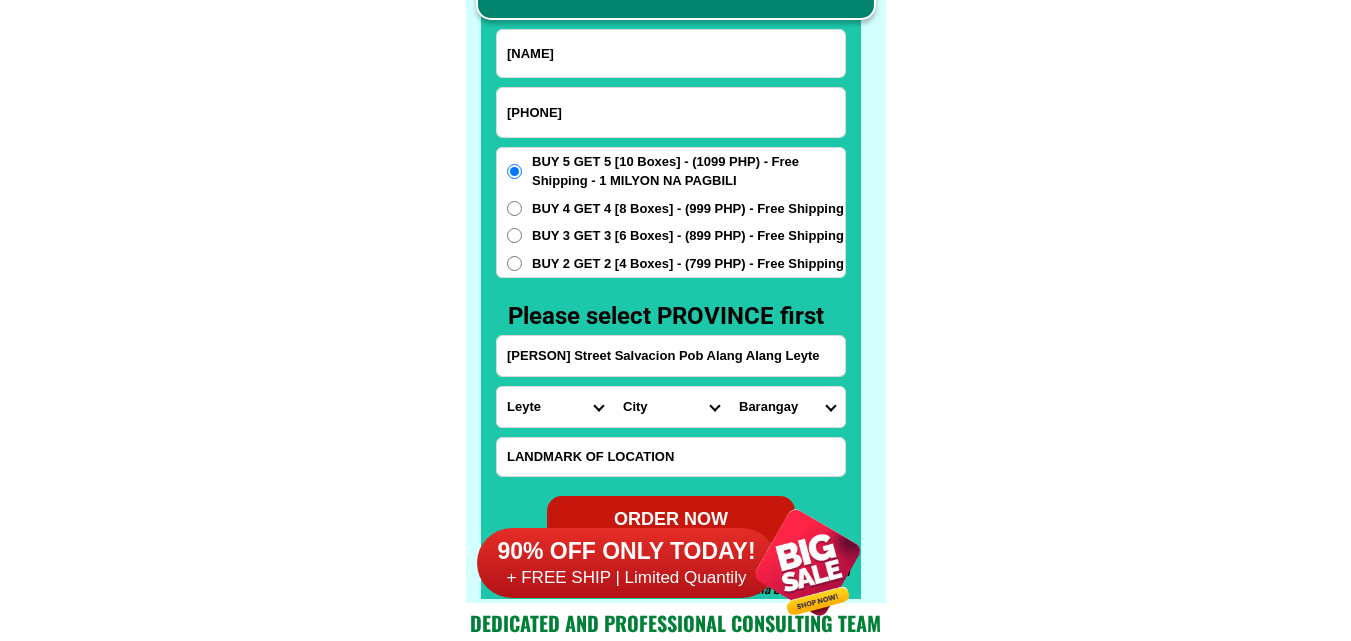 click on "[LOCATION]" at bounding box center [787, 407] 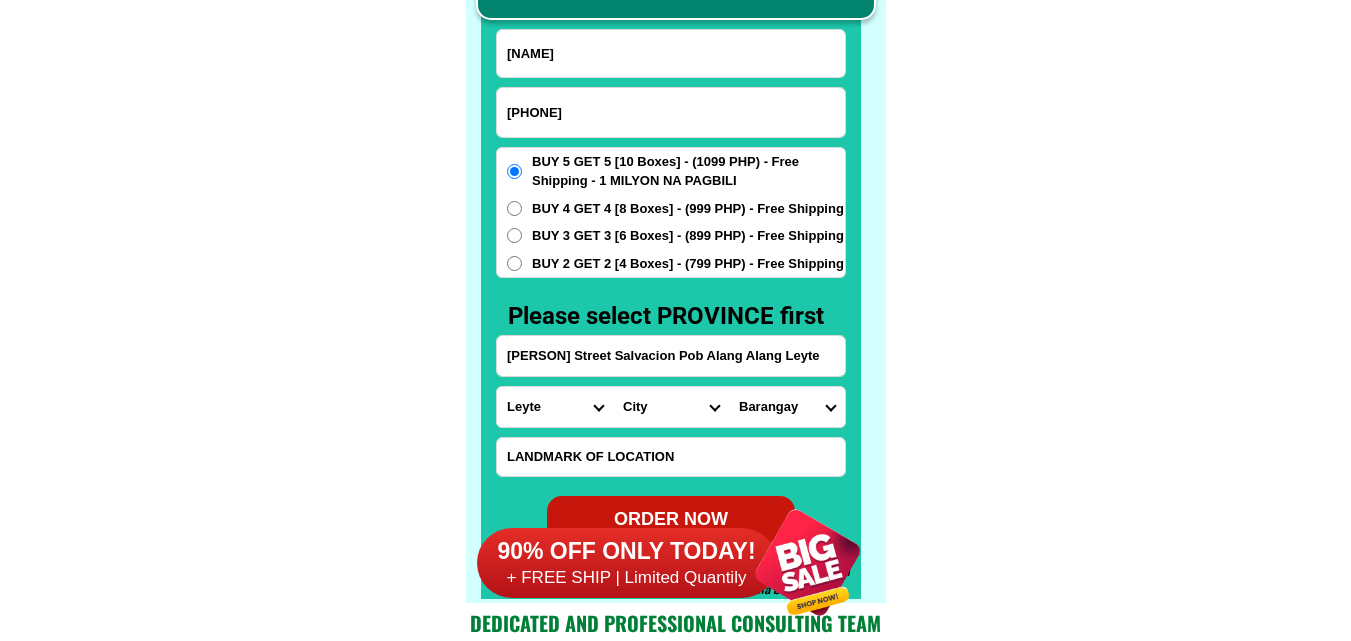 click on "FREE SHIPPING NATIONWIDE Contact Review Introduction Product BONA VITA COFFEE Comprehensive health protection solution
Research by Dr. Willie Ong and Dr. Liza Ong ✅ 𝙰𝚗𝚝𝚒 𝙲𝚊𝚗𝚌𝚎𝚛 ✅ 𝙰𝚗𝚝𝚒 𝚂𝚝𝚛𝚘𝚔𝚎
✅ 𝙰𝚗𝚝𝚒 𝙳𝚒𝚊𝚋𝚎𝚝𝚒𝚌 ✅ 𝙳𝚒𝚊𝚋𝚎𝚝𝚎𝚜 FAKE VS ORIGINAL Noon: nagkaroon ng cancer, hindi makalakad ng normal pagkatapos: uminom ng Bonavita dalawang beses sa isang araw, maaaring maglakad nang mag-isa, bawasan ang mga sintomas ng kanser The product has been certified for
safety and effectiveness Prevent and combat signs of diabetes, hypertension, and cardiovascular diseases Helps strengthen bones and joints Prevent cancer Reduce excess fat Anti-aging BONAVITA CAFE WITH HYDROLYZED COLLAGEN Enemy of the cause of disease LIZA ONG Doc Nutrition Department of Philippines General Hospital shared that BONA VITA CAFE sprouts are the panacea in anti - aging and anti-disease. Start After 1 week" at bounding box center [675, -6201] 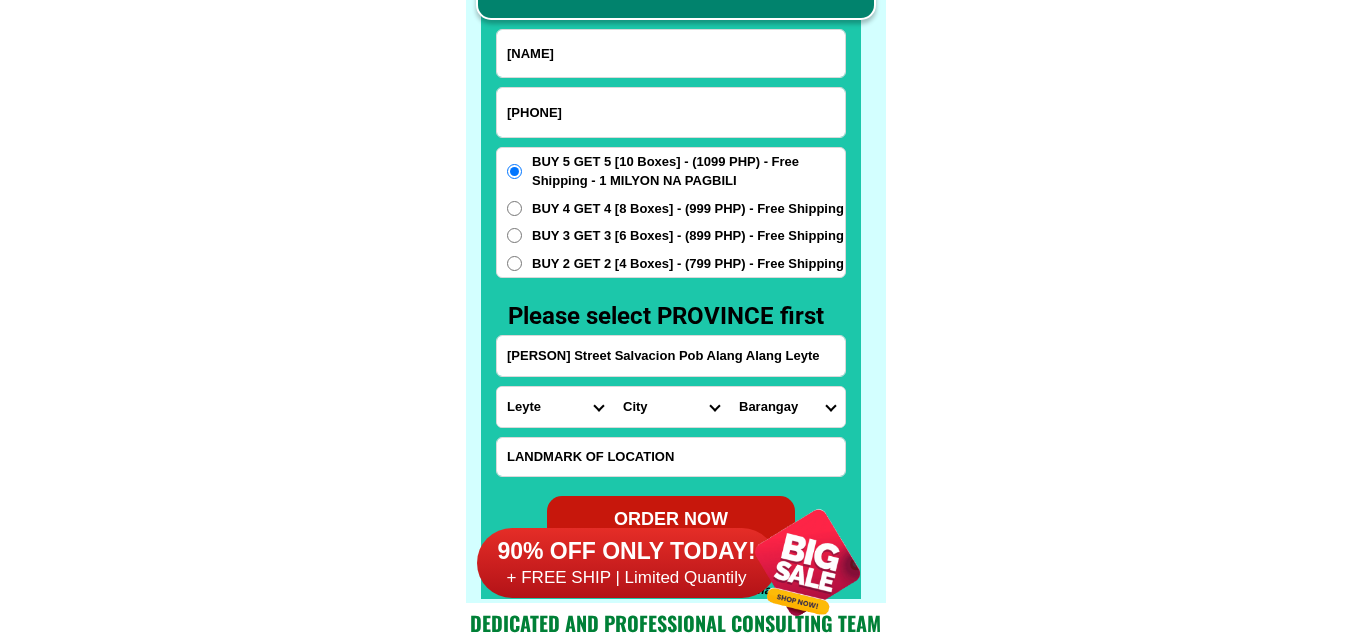 click on "[LOCATION]" at bounding box center (787, 407) 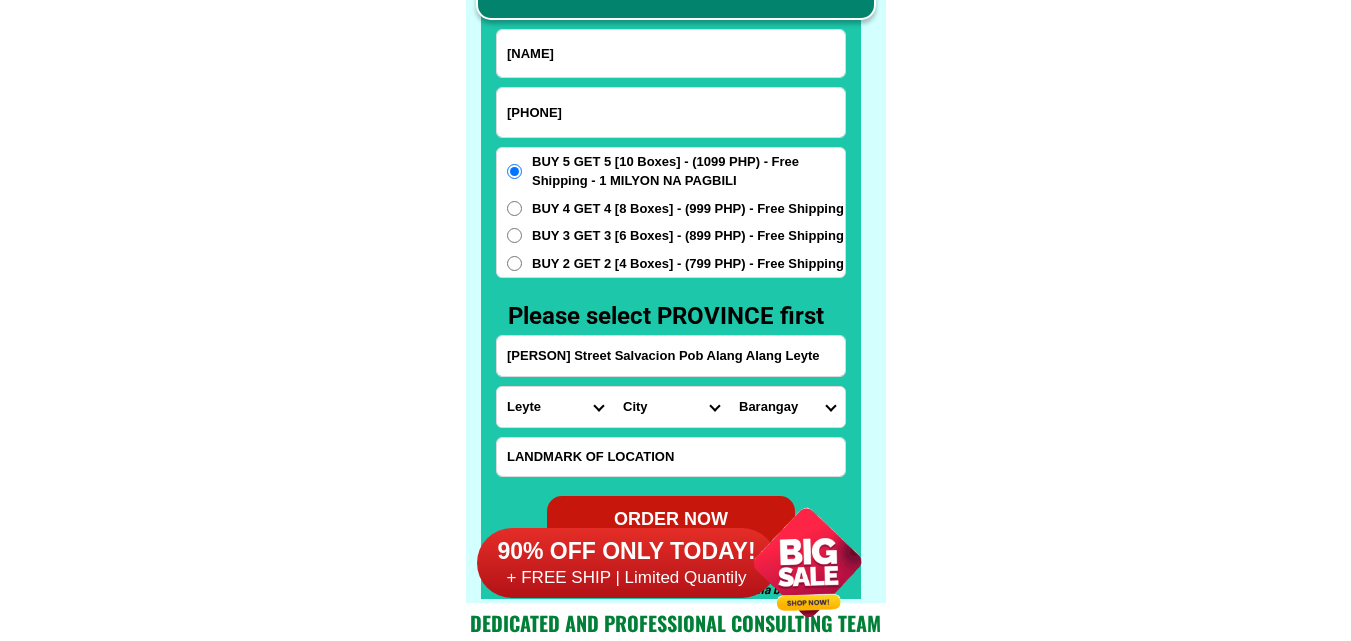 select on "[PHONE]" 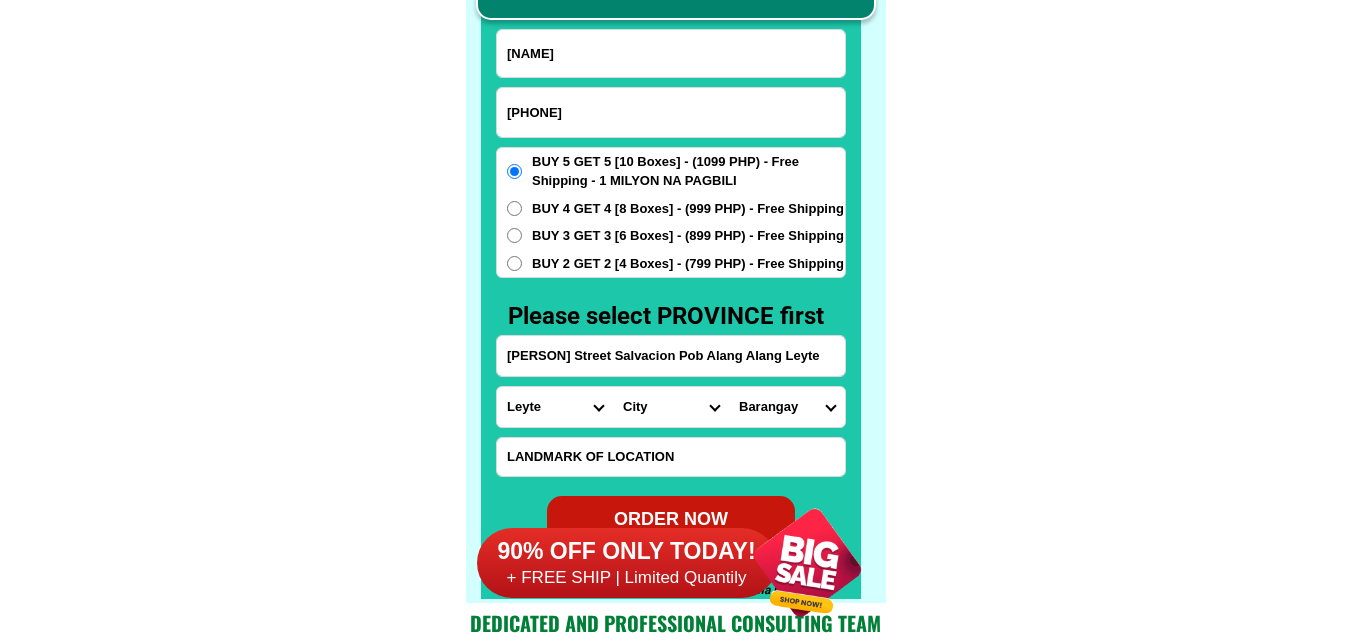 click on "[LOCATION]" at bounding box center [787, 407] 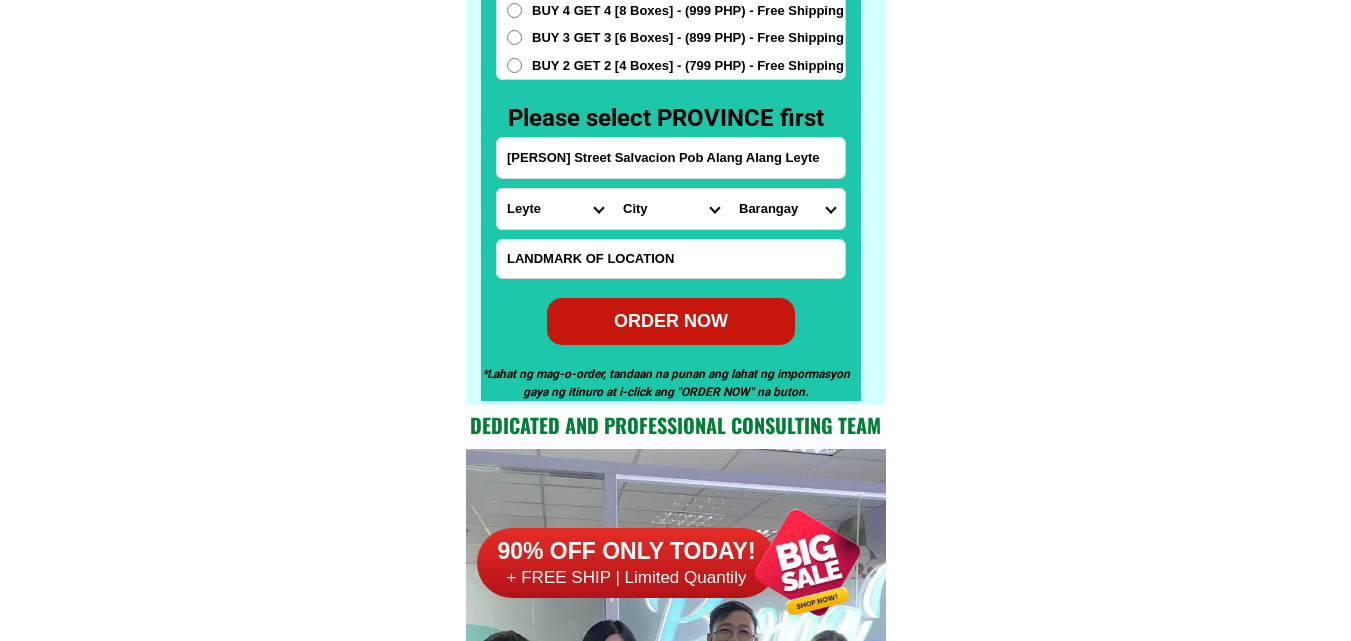 scroll, scrollTop: 15846, scrollLeft: 0, axis: vertical 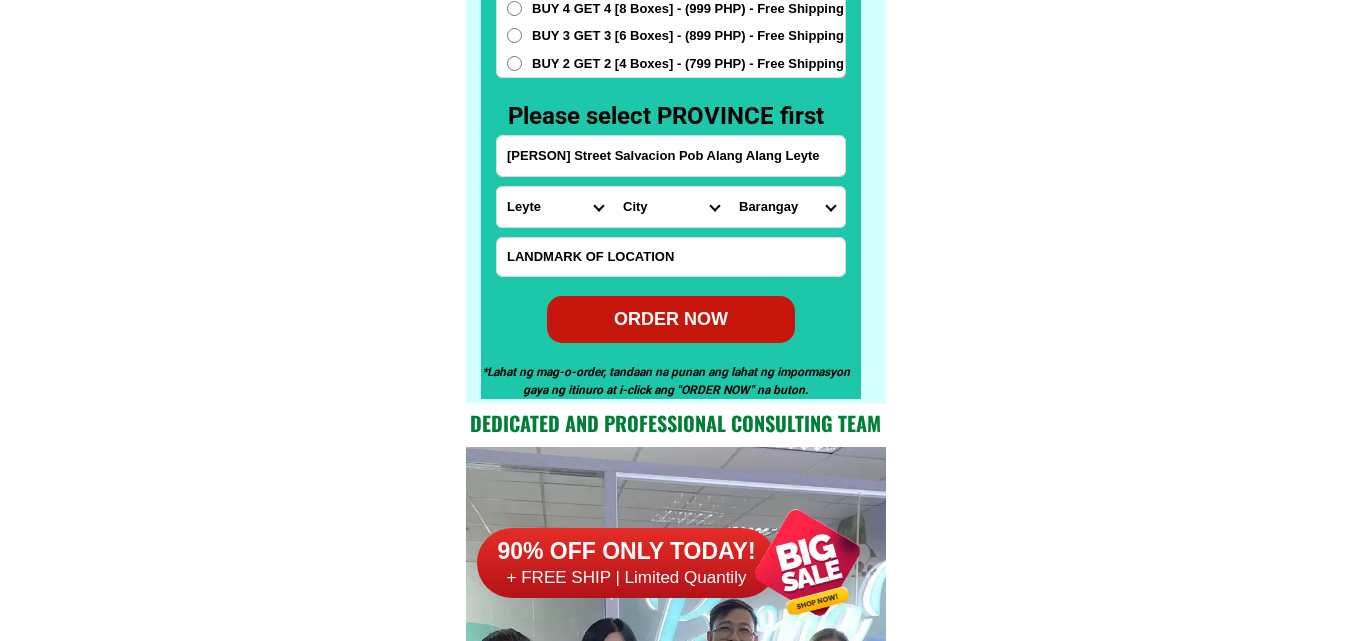 click on "ORDER NOW" at bounding box center (671, 319) 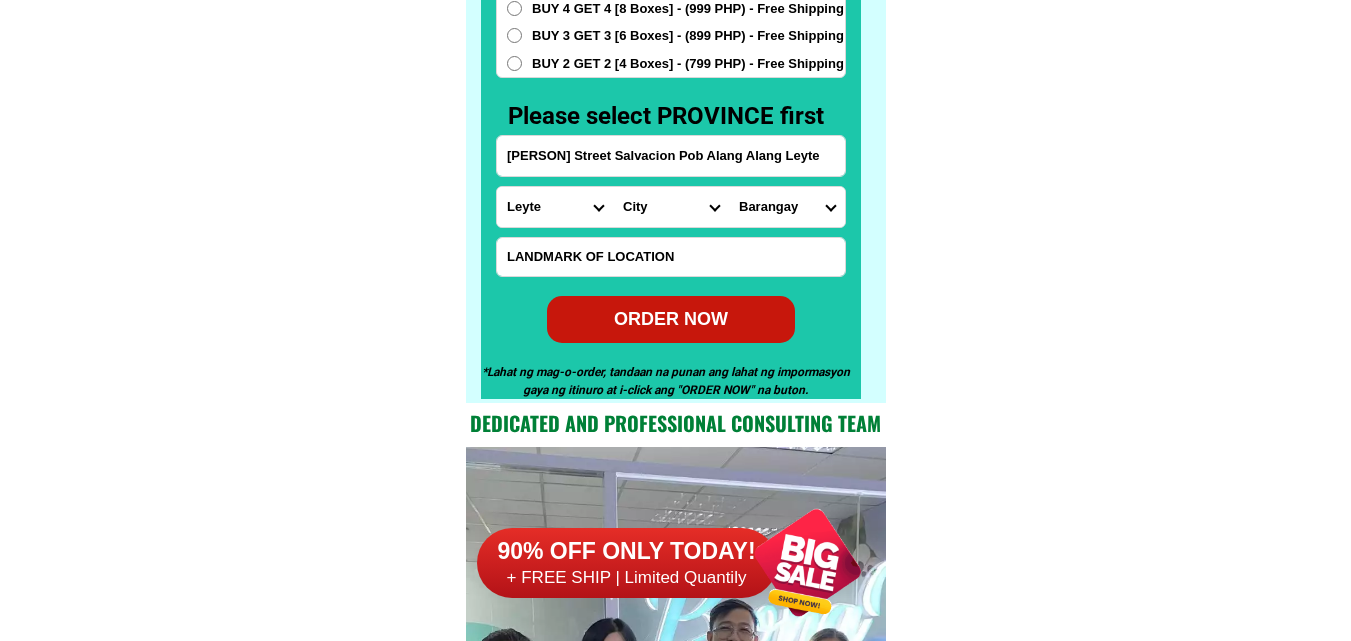 radio on "true" 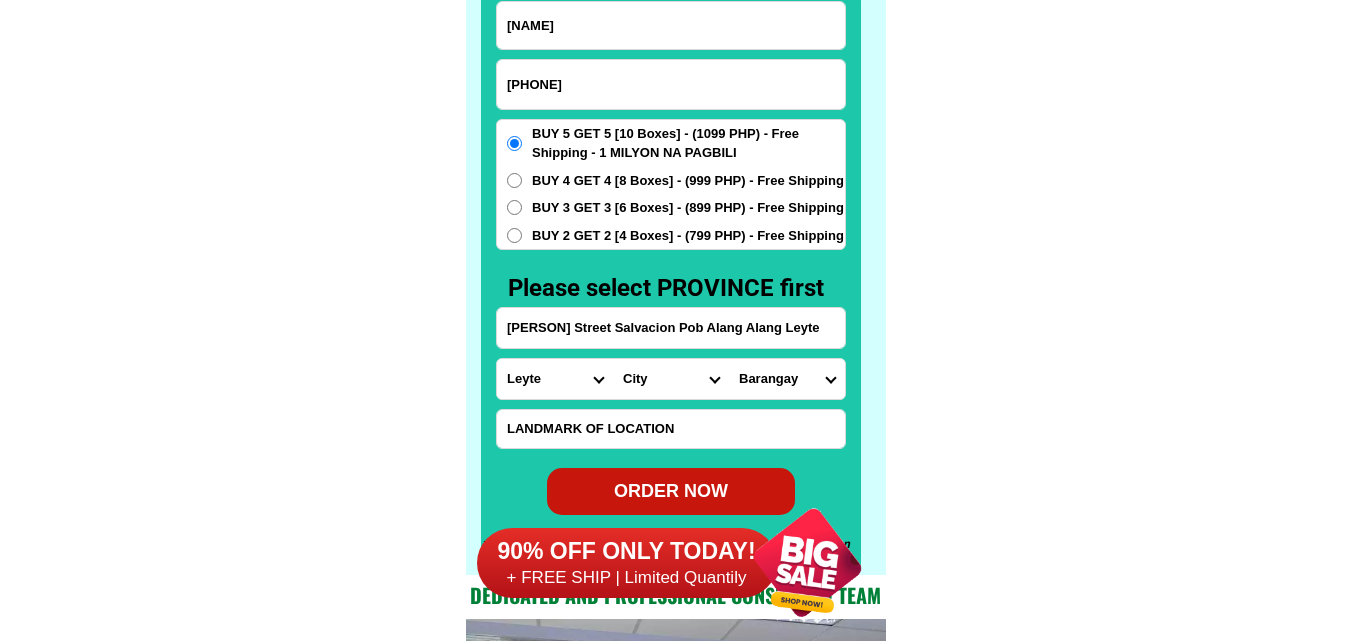 scroll, scrollTop: 15646, scrollLeft: 0, axis: vertical 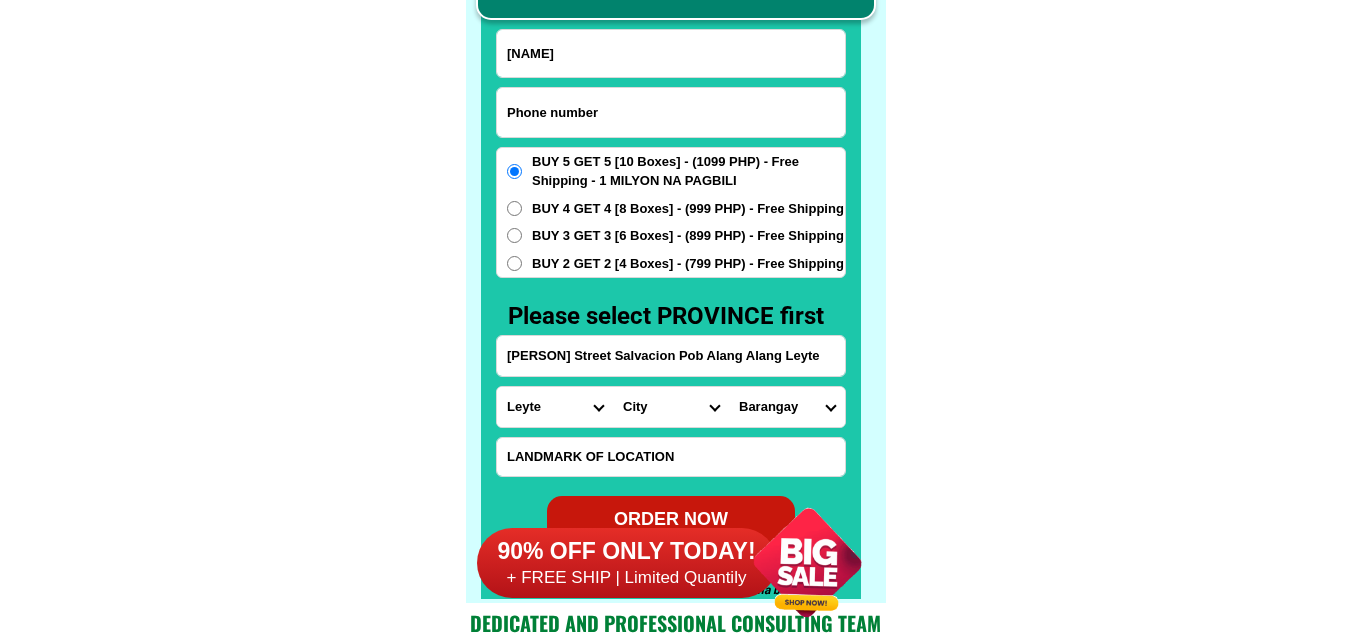paste on "[PHONE]" 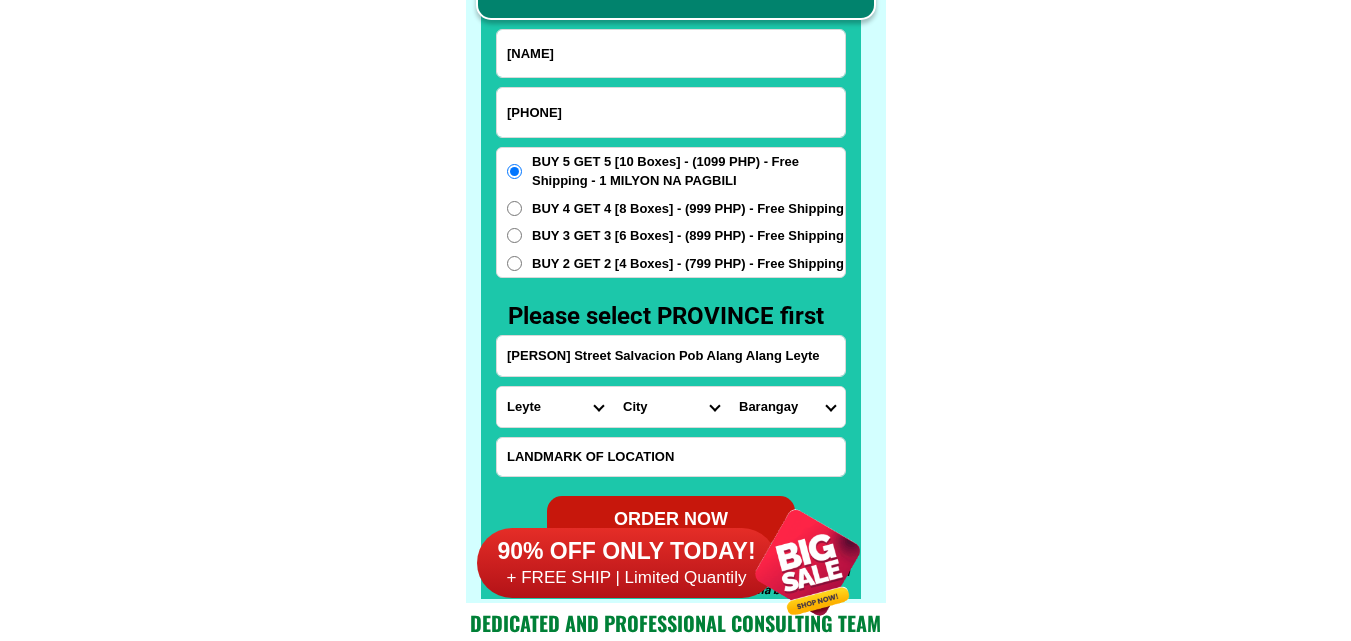 drag, startPoint x: 632, startPoint y: 114, endPoint x: 605, endPoint y: 112, distance: 27.073973 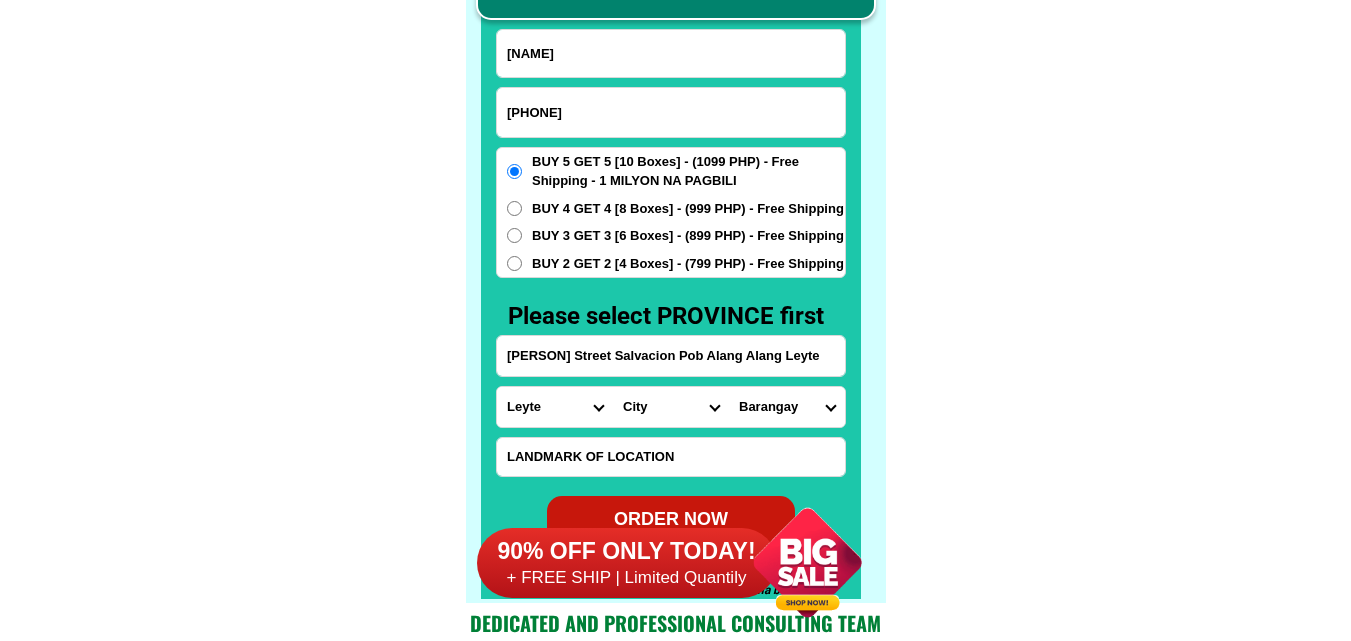 click on "[PHONE]" at bounding box center [671, 112] 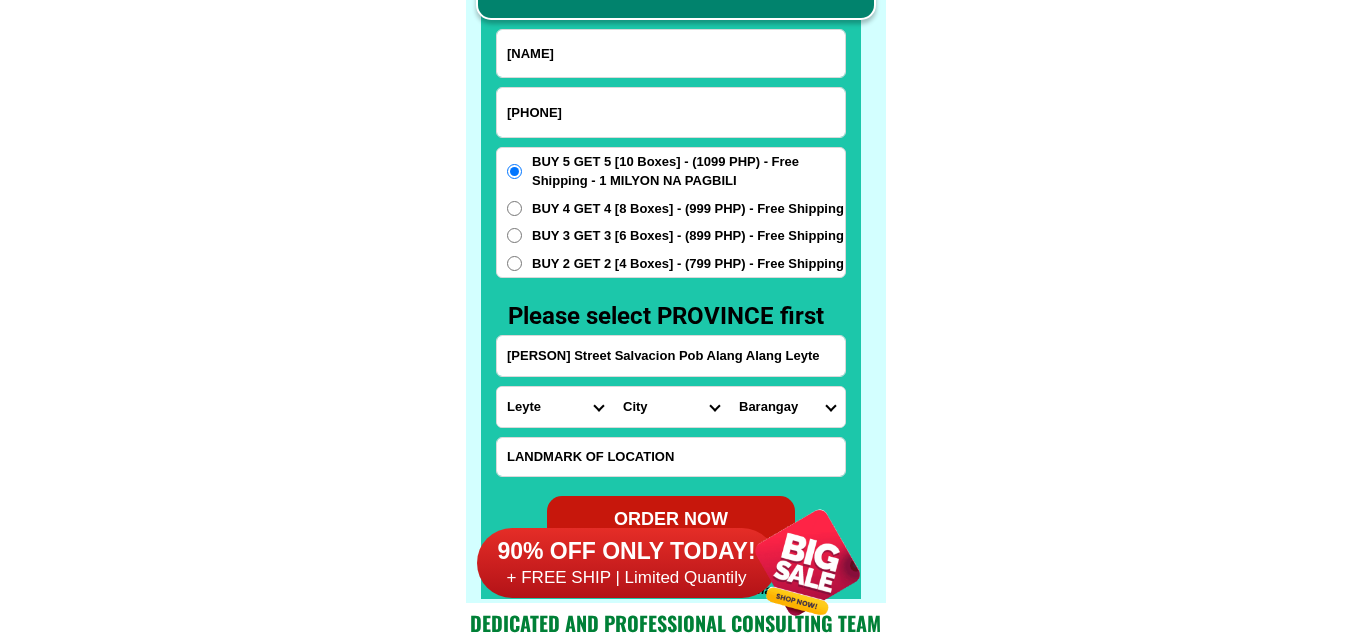 click on "[PHONE]" at bounding box center [671, 112] 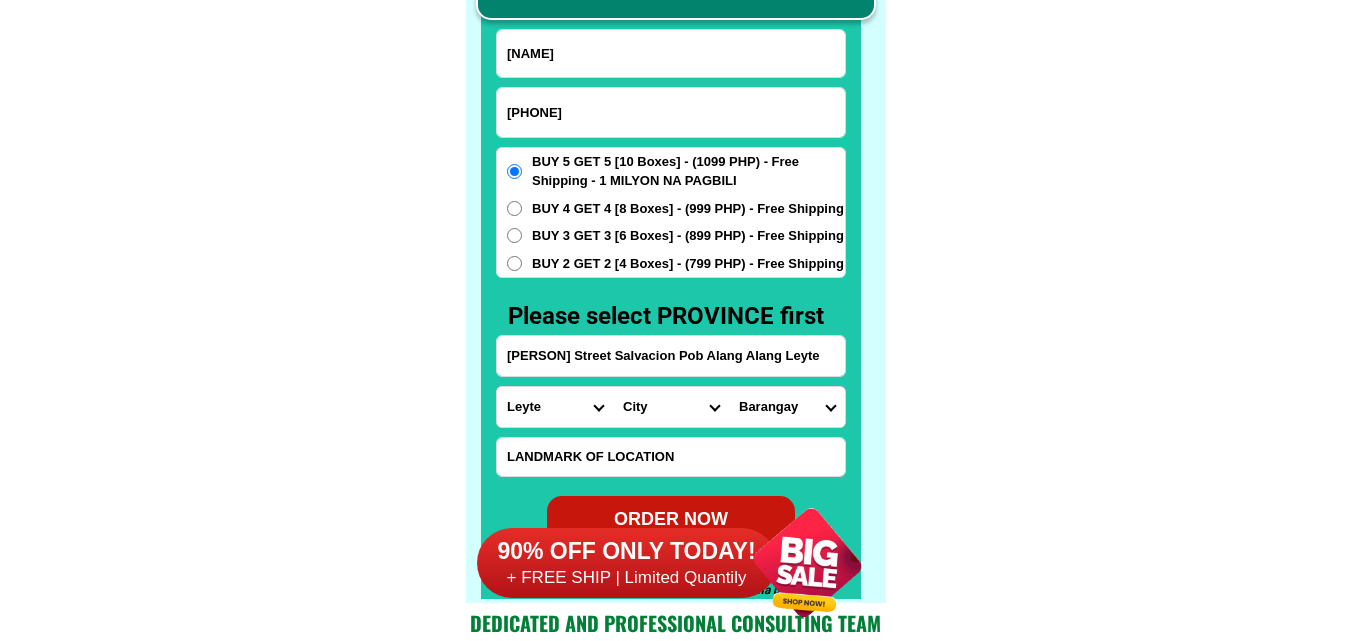 click on "[PHONE]" at bounding box center (671, 112) 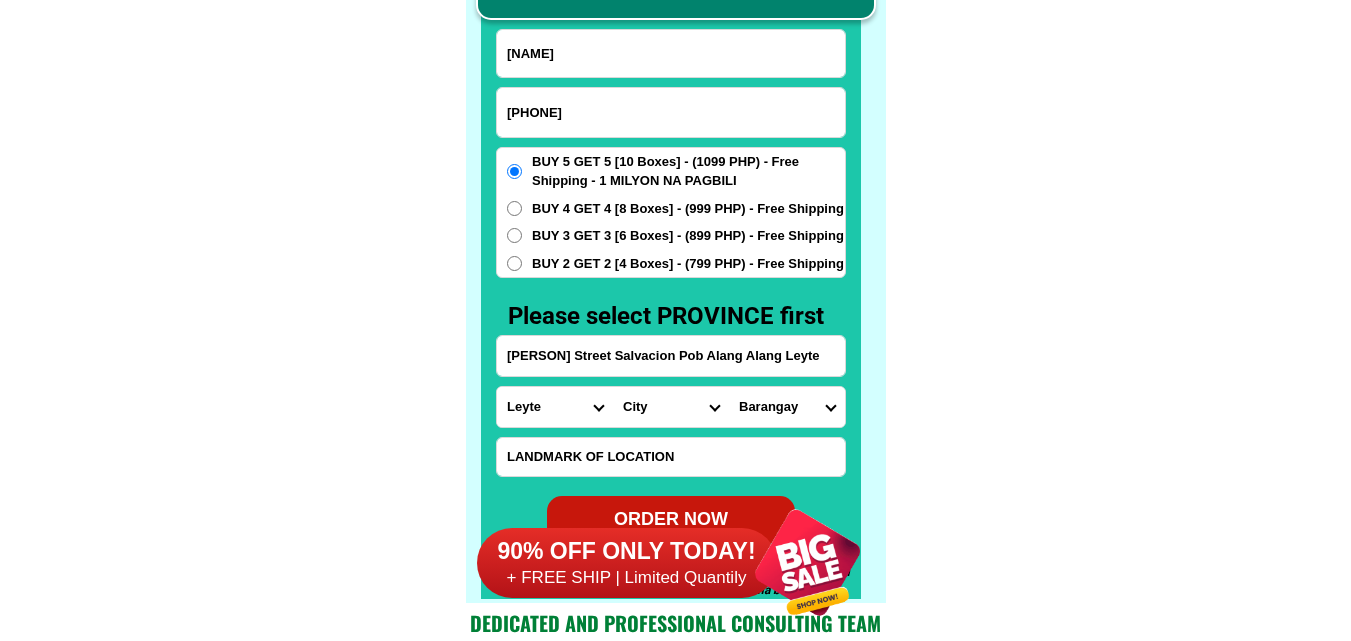 type on "[PHONE]" 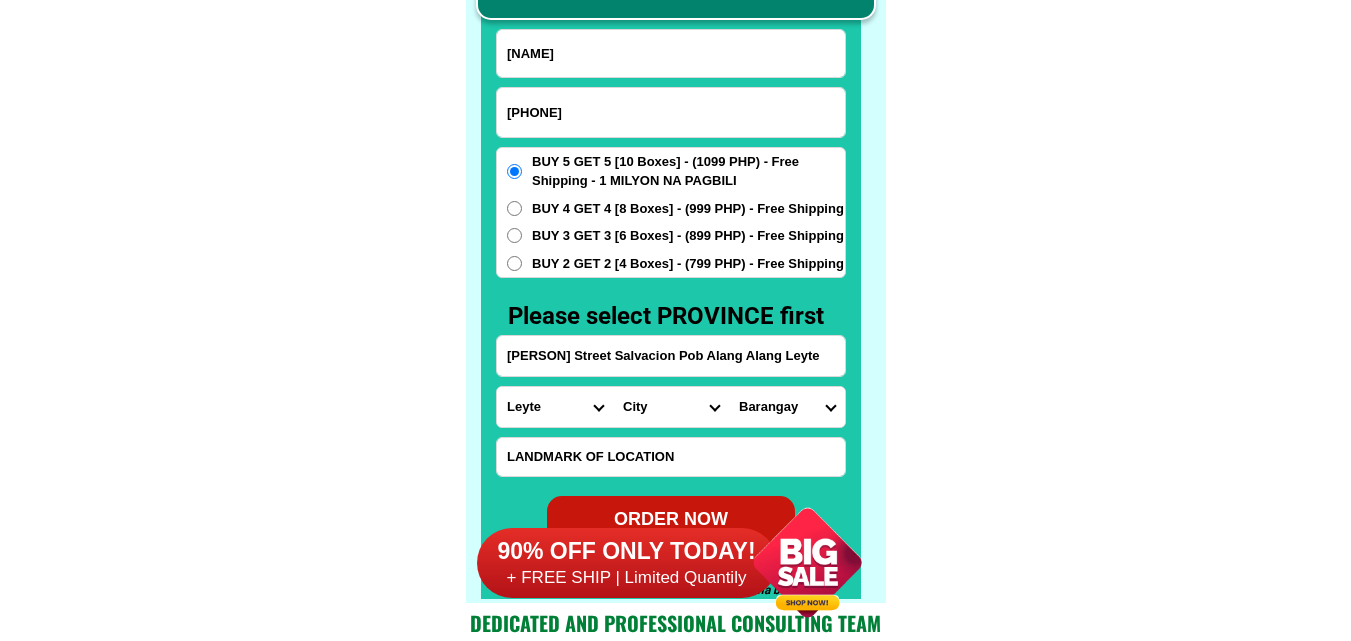 drag, startPoint x: 367, startPoint y: 163, endPoint x: 358, endPoint y: 151, distance: 15 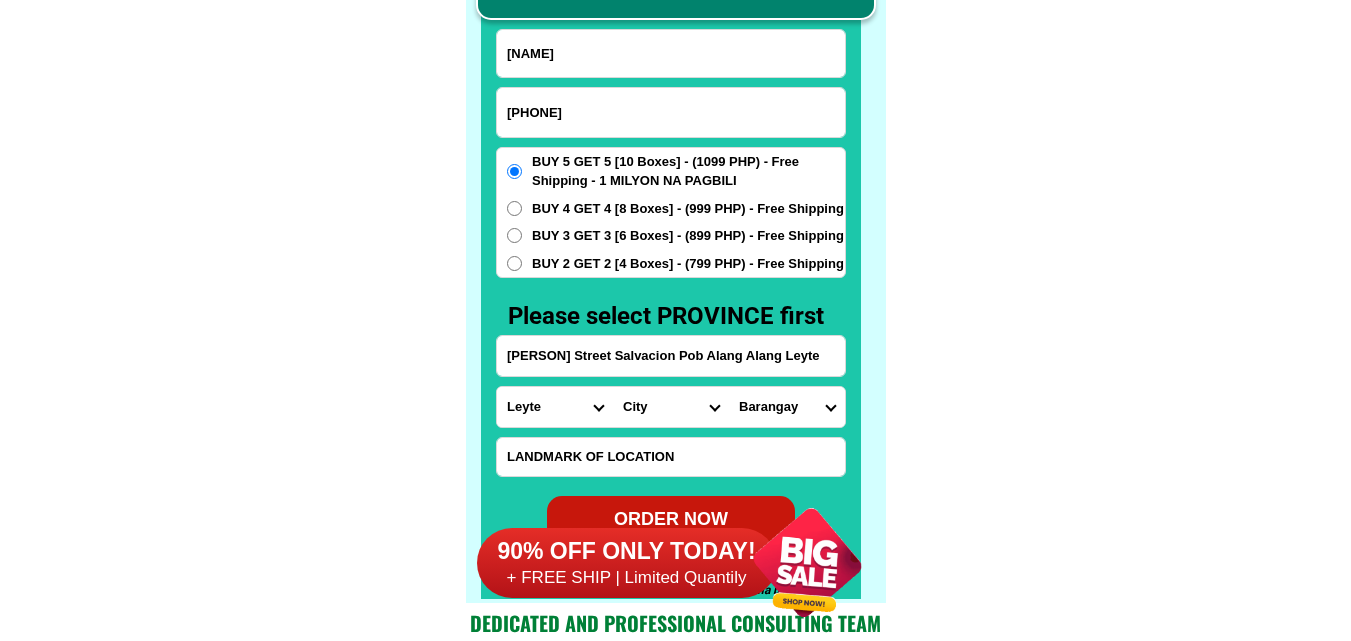 click on "FREE SHIPPING NATIONWIDE Contact Review Introduction Product BONA VITA COFFEE Comprehensive health protection solution
Research by Dr. Willie Ong and Dr. Liza Ong ✅ 𝙰𝚗𝚝𝚒 𝙲𝚊𝚗𝚌𝚎𝚛 ✅ 𝙰𝚗𝚝𝚒 𝚂𝚝𝚛𝚘𝚔𝚎
✅ 𝙰𝚗𝚝𝚒 𝙳𝚒𝚊𝚋𝚎𝚝𝚒𝚌 ✅ 𝙳𝚒𝚊𝚋𝚎𝚝𝚎𝚜 FAKE VS ORIGINAL Noon: nagkaroon ng cancer, hindi makalakad ng normal pagkatapos: uminom ng Bonavita dalawang beses sa isang araw, maaaring maglakad nang mag-isa, bawasan ang mga sintomas ng kanser The product has been certified for
safety and effectiveness Prevent and combat signs of diabetes, hypertension, and cardiovascular diseases Helps strengthen bones and joints Prevent cancer Reduce excess fat Anti-aging BONAVITA CAFE WITH HYDROLYZED COLLAGEN Enemy of the cause of disease LIZA ONG Doc Nutrition Department of Philippines General Hospital shared that BONA VITA CAFE sprouts are the panacea in anti - aging and anti-disease. Start After 1 week" at bounding box center (675, -6201) 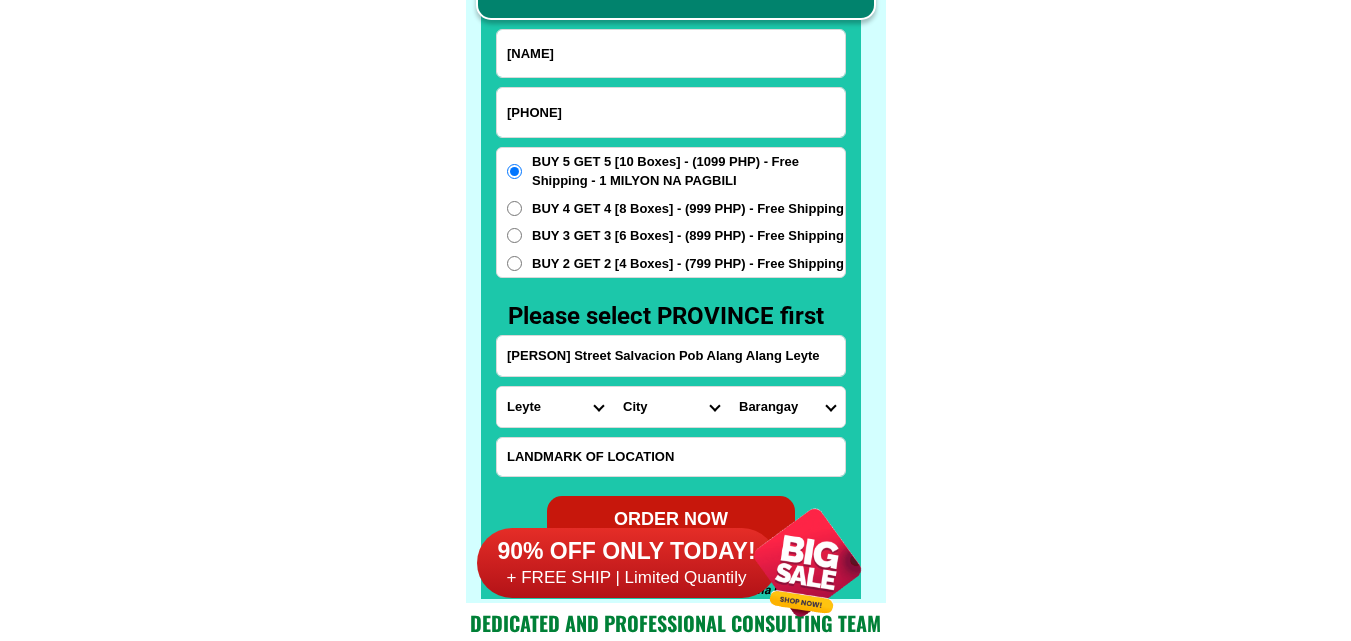 click on "[NAME]" at bounding box center [671, 53] 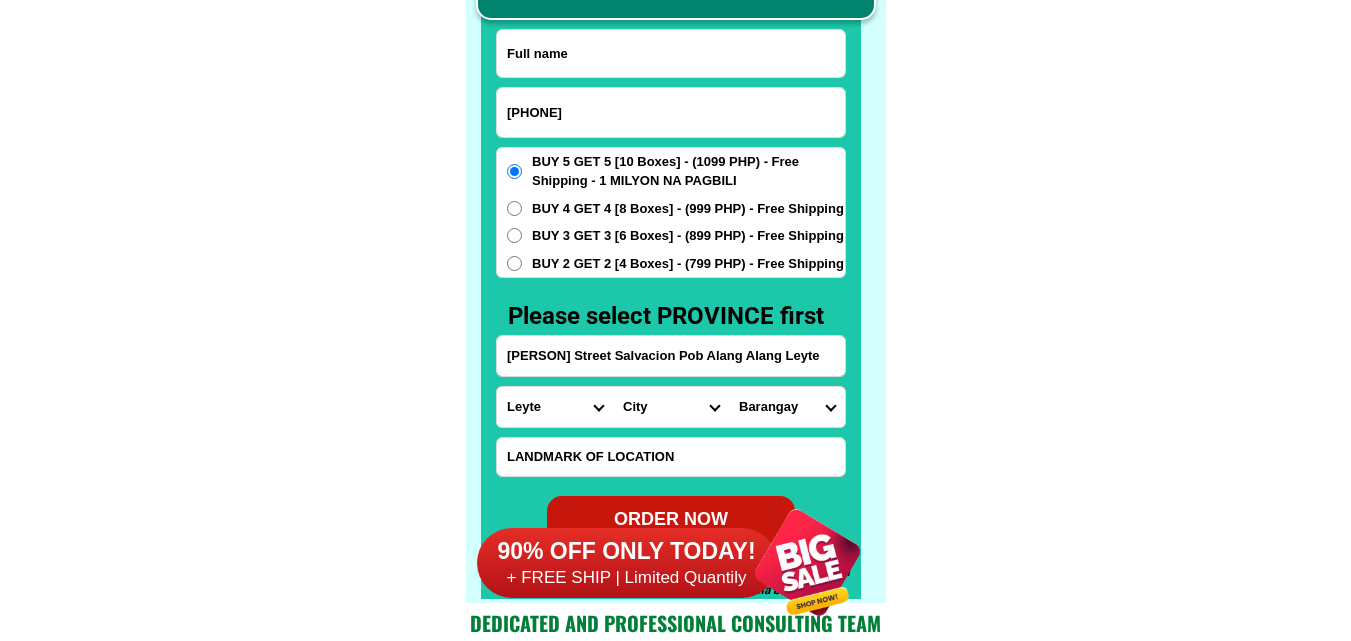 paste on "[NAME]" 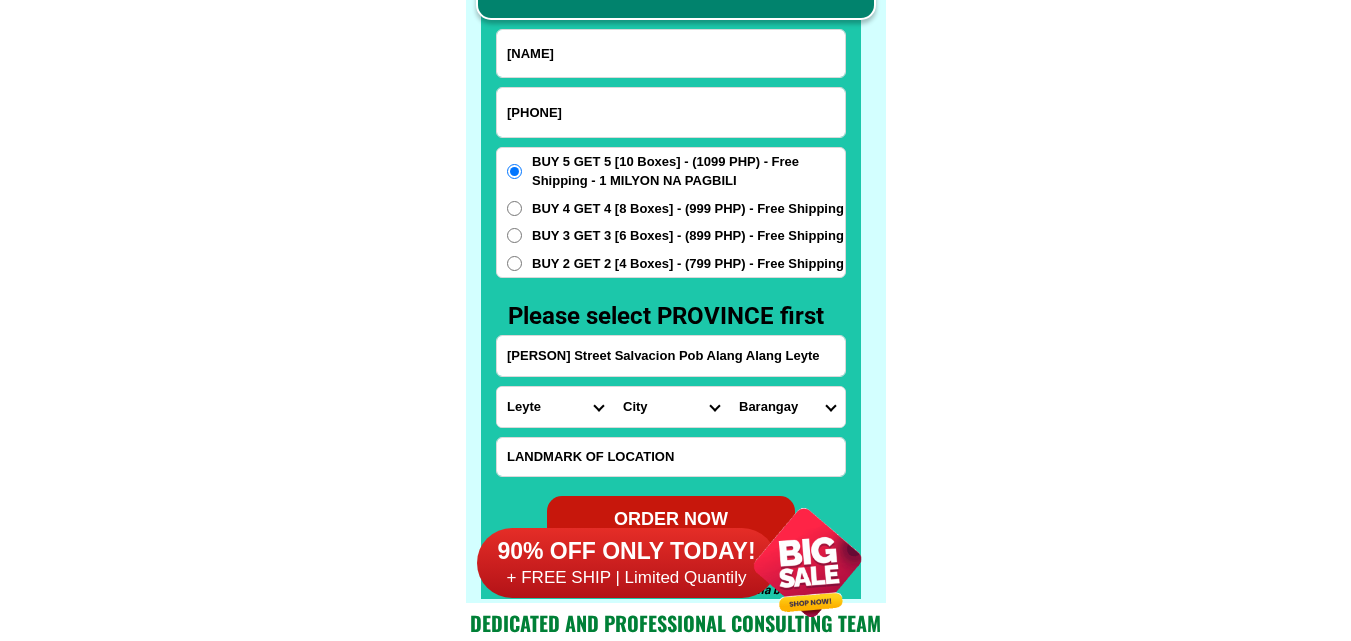 type on "[NAME]" 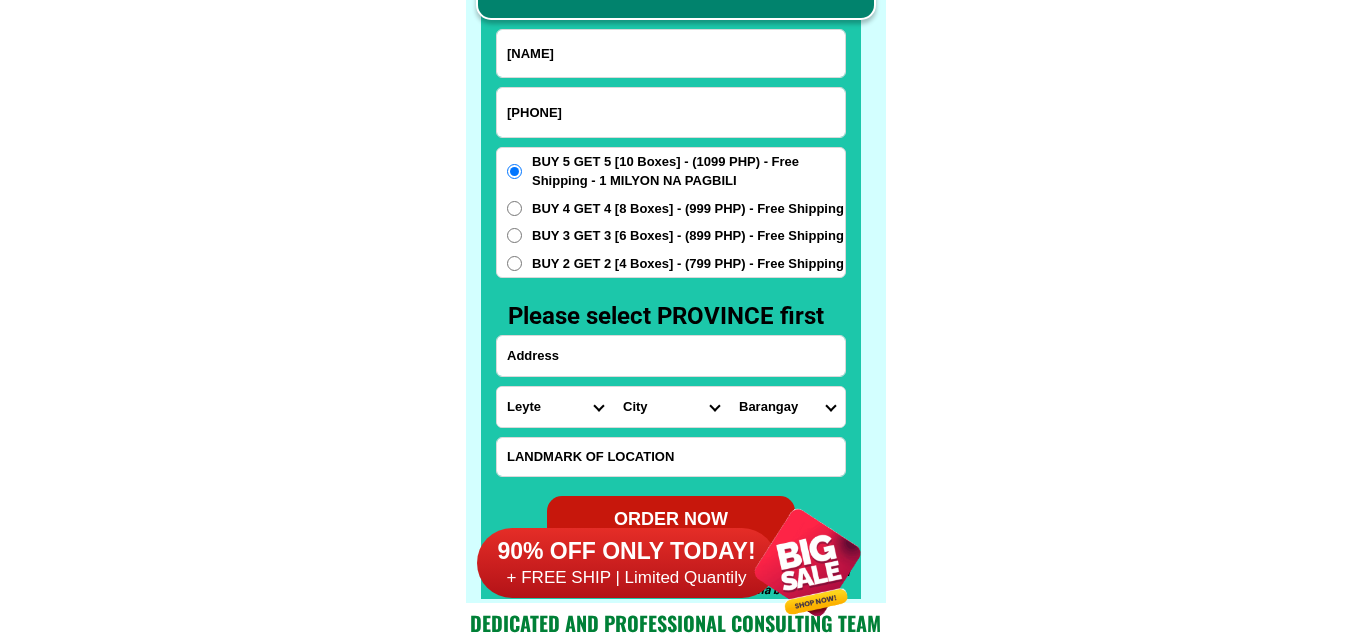 click at bounding box center [671, 356] 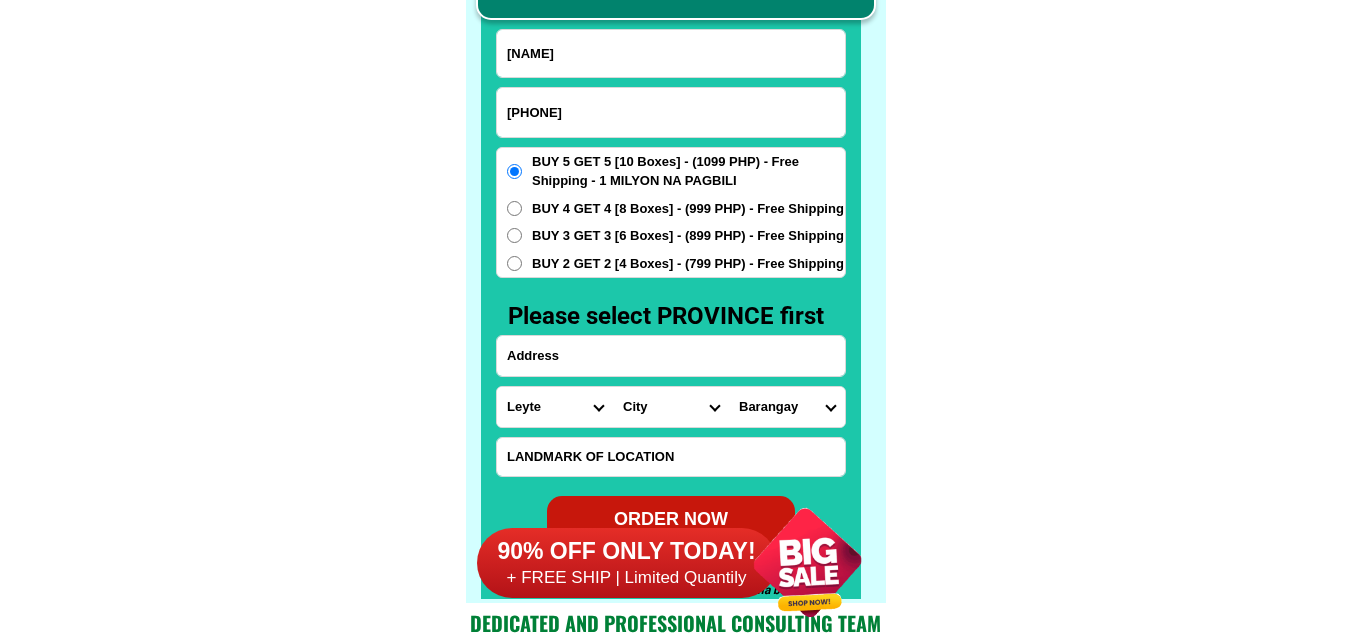 paste on "228 - d tuazon near st brgy maharlika QC near del monte ave,buy 4get4 p999(8boxes)" 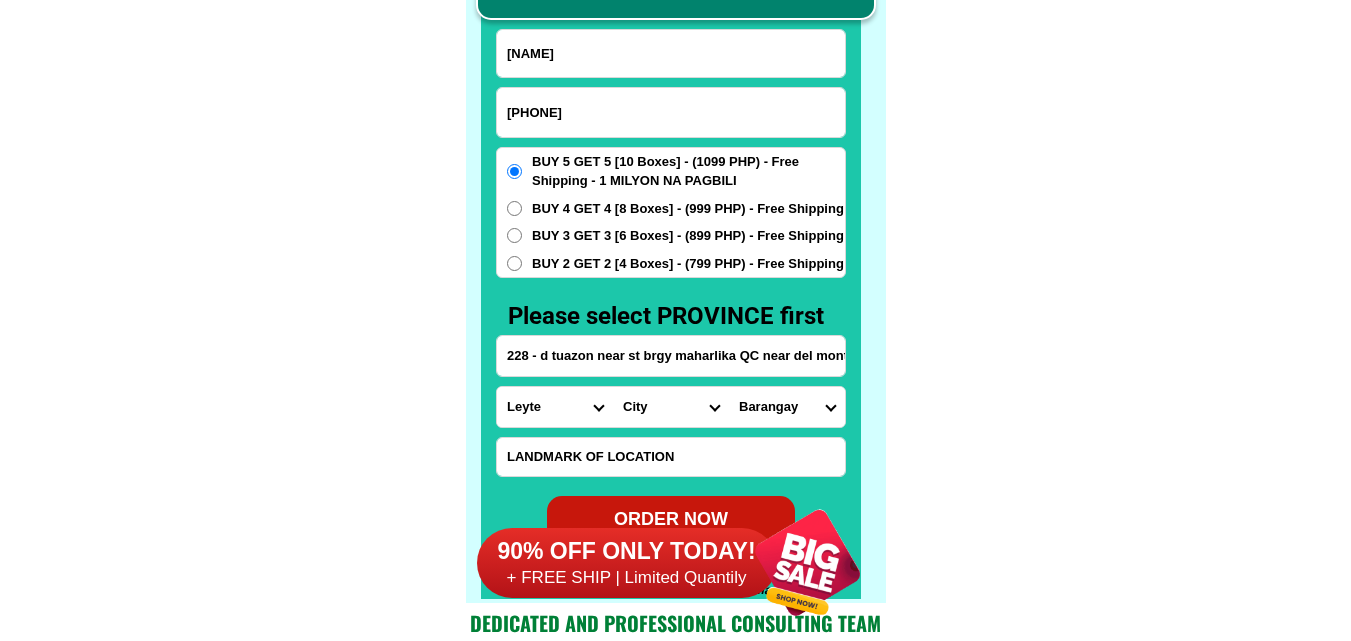 scroll, scrollTop: 0, scrollLeft: 193, axis: horizontal 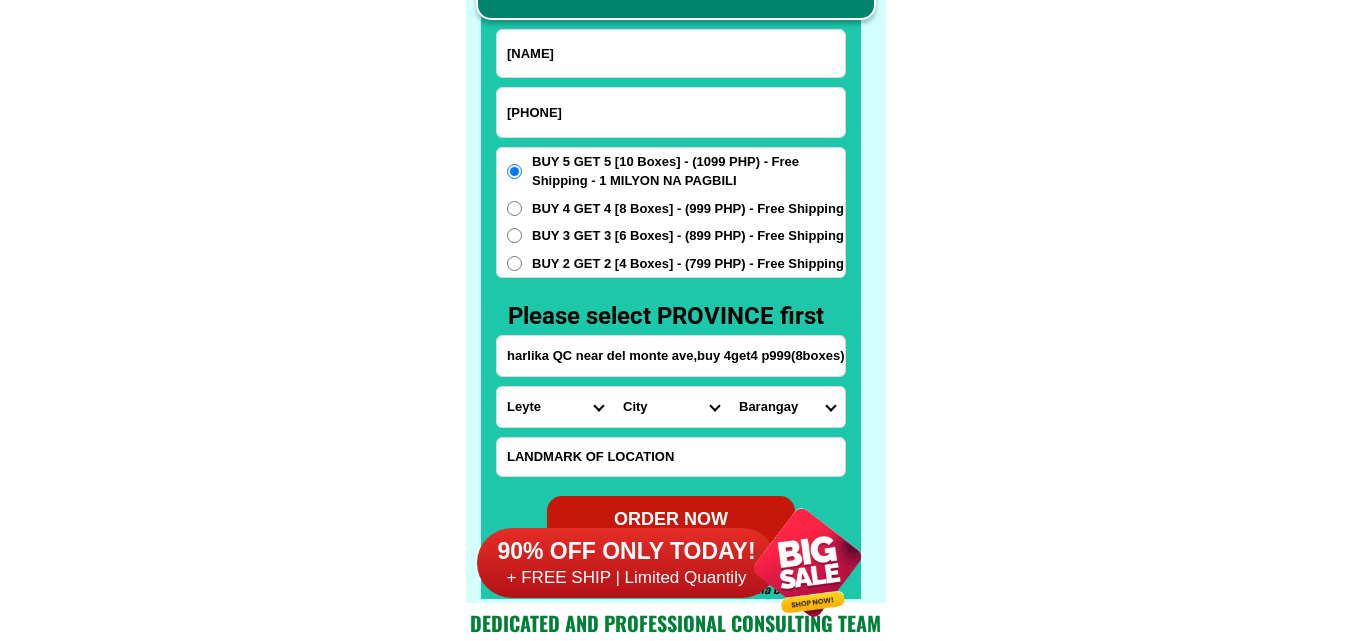 type on "228 - d tuazon near st brgy maharlika QC near del monte ave,buy 4get4 p999(8boxes)" 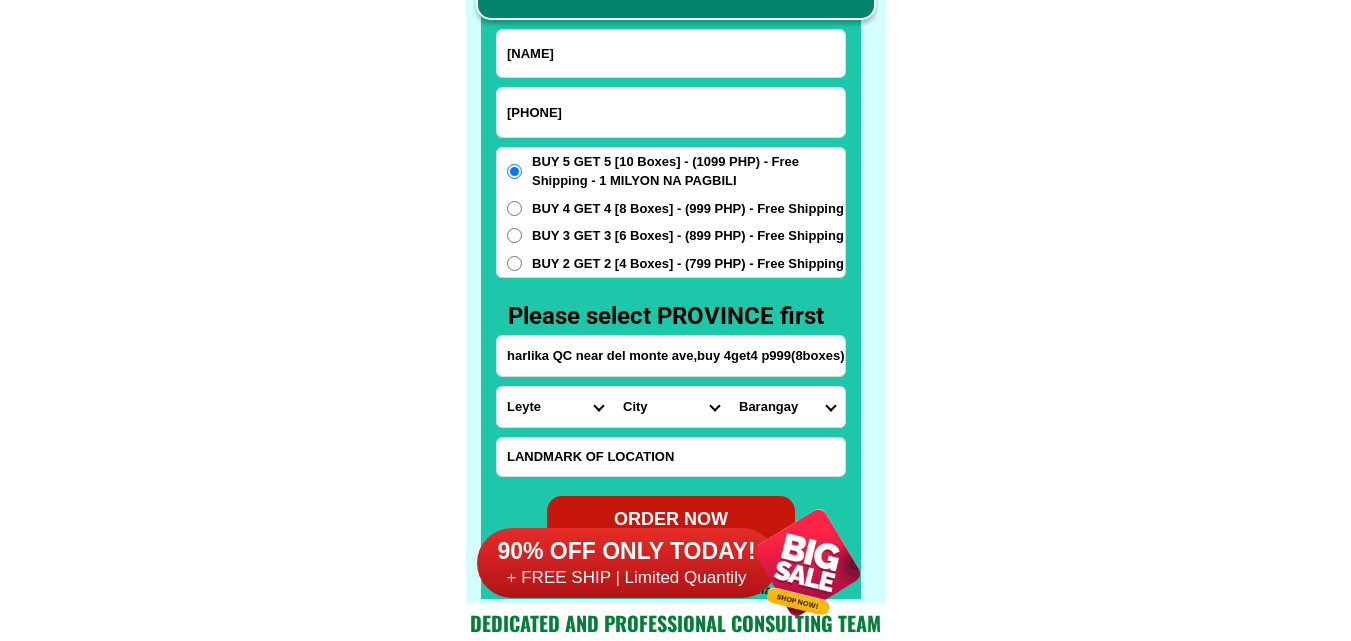 scroll, scrollTop: 0, scrollLeft: 0, axis: both 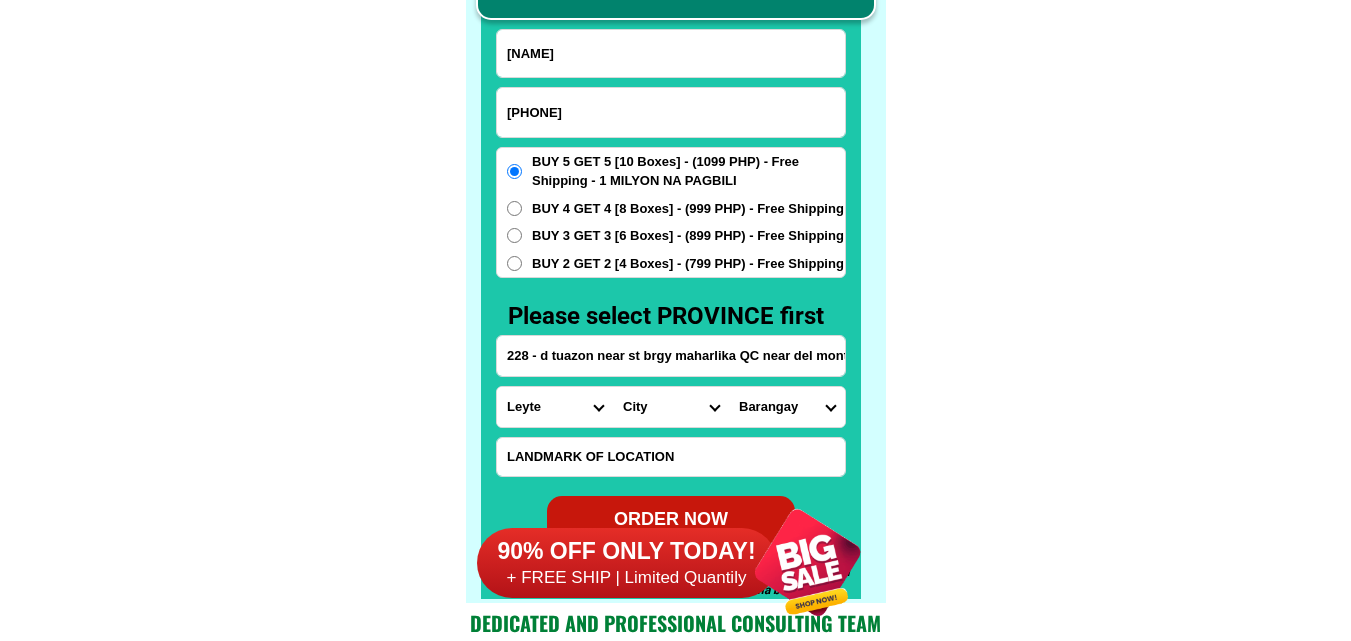 click on "FREE SHIPPING NATIONWIDE Contact Review Introduction Product BONA VITA COFFEE Comprehensive health protection solution
Research by Dr. Willie Ong and Dr. Liza Ong ✅ 𝙰𝚗𝚝𝚒 𝙲𝚊𝚗𝚌𝚎𝚛 ✅ 𝙰𝚗𝚝𝚒 𝚂𝚝𝚛𝚘𝚔𝚎
✅ 𝙰𝚗𝚝𝚒 𝙳𝚒𝚊𝚋𝚎𝚝𝚒𝚌 ✅ 𝙳𝚒𝚊𝚋𝚎𝚝𝚎𝚜 FAKE VS ORIGINAL Noon: nagkaroon ng cancer, hindi makalakad ng normal pagkatapos: uminom ng Bonavita dalawang beses sa isang araw, maaaring maglakad nang mag-isa, bawasan ang mga sintomas ng kanser The product has been certified for
safety and effectiveness Prevent and combat signs of diabetes, hypertension, and cardiovascular diseases Helps strengthen bones and joints Prevent cancer Reduce excess fat Anti-aging BONAVITA CAFE WITH HYDROLYZED COLLAGEN Enemy of the cause of disease LIZA ONG Doc Nutrition Department of Philippines General Hospital shared that BONA VITA CAFE sprouts are the panacea in anti - aging and anti-disease. Start After 1 week" at bounding box center (675, -6201) 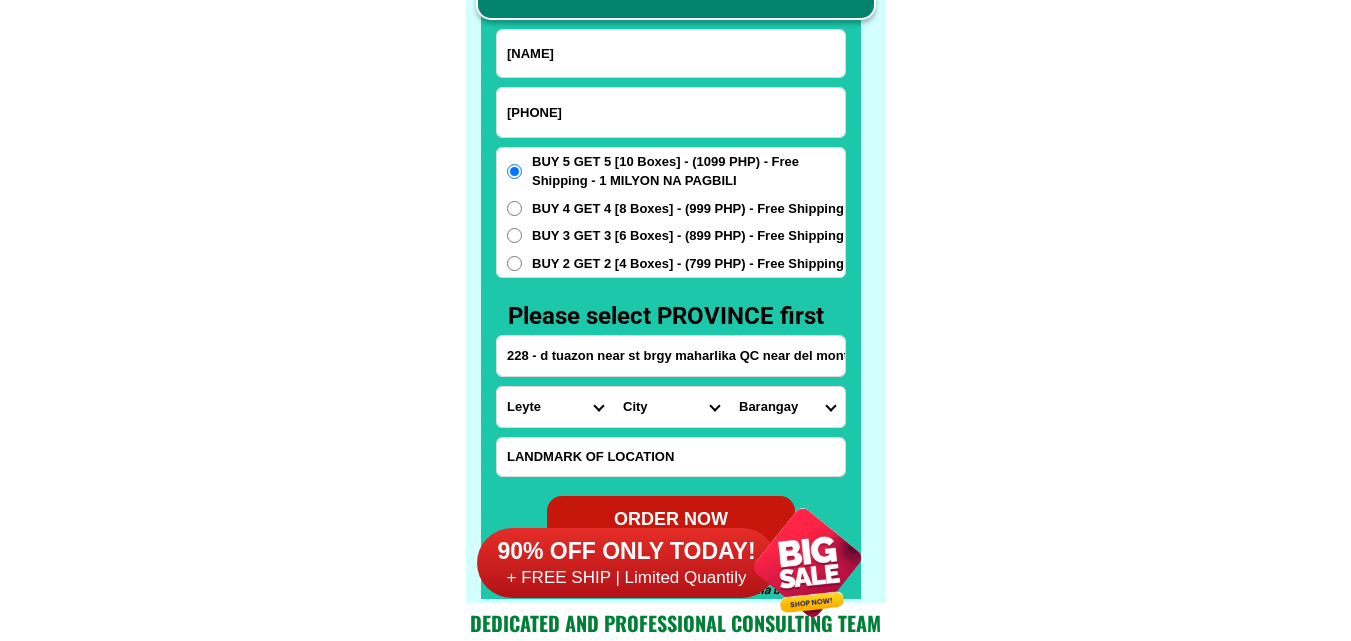 click on "Province Abra Agusan-del-norte Agusan-del-sur Aklan Albay Antique Apayao Aurora Basilan Bataan Batanes Batangas Benguet Biliran Bohol Bukidnon Bulacan Cagayan Camarines-norte Camarines-sur Camiguin Capiz Catanduanes Cavite Cebu Cotabato Davao-de-oro Davao-del-norte Davao-del-sur Davao-occidental Davao-oriental Dinagat-islands Eastern-samar Guimaras Ifugao Ilocos-norte Ilocos-sur Iloilo Isabela Kalinga La-union Laguna Lanao-del-norte Lanao-del-sur Leyte Maguindanao Marinduque Masbate Metro-manila Misamis-occidental Misamis-oriental Mountain-province Negros-occidental Negros-oriental Northern-samar Nueva-ecija Nueva-vizcaya Occidental-mindoro Oriental-mindoro Palawan Pampanga Pangasinan Quezon Quirino Rizal Romblon Sarangani Siquijor Sorsogon South-cotabato Southern-leyte Sultan-kudarat Sulu Surigao-del-norte Surigao-del-sur Tarlac Tawi-tawi Western-samar Zambales Zamboanga-del-norte Zamboanga-del-sur Zamboanga-sibugay" at bounding box center [555, 407] 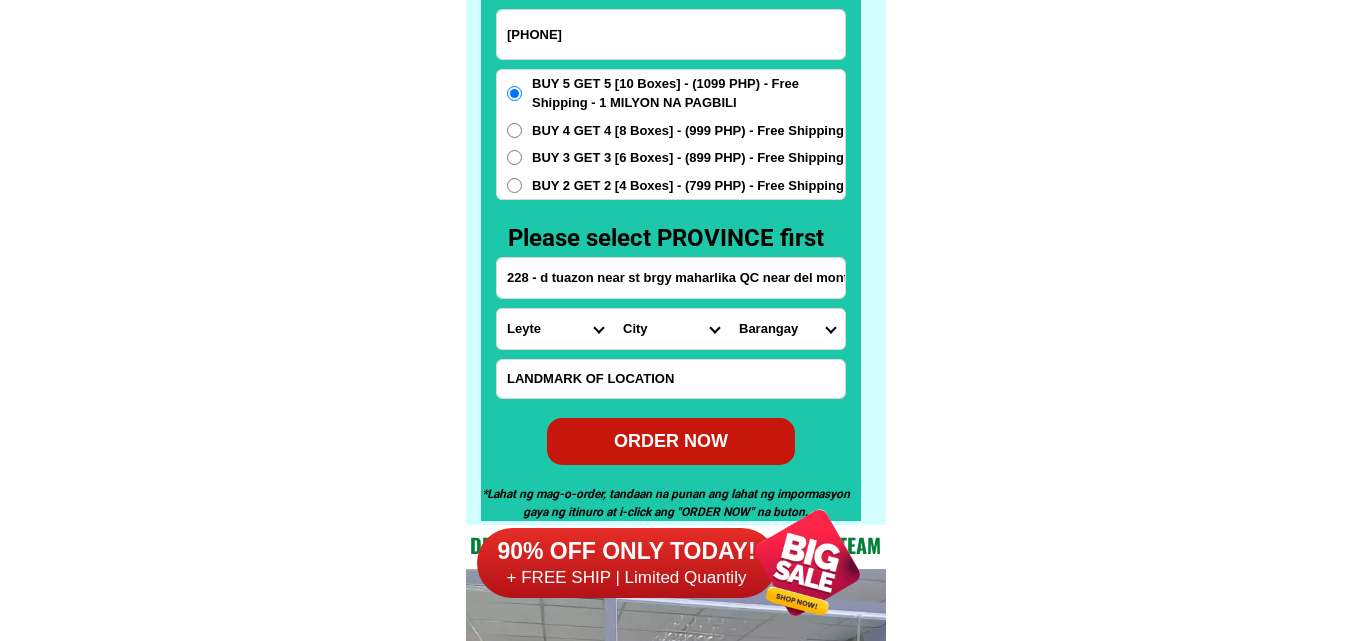 scroll, scrollTop: 15746, scrollLeft: 0, axis: vertical 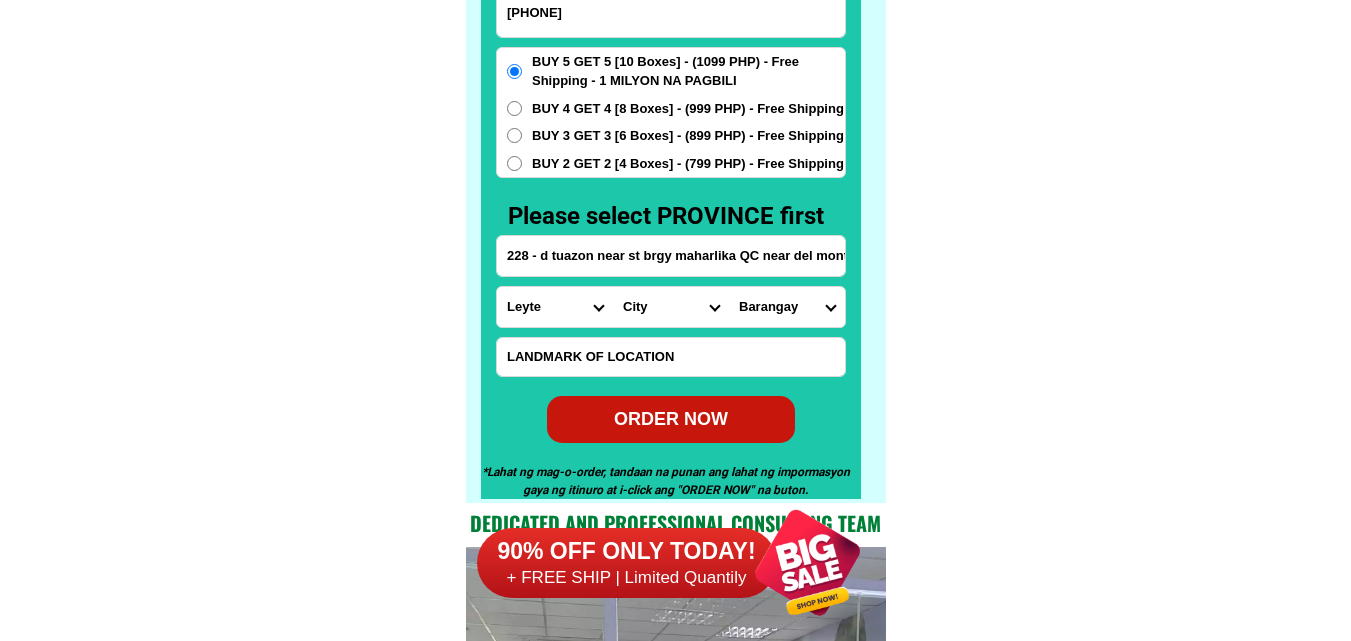 drag, startPoint x: 543, startPoint y: 321, endPoint x: 551, endPoint y: 300, distance: 22.472204 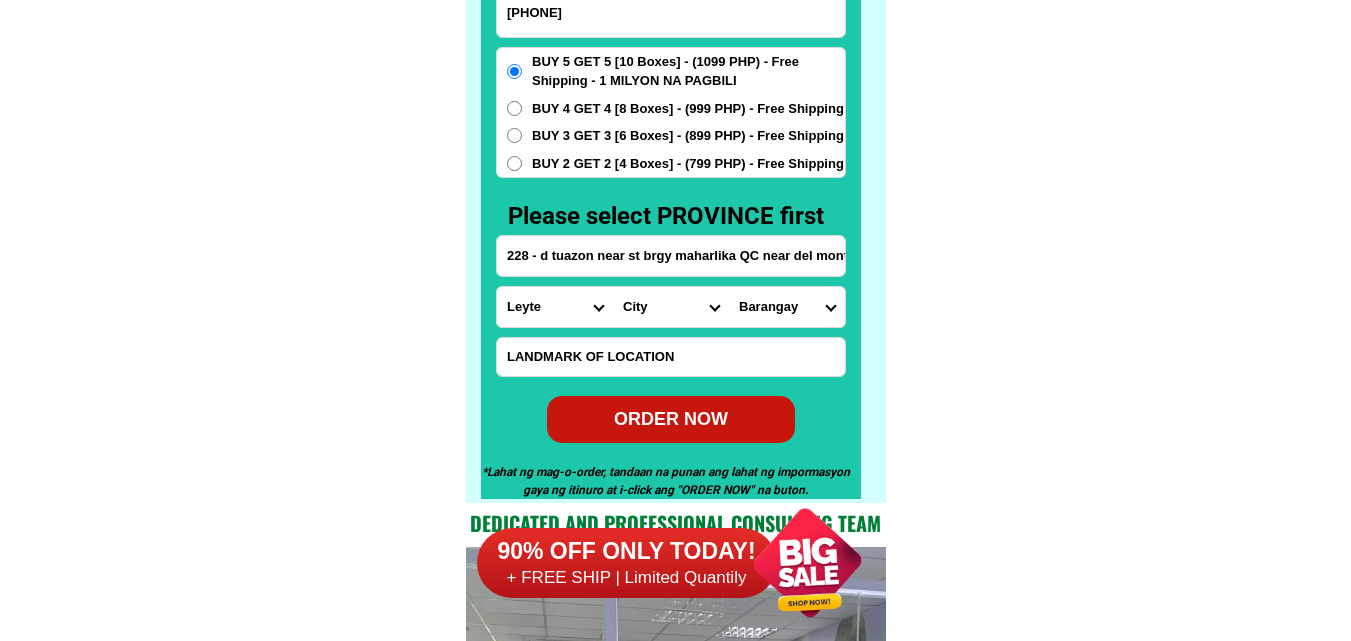click on "Province Abra Agusan-del-norte Agusan-del-sur Aklan Albay Antique Apayao Aurora Basilan Bataan Batanes Batangas Benguet Biliran Bohol Bukidnon Bulacan Cagayan Camarines-norte Camarines-sur Camiguin Capiz Catanduanes Cavite Cebu Cotabato Davao-de-oro Davao-del-norte Davao-del-sur Davao-occidental Davao-oriental Dinagat-islands Eastern-samar Guimaras Ifugao Ilocos-norte Ilocos-sur Iloilo Isabela Kalinga La-union Laguna Lanao-del-norte Lanao-del-sur Leyte Maguindanao Marinduque Masbate Metro-manila Misamis-occidental Misamis-oriental Mountain-province Negros-occidental Negros-oriental Northern-samar Nueva-ecija Nueva-vizcaya Occidental-mindoro Oriental-mindoro Palawan Pampanga Pangasinan Quezon Quirino Rizal Romblon Sarangani Siquijor Sorsogon South-cotabato Southern-leyte Sultan-kudarat Sulu Surigao-del-norte Surigao-del-sur Tarlac Tawi-tawi Western-samar Zambales Zamboanga-del-norte Zamboanga-del-sur Zamboanga-sibugay" at bounding box center (555, 307) 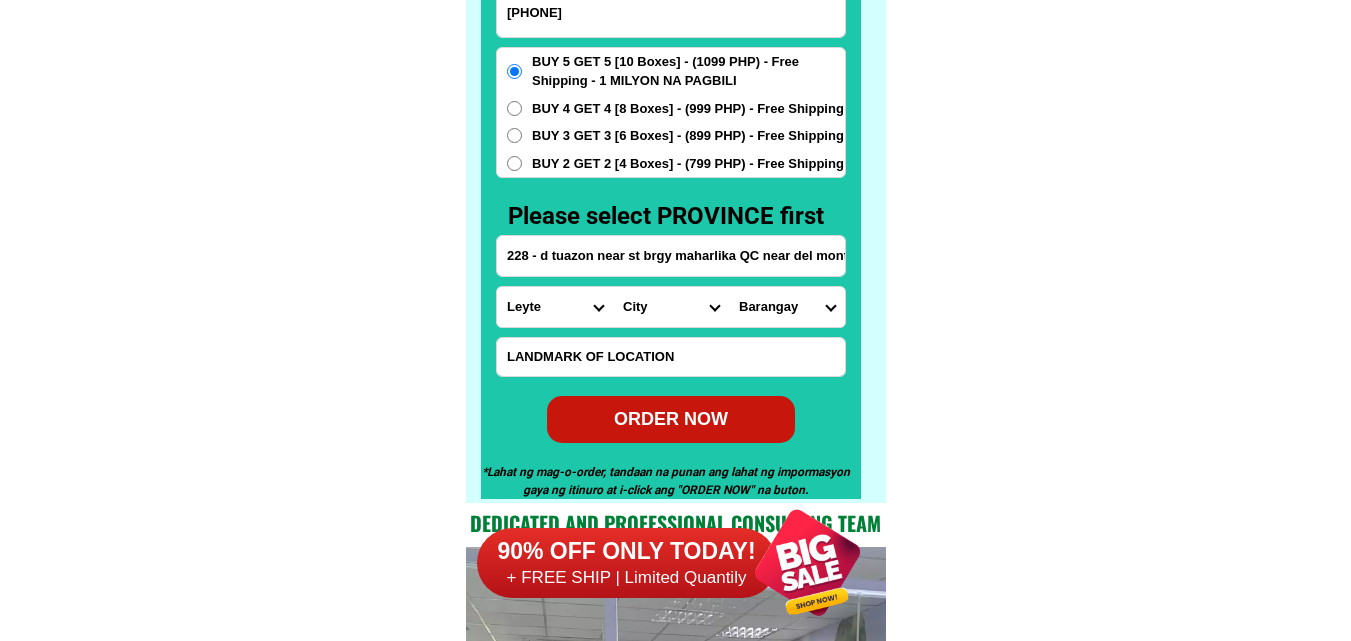 select on "63_219" 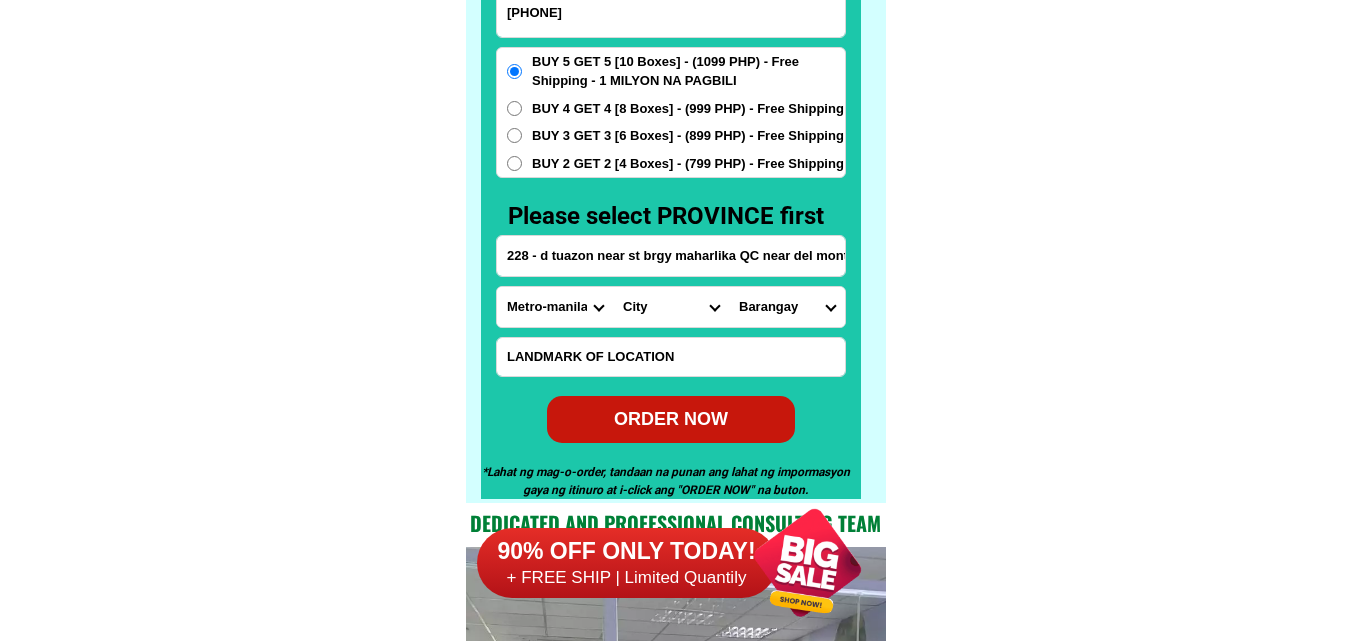 click on "Province Abra Agusan-del-norte Agusan-del-sur Aklan Albay Antique Apayao Aurora Basilan Bataan Batanes Batangas Benguet Biliran Bohol Bukidnon Bulacan Cagayan Camarines-norte Camarines-sur Camiguin Capiz Catanduanes Cavite Cebu Cotabato Davao-de-oro Davao-del-norte Davao-del-sur Davao-occidental Davao-oriental Dinagat-islands Eastern-samar Guimaras Ifugao Ilocos-norte Ilocos-sur Iloilo Isabela Kalinga La-union Laguna Lanao-del-norte Lanao-del-sur Leyte Maguindanao Marinduque Masbate Metro-manila Misamis-occidental Misamis-oriental Mountain-province Negros-occidental Negros-oriental Northern-samar Nueva-ecija Nueva-vizcaya Occidental-mindoro Oriental-mindoro Palawan Pampanga Pangasinan Quezon Quirino Rizal Romblon Sarangani Siquijor Sorsogon South-cotabato Southern-leyte Sultan-kudarat Sulu Surigao-del-norte Surigao-del-sur Tarlac Tawi-tawi Western-samar Zambales Zamboanga-del-norte Zamboanga-del-sur Zamboanga-sibugay" at bounding box center [555, 307] 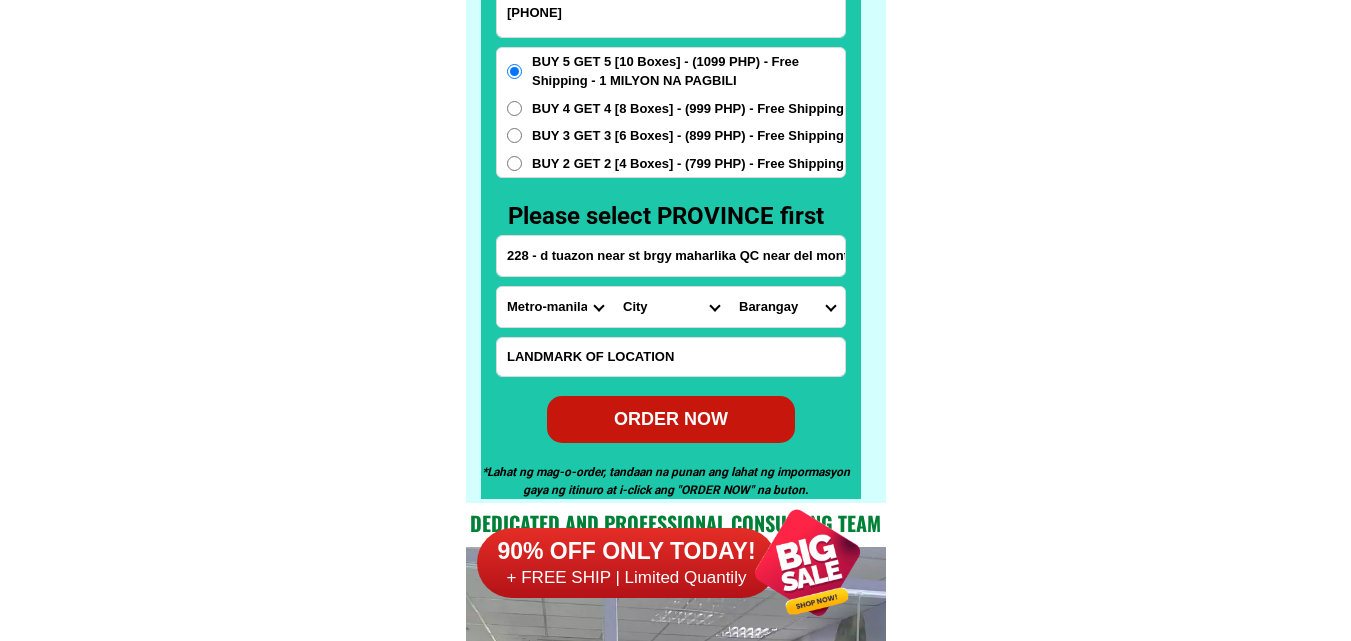click on "City Binondo CALOOCAN Ermita Intramuros Las-pinas Makati Malabon-city Malate Mandaluyong Marikina Metro-manila-sampaloc Metro-manila-san-juan Metro-manila-san-miguel Metro-manila-san-nicolas Metro-manila-santa-ana Metro-manila-santa-mesa Muntinlupa Navotas-city North-caloocan Paco Pandacan Paranaque Pasay Pasig Pateros Port-area Quezon-city Quiapo SANTA-CRUZ SANTA-CRUZ Taguig TONDO I/II TONDO I/II Valenzuela-city" at bounding box center [671, 307] 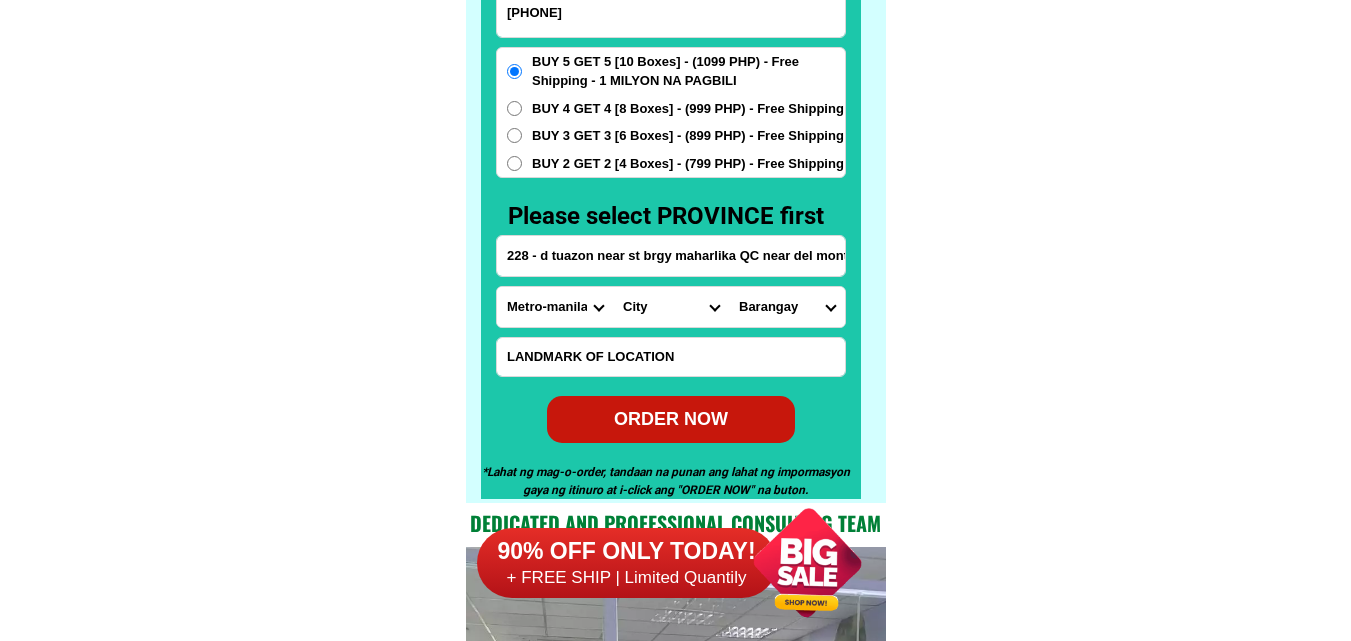 select on "63_2194070" 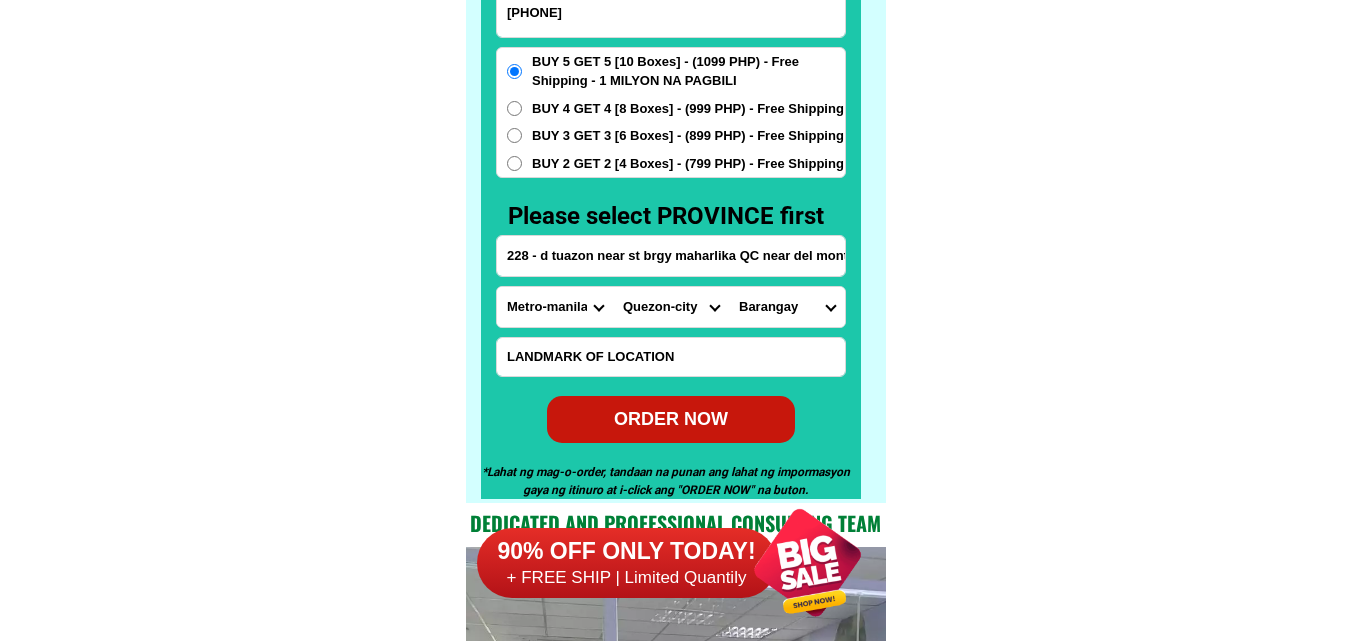 click on "City Binondo CALOOCAN Ermita Intramuros Las-pinas Makati Malabon-city Malate Mandaluyong Marikina Metro-manila-sampaloc Metro-manila-san-juan Metro-manila-san-miguel Metro-manila-san-nicolas Metro-manila-santa-ana Metro-manila-santa-mesa Muntinlupa Navotas-city North-caloocan Paco Pandacan Paranaque Pasay Pasig Pateros Port-area Quezon-city Quiapo SANTA-CRUZ SANTA-CRUZ Taguig TONDO I/II TONDO I/II Valenzuela-city" at bounding box center [671, 307] 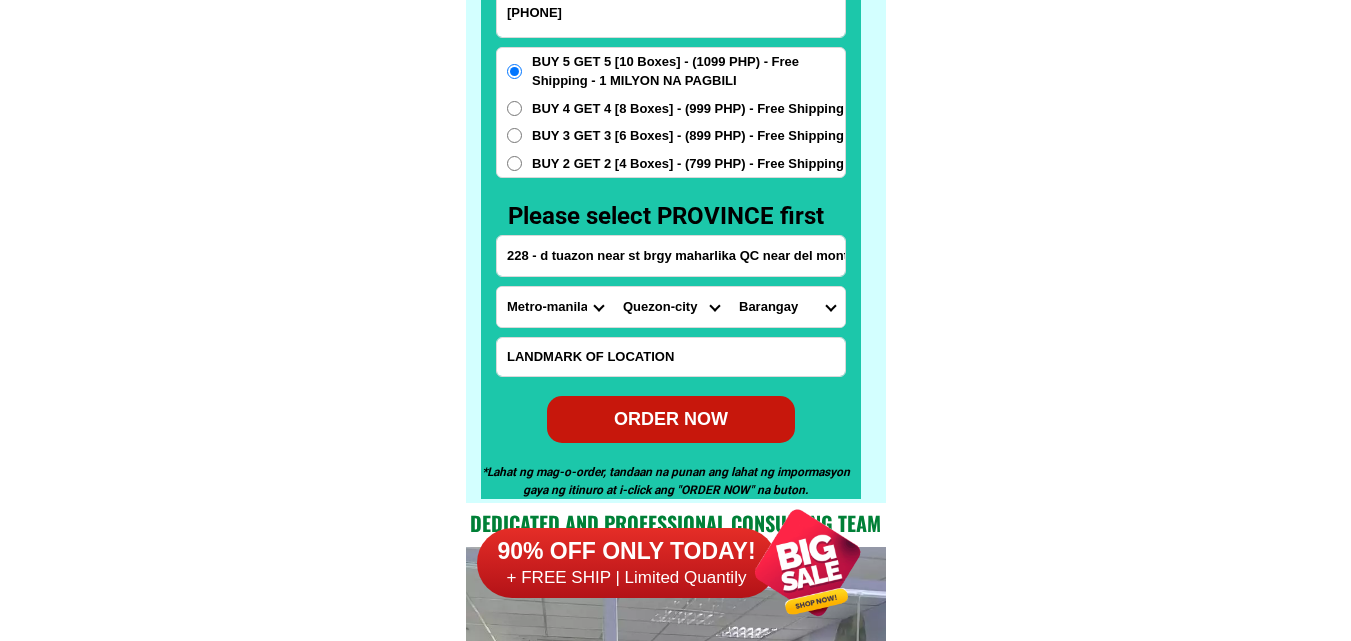 click on "[LOCATION]" at bounding box center [787, 307] 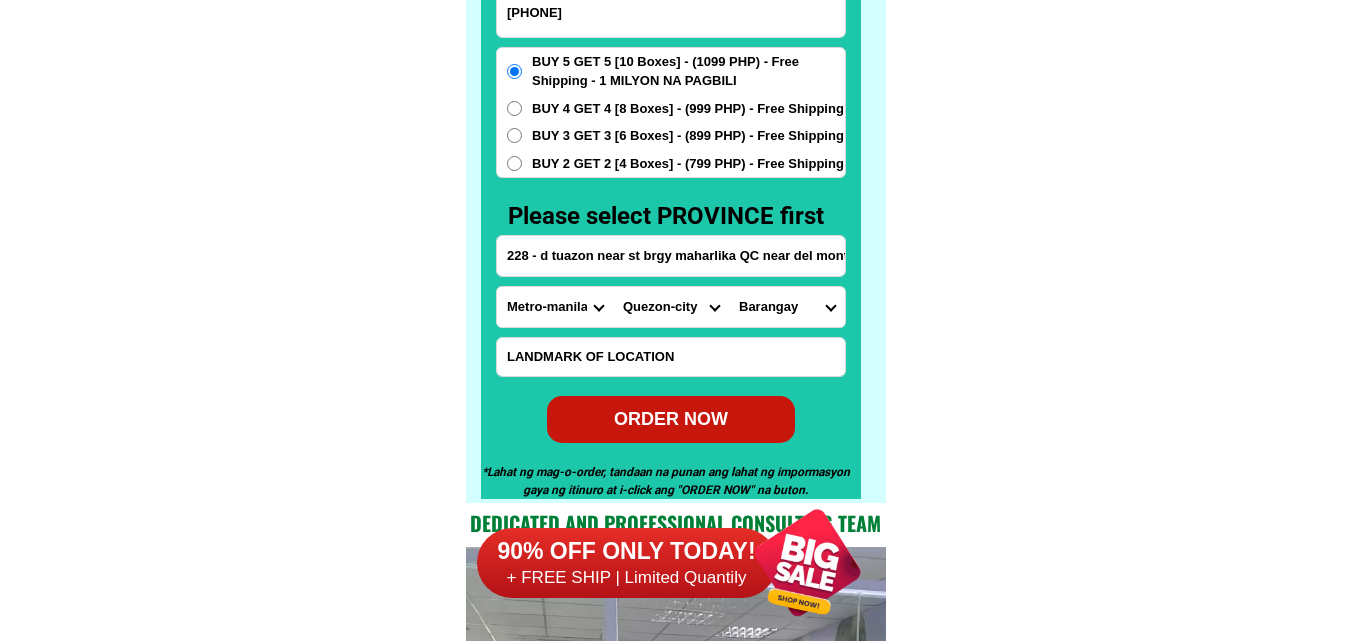 select on "[PHONE]" 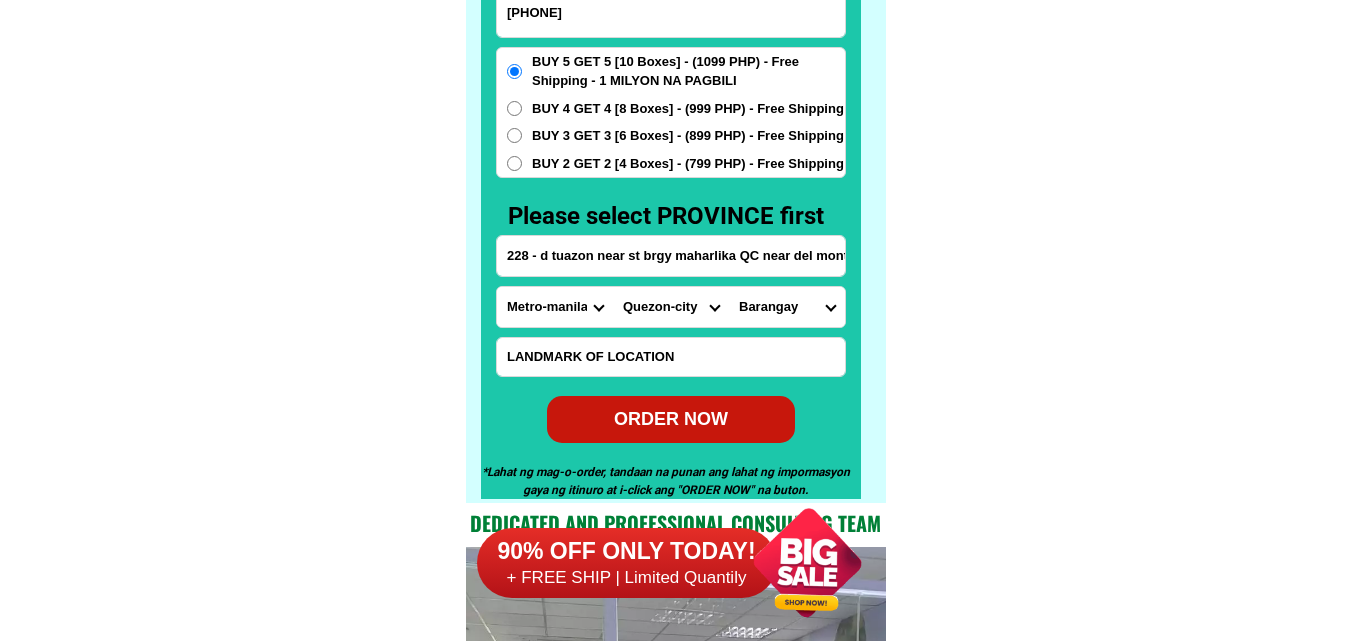 click on "[LOCATION]" at bounding box center [787, 307] 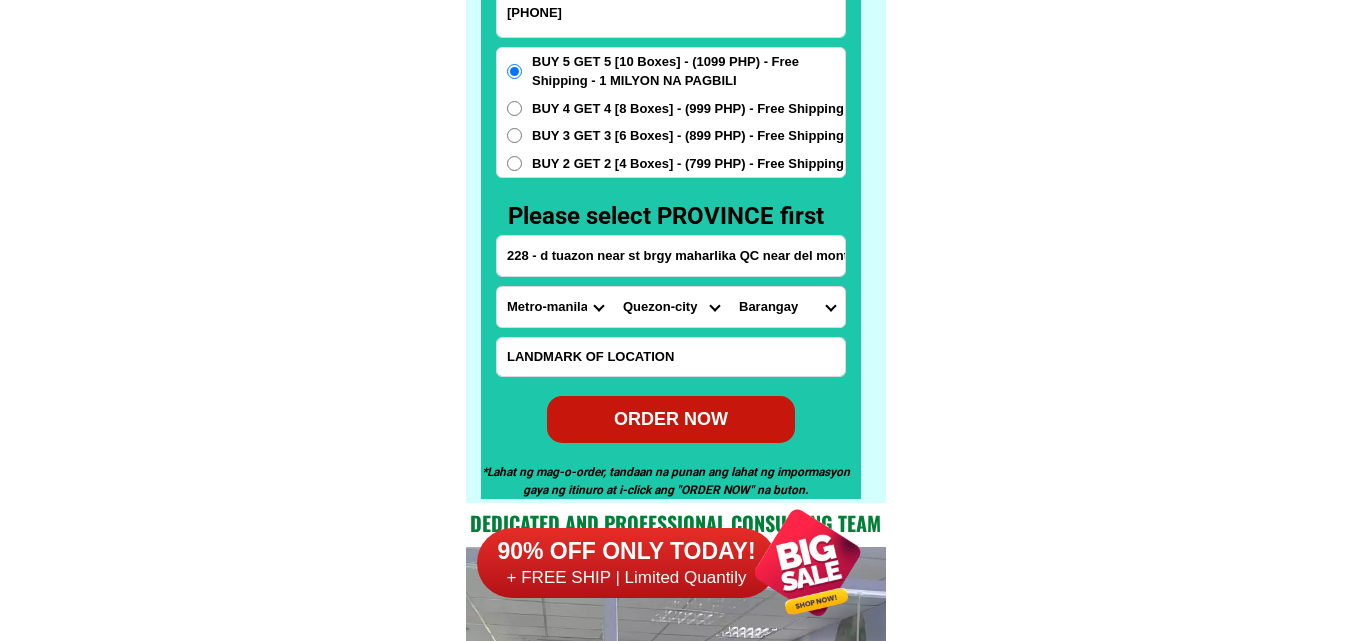 drag, startPoint x: 662, startPoint y: 408, endPoint x: 631, endPoint y: 106, distance: 303.58688 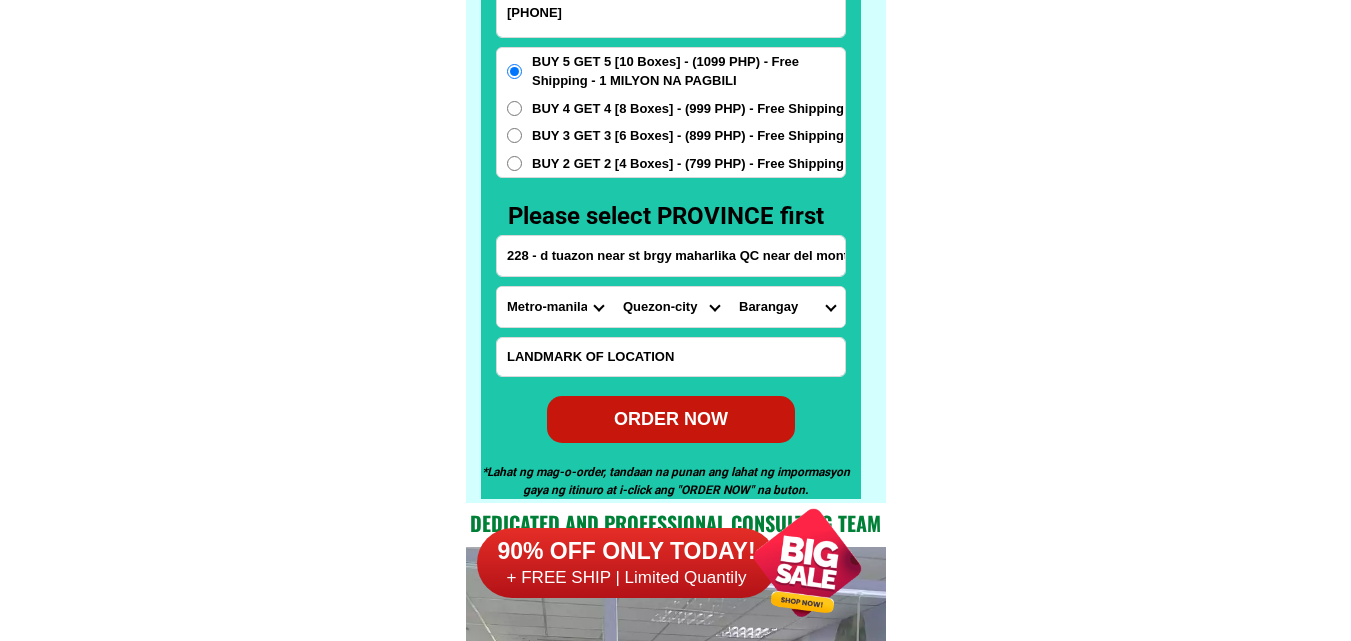 click on "[PERSON] [PERSON] Tomnob [PHONE] ORDER NOW 228 - d tuazon near st brgy maharlika QC near del monte ave,buy 4get4 p999(8boxes) Province Abra Agusan-del-norte Agusan-del-sur Aklan Albay Antique Apayao Aurora Basilan Bataan Batanes Batangas Benguet Biliran Bohol Bukidnon Bulacan Cagayan Camarines-norte Camarines-sur Camiguin Capiz Catanduanes Cavite Cebu Cotabato Davao-de-oro Davao-del-norte Davao-del-sur Davao-occidental Davao-oriental Dinagat-islands Eastern-samar Guimaras Ifugao Ilocos-norte Ilocos-sur Iloilo Isabela Kalinga La-union Laguna Lanao-del-norte Lanao-del-sur Leyte Maguindanao Marinduque Masbate Metro-manila Misamis-occidental Misamis-oriental Mountain-province Negros-occidental Negros-oriental Northern-samar Nueva-ecija Nueva-vizcaya Occidental-mindoro Oriental-mindoro Palawan Pampanga Pangasinan Quezon Quirino Rizal Romblon Sarangani Siquijor Sorsogon South-cotabato Southern-leyte Sultan-kudarat Sulu Surigao-del-norte Surigao-del-sur Tarlac Tawi-tawi Western-samar Zambales Zamboanga-del-norte" at bounding box center (671, 186) 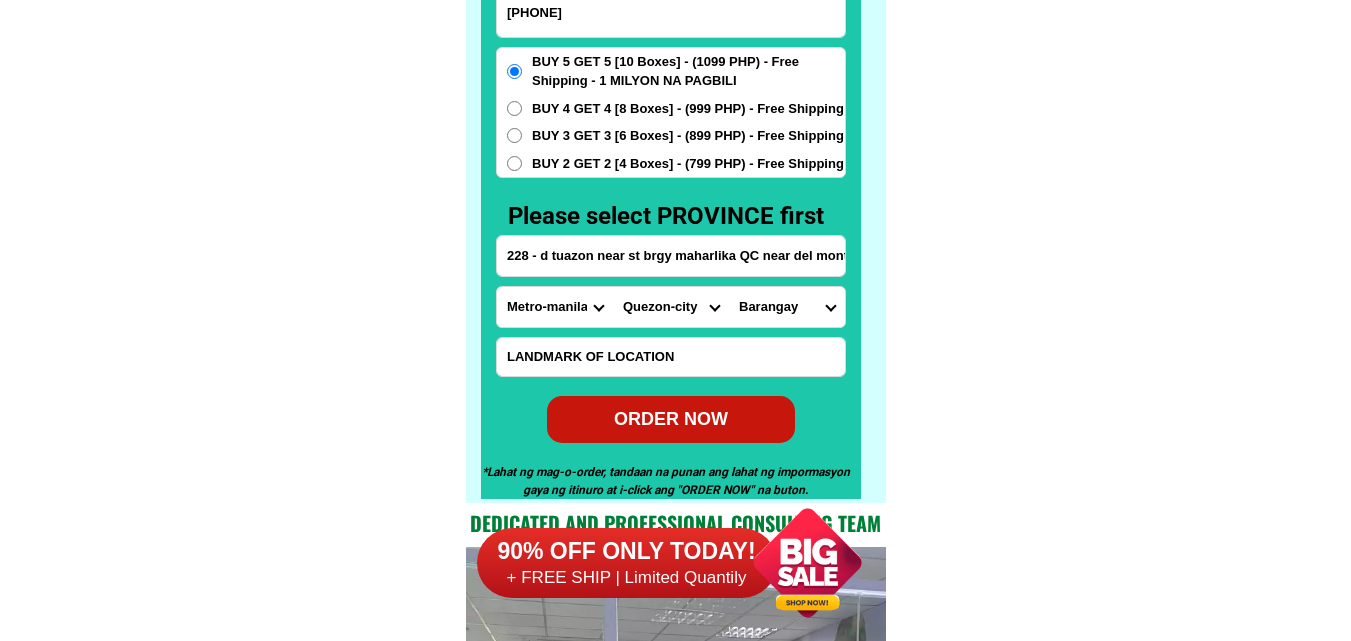 click on "BUY 4 GET 4 [8 Boxes] - (999 PHP) - Free Shipping" at bounding box center [688, 109] 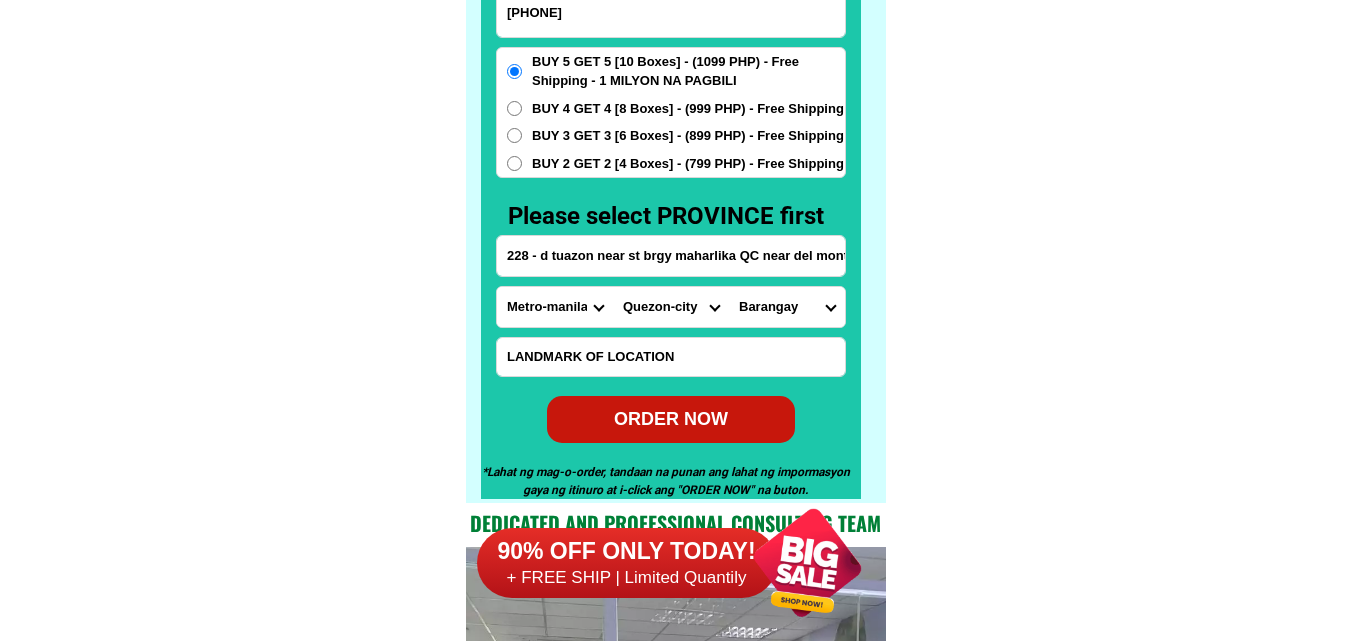 click on "BUY 4 GET 4 [8 Boxes] - (999 PHP) - Free Shipping" at bounding box center (514, 108) 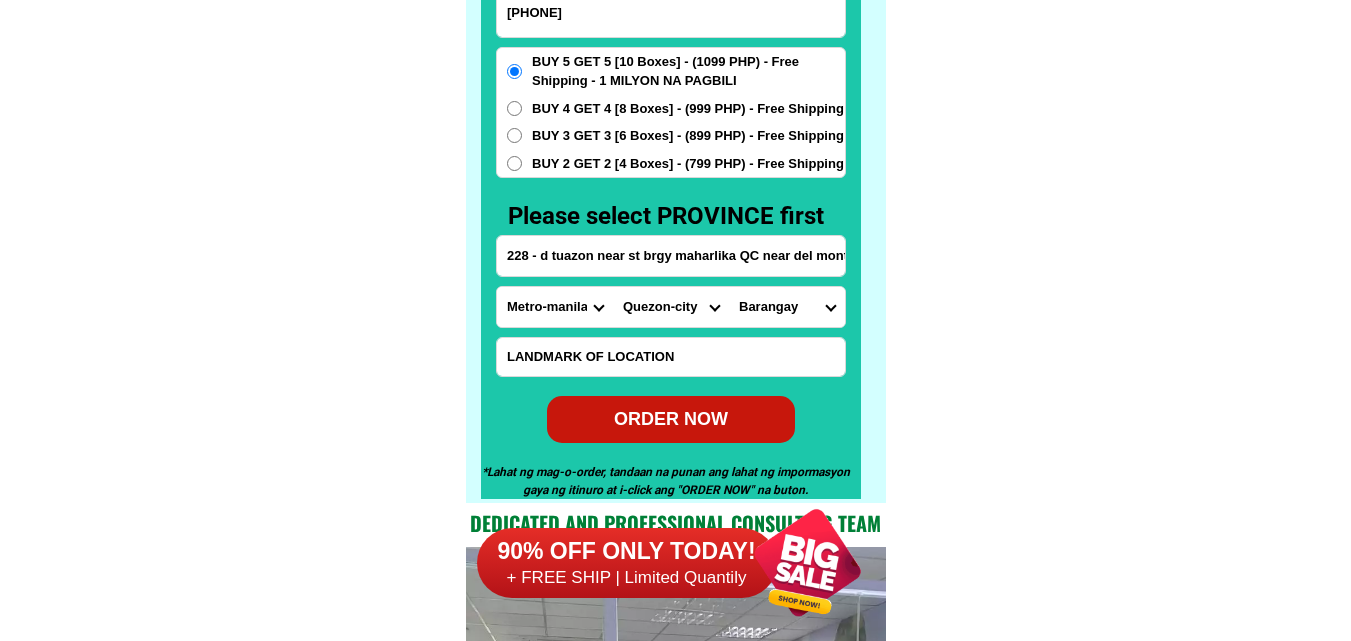 radio on "true" 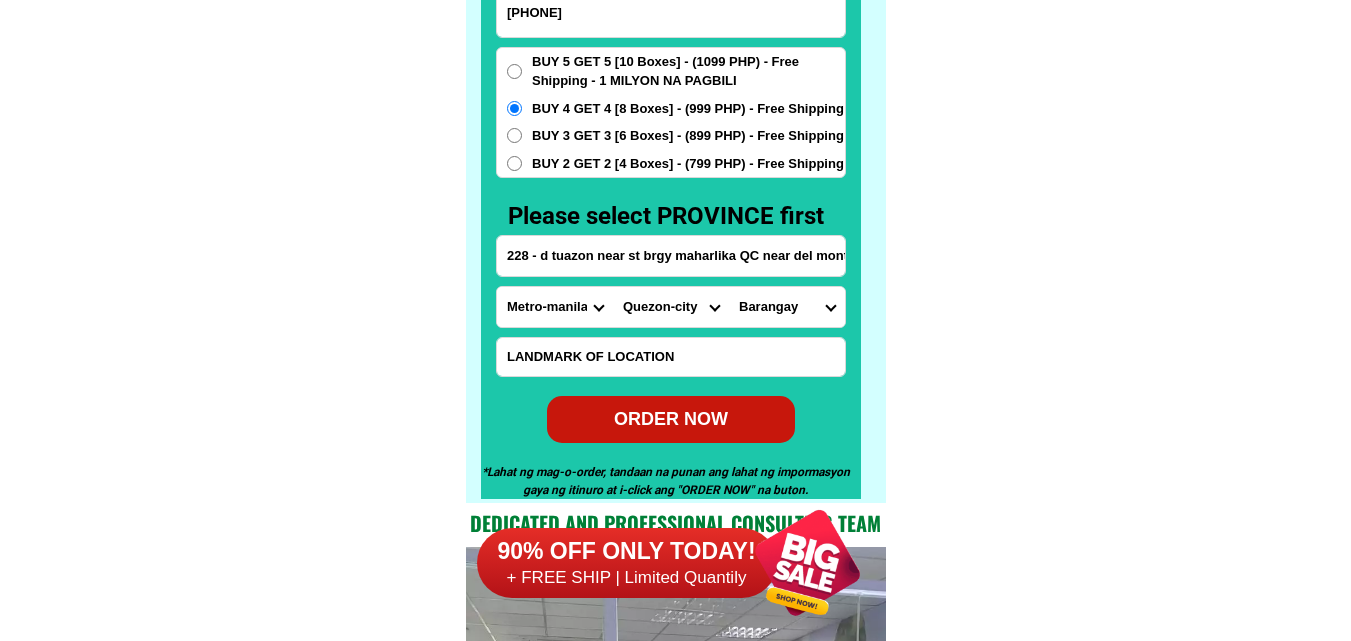 click on "ORDER NOW" at bounding box center (671, 419) 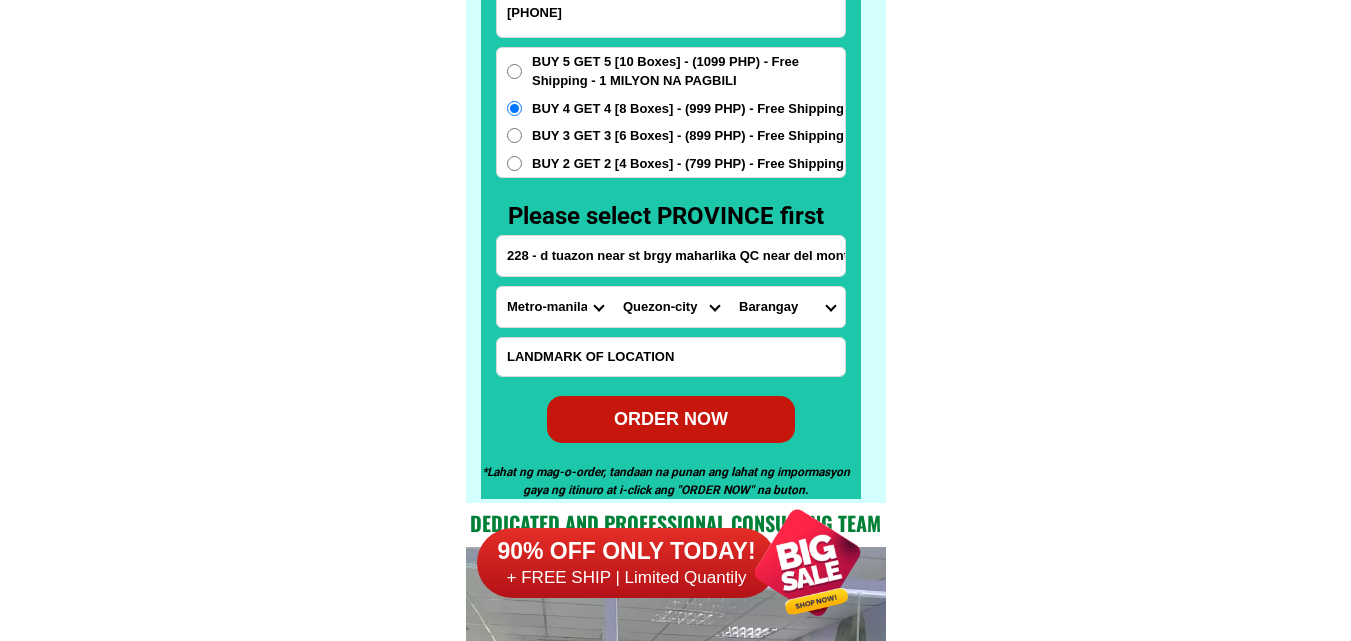 type on "228 - d tuazon near st brgy maharlika QC near del monte ave,buy 4get4 p999(8boxes)" 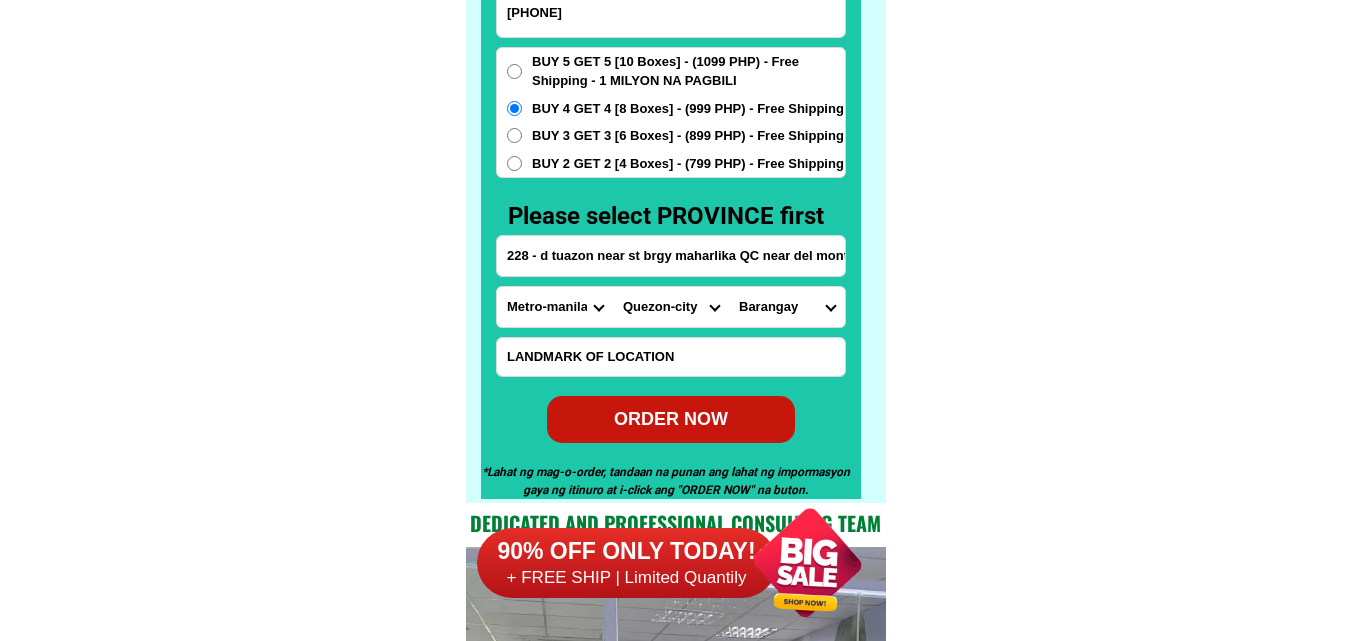 radio on "true" 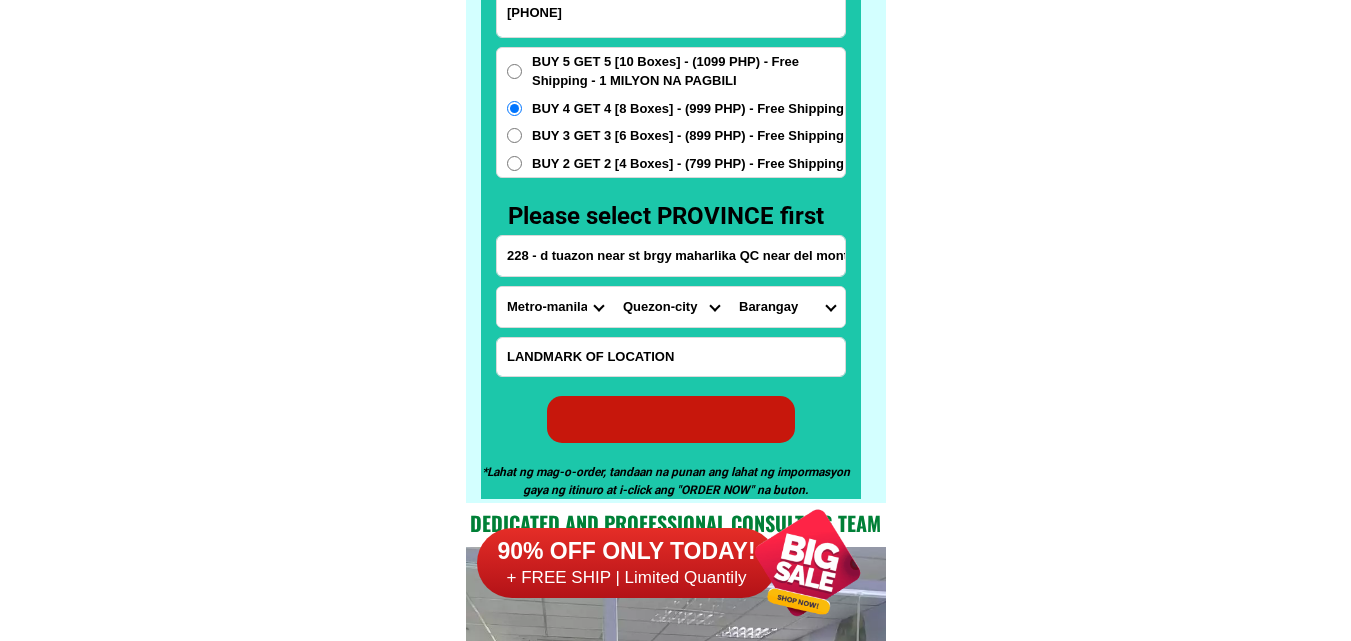 radio on "true" 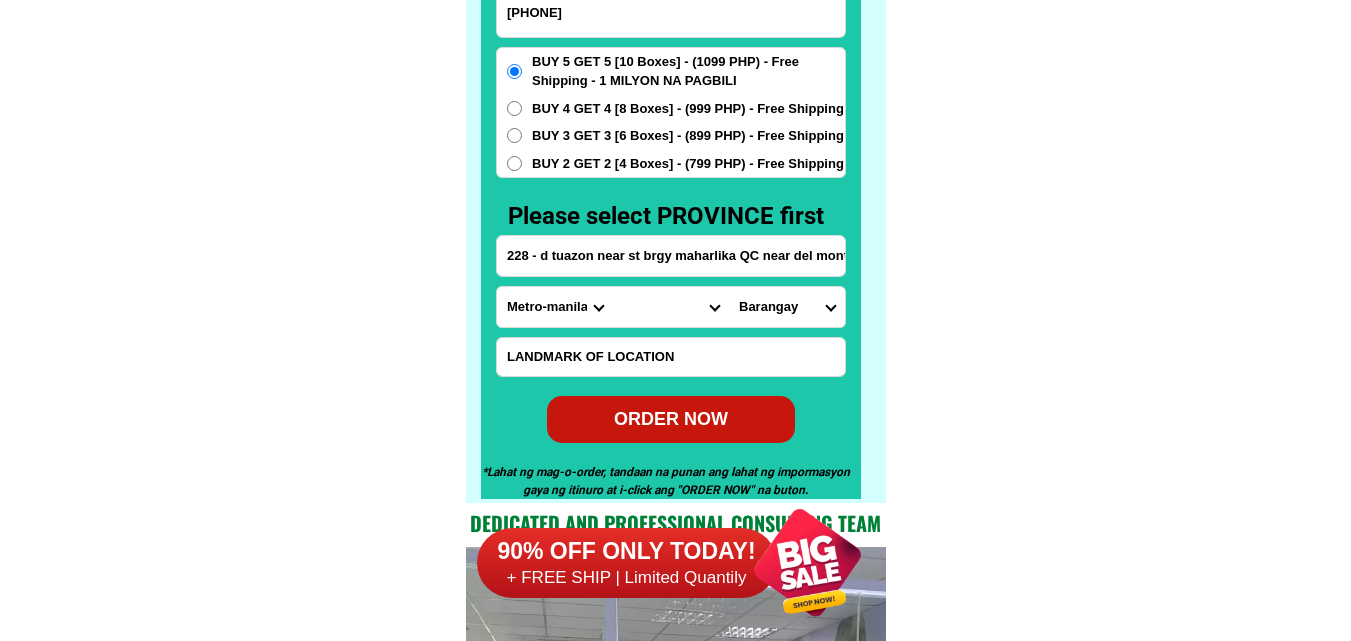 scroll, scrollTop: 15646, scrollLeft: 0, axis: vertical 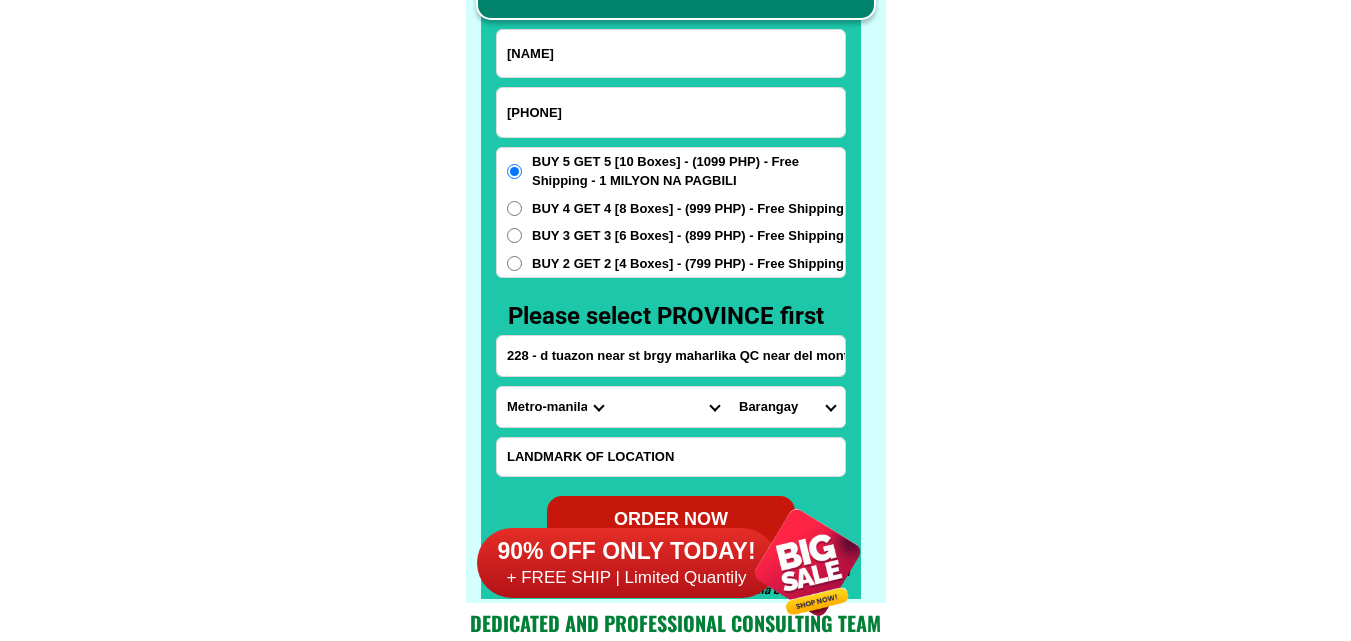 click on "[PHONE]" at bounding box center [671, 112] 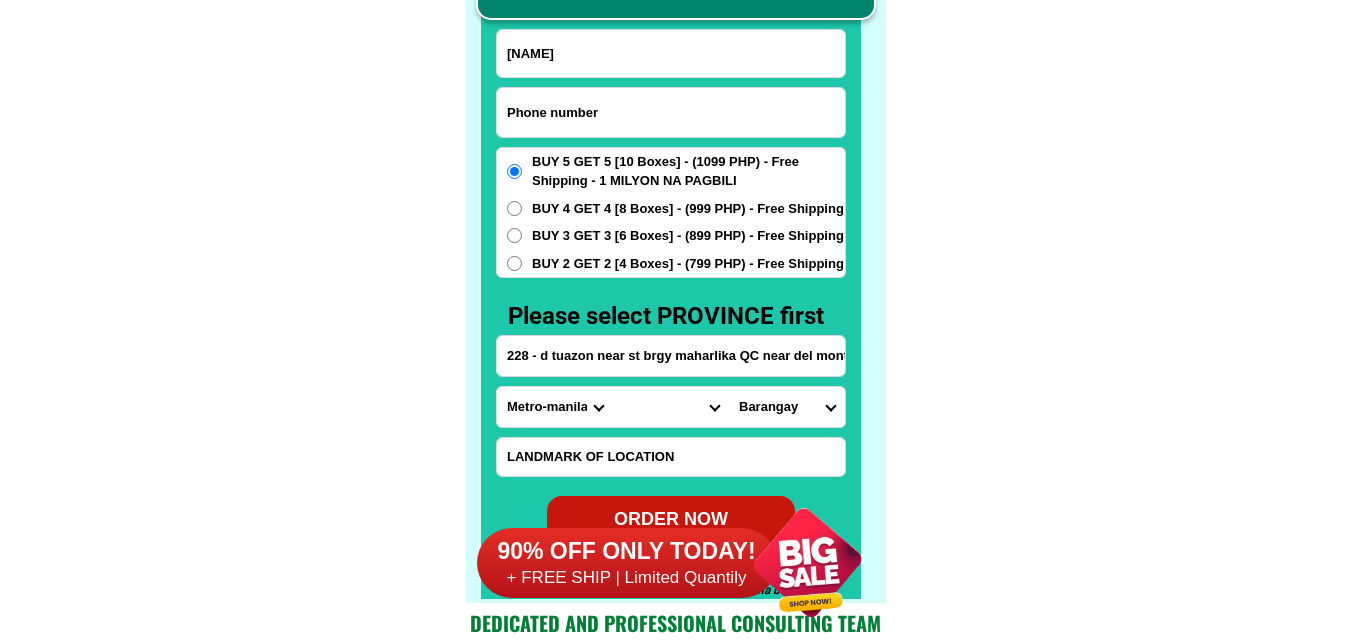 paste on "[PHONE]" 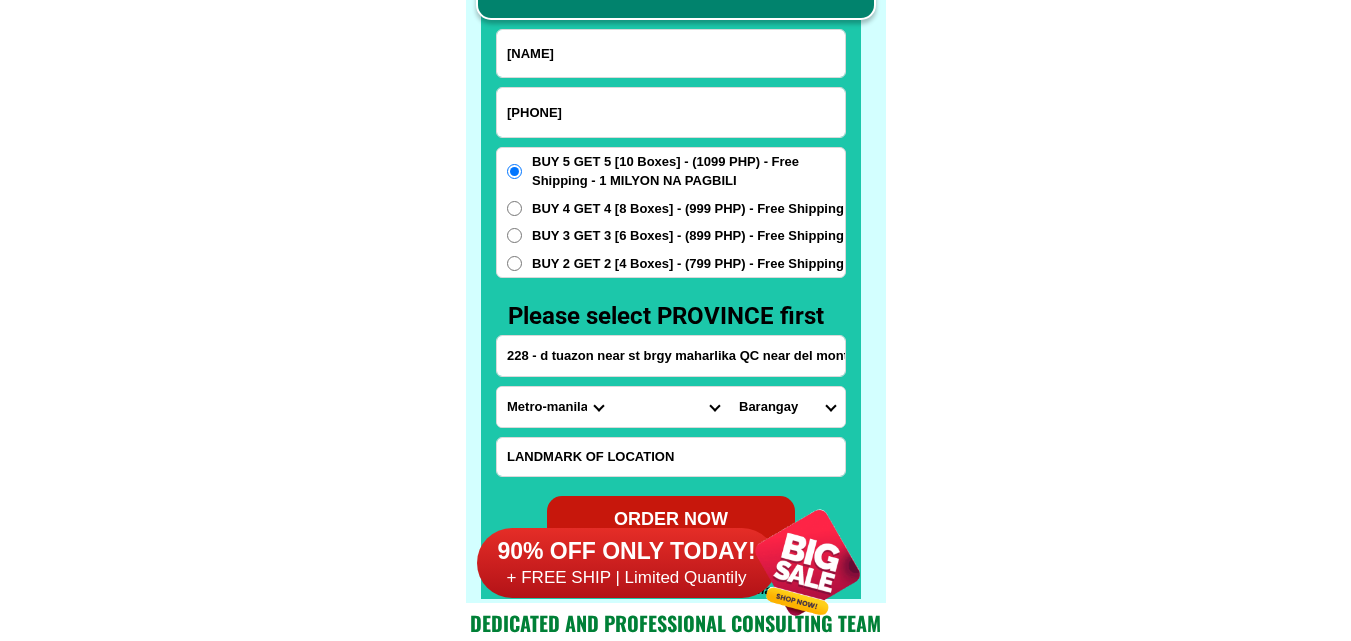 type on "[PHONE]" 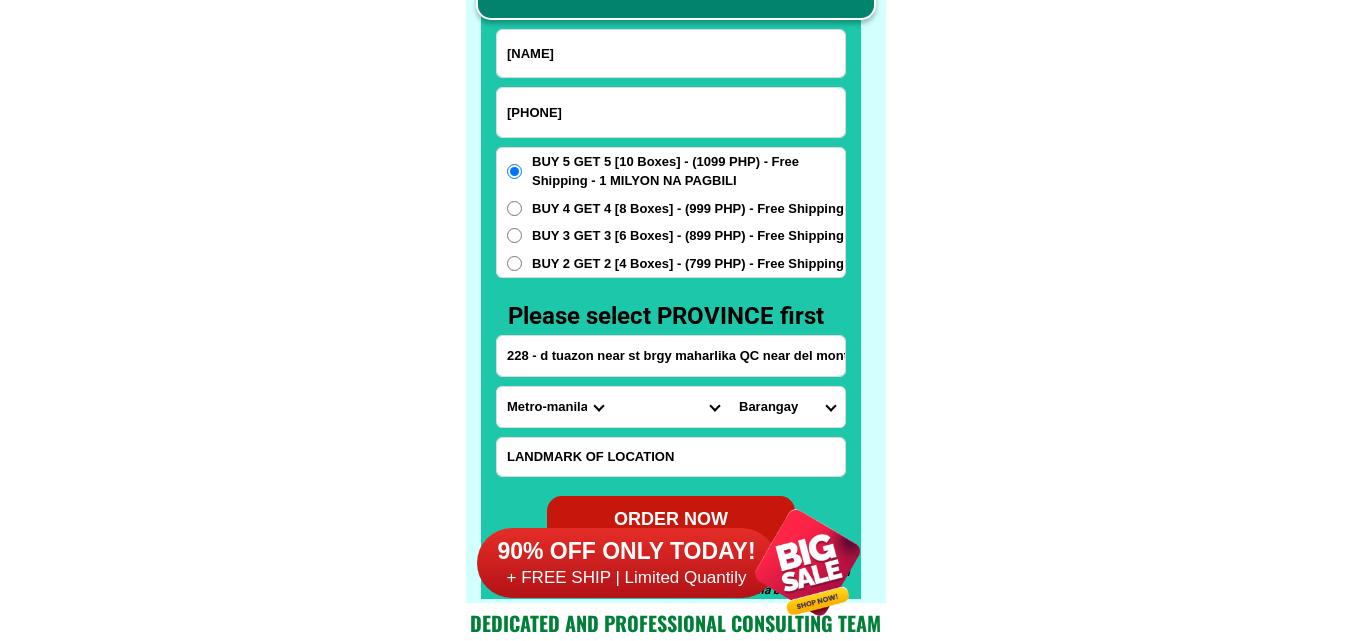 click on "[NAME]" at bounding box center [671, 53] 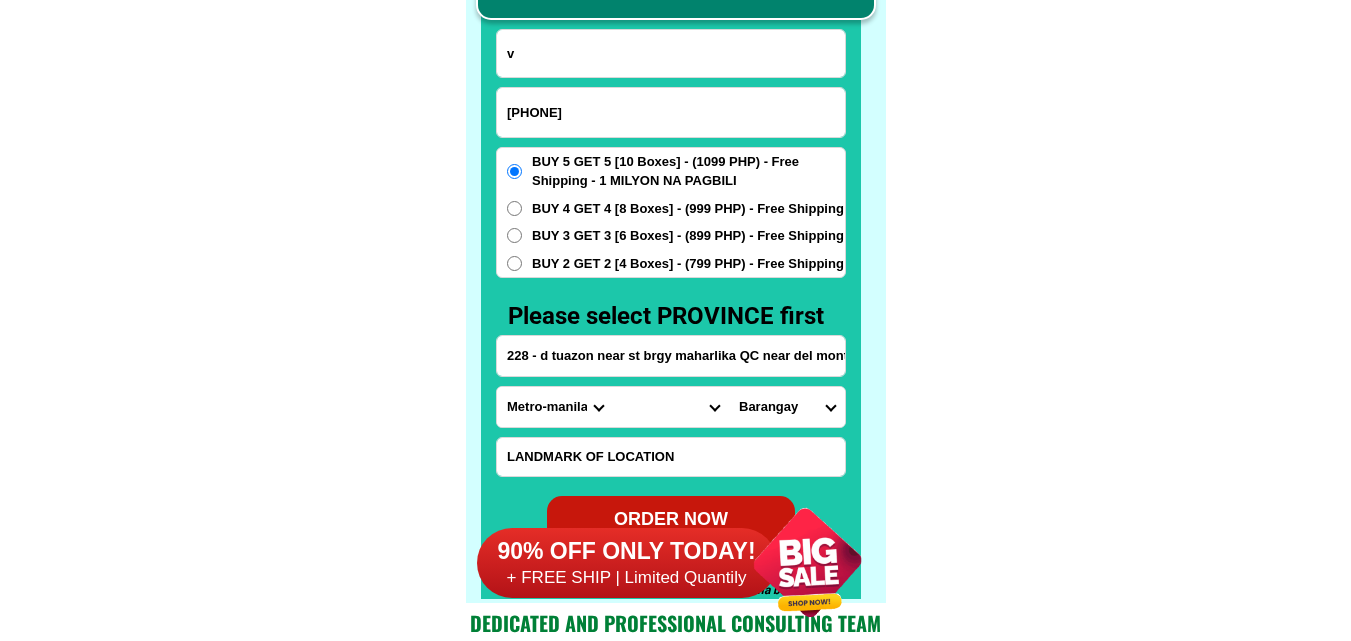 paste on "[NAME]" 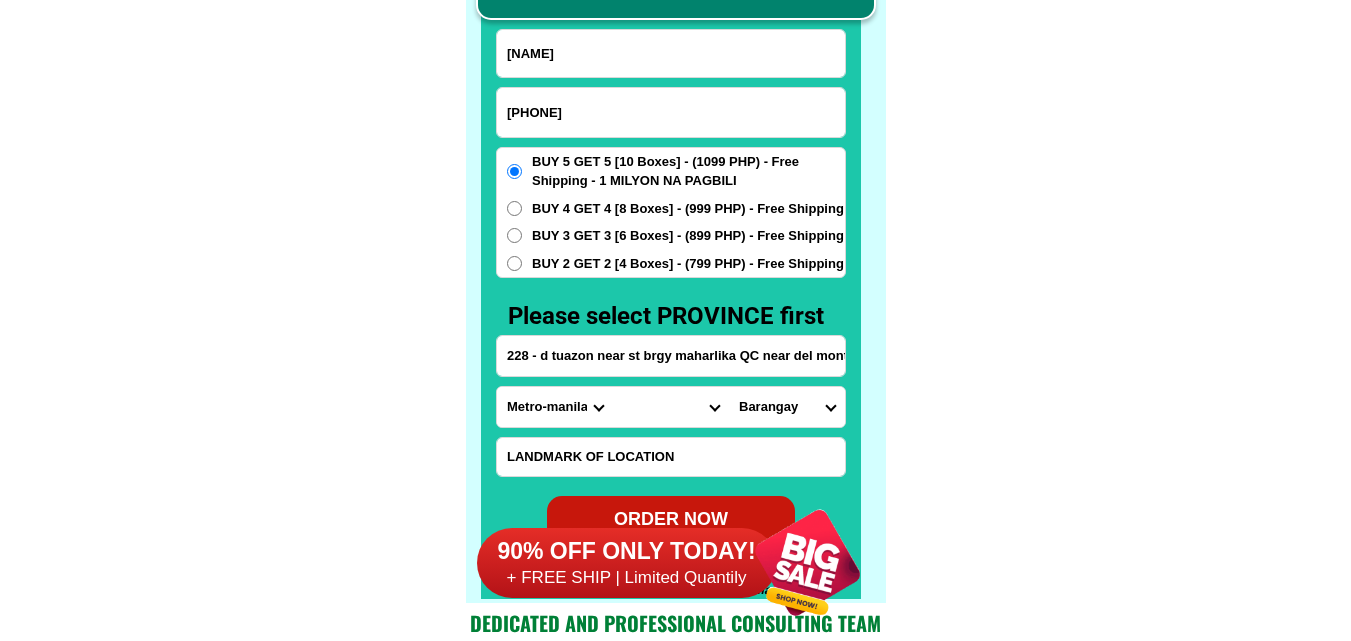 type on "[NAME]" 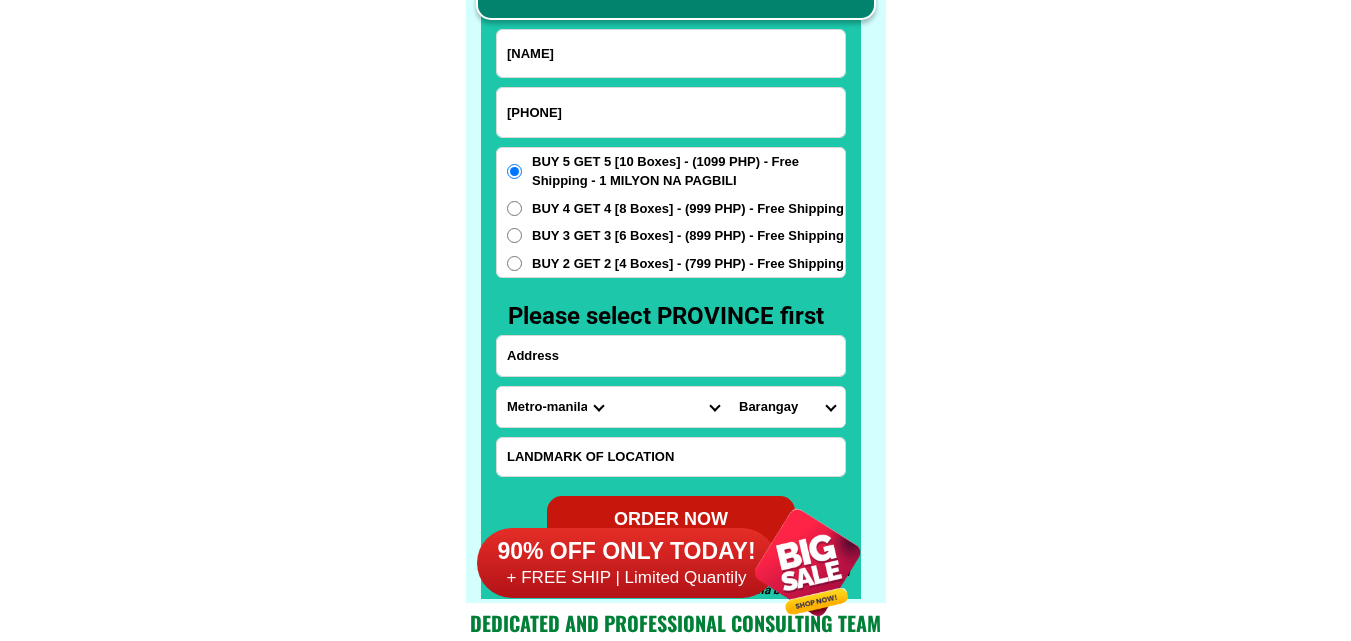 click at bounding box center (671, 356) 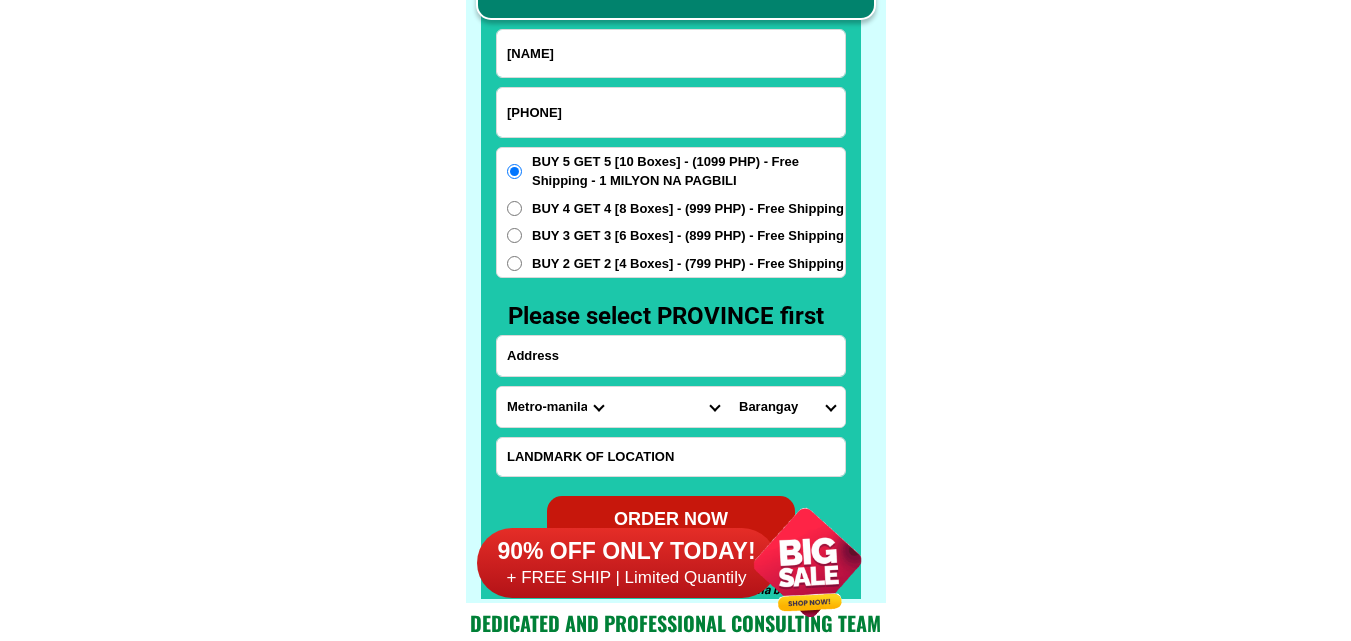 paste on "B17 L35 Ruby St. Coyntry Homes Cabantian Davao City" 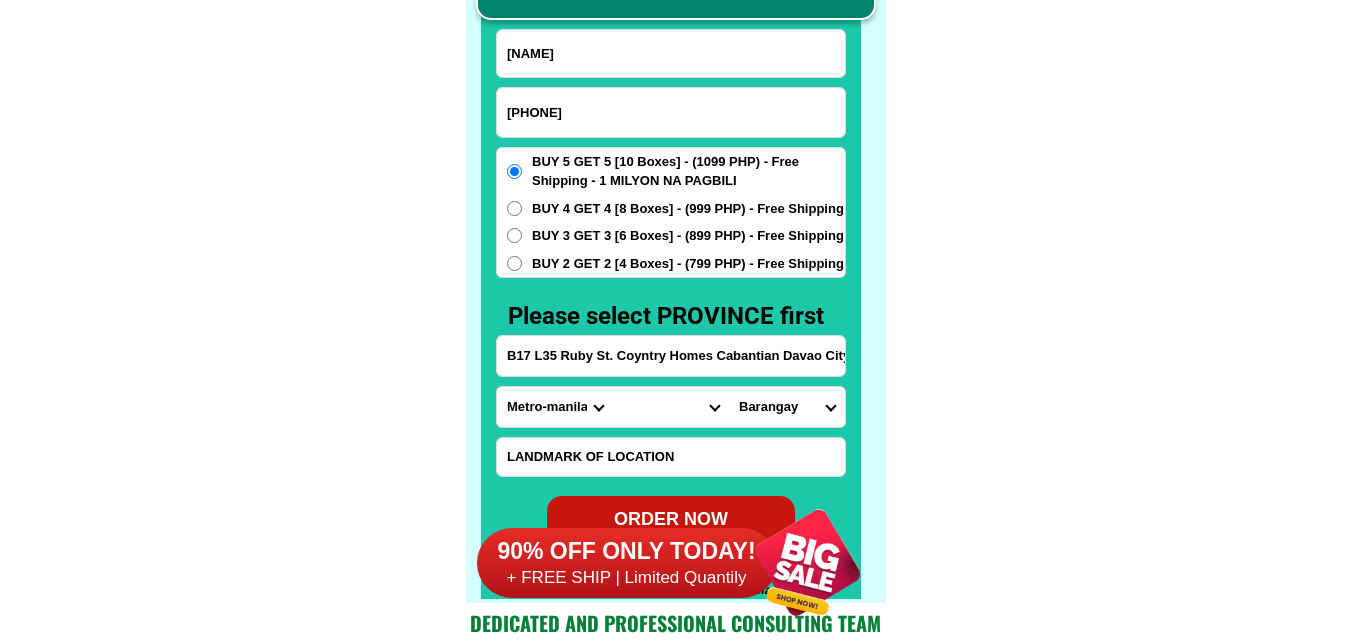 scroll, scrollTop: 0, scrollLeft: 5, axis: horizontal 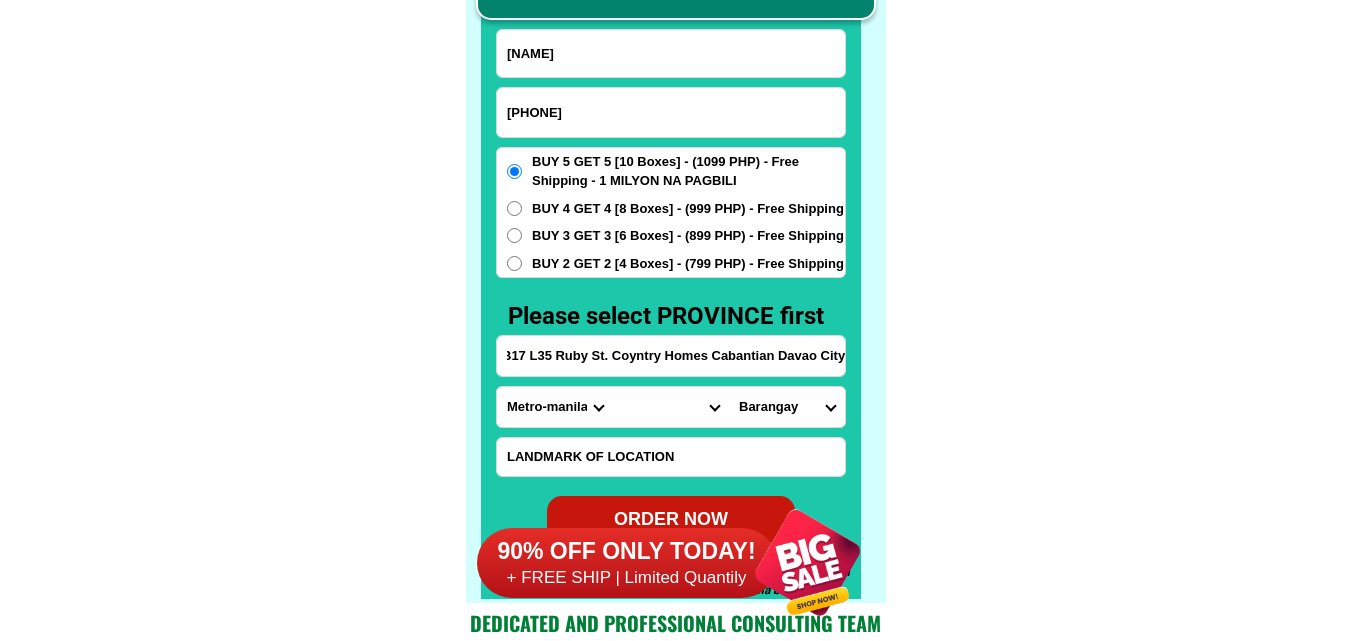 type on "B17 L35 Ruby St. Coyntry Homes Cabantian Davao City" 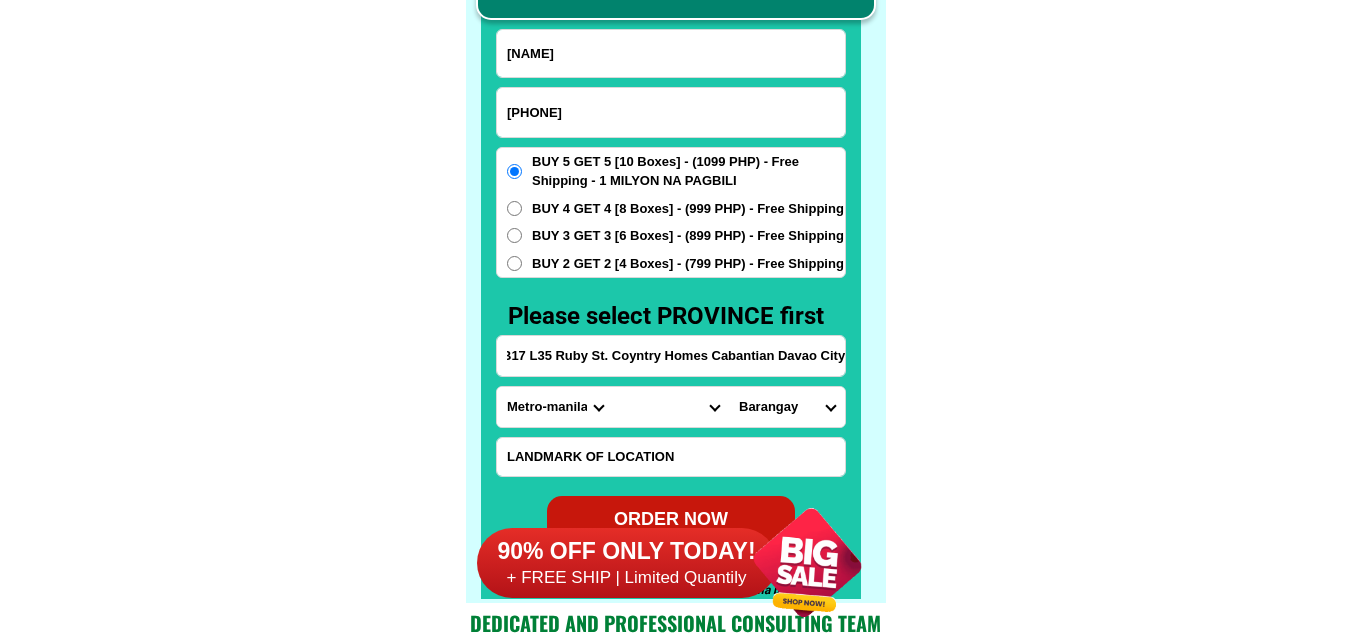 scroll, scrollTop: 0, scrollLeft: 0, axis: both 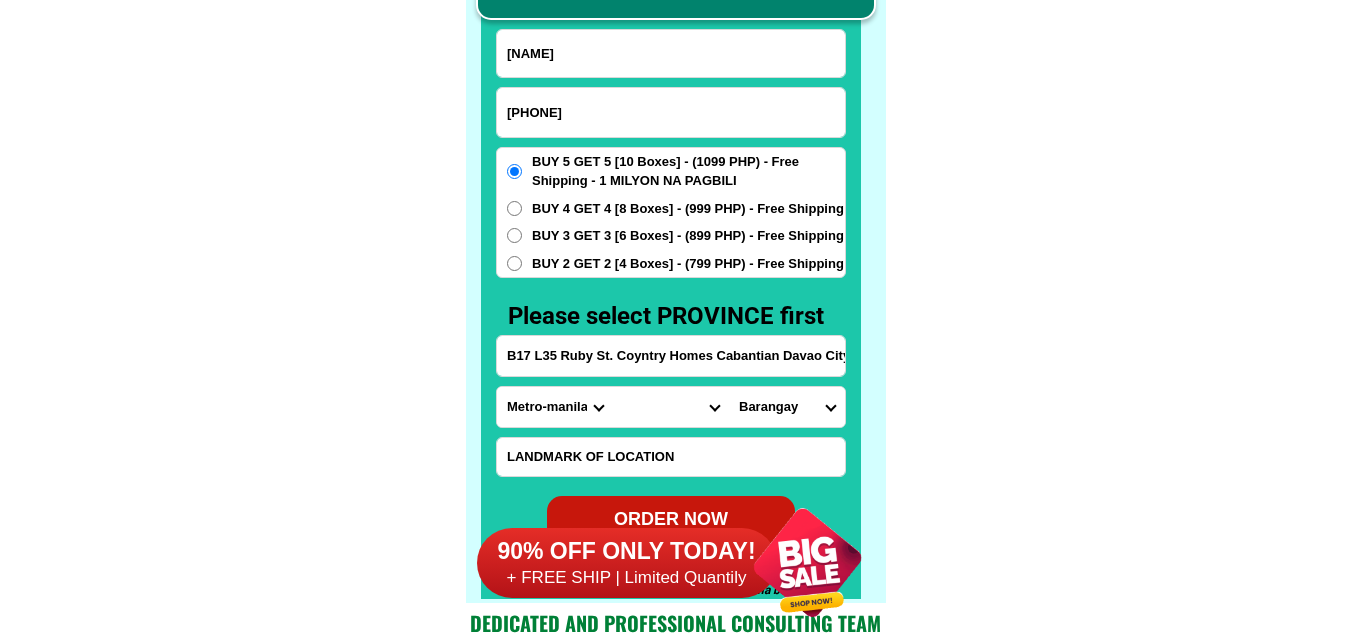 click on "Province Abra Agusan-del-norte Agusan-del-sur Aklan Albay Antique Apayao Aurora Basilan Bataan Batanes Batangas Benguet Biliran Bohol Bukidnon Bulacan Cagayan Camarines-norte Camarines-sur Camiguin Capiz Catanduanes Cavite Cebu Cotabato Davao-de-oro Davao-del-norte Davao-del-sur Davao-occidental Davao-oriental Dinagat-islands Eastern-samar Guimaras Ifugao Ilocos-norte Ilocos-sur Iloilo Isabela Kalinga La-union Laguna Lanao-del-norte Lanao-del-sur Leyte Maguindanao Marinduque Masbate Metro-manila Misamis-occidental Misamis-oriental Mountain-province Negros-occidental Negros-oriental Northern-samar Nueva-ecija Nueva-vizcaya Occidental-mindoro Oriental-mindoro Palawan Pampanga Pangasinan Quezon Quirino Rizal Romblon Sarangani Siquijor Sorsogon South-cotabato Southern-leyte Sultan-kudarat Sulu Surigao-del-norte Surigao-del-sur Tarlac Tawi-tawi Western-samar Zambales Zamboanga-del-norte Zamboanga-del-sur Zamboanga-sibugay" at bounding box center [555, 407] 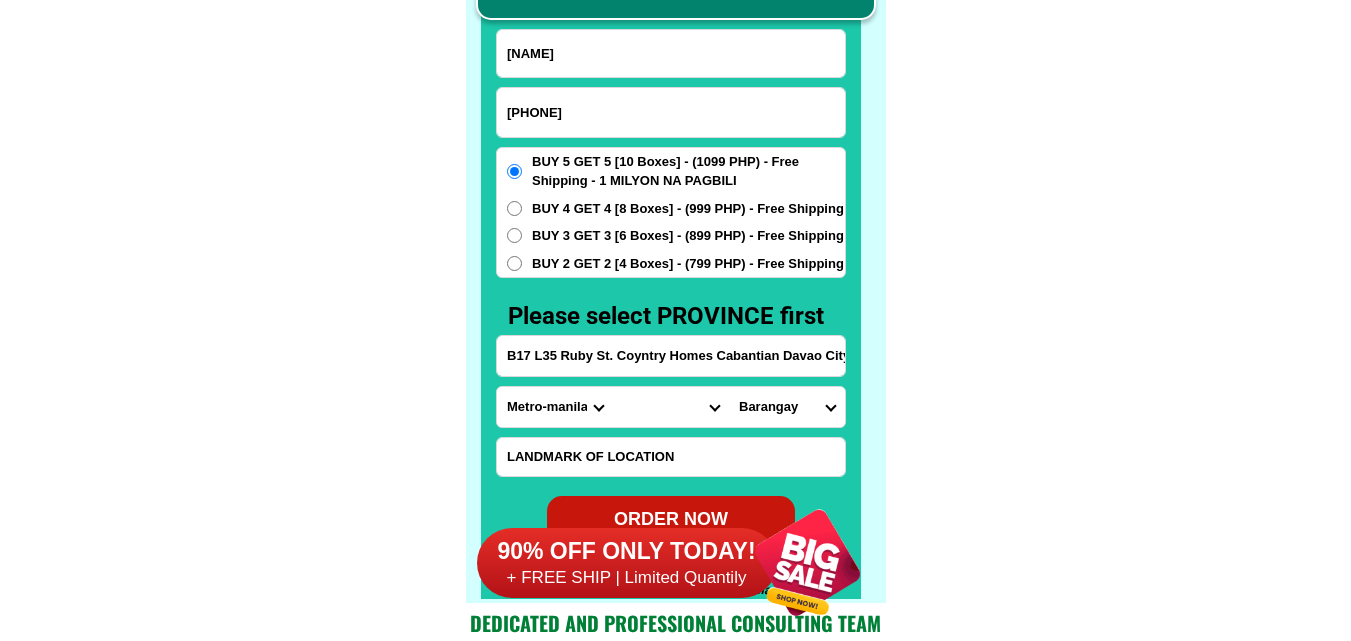 select on "[NUMBER]" 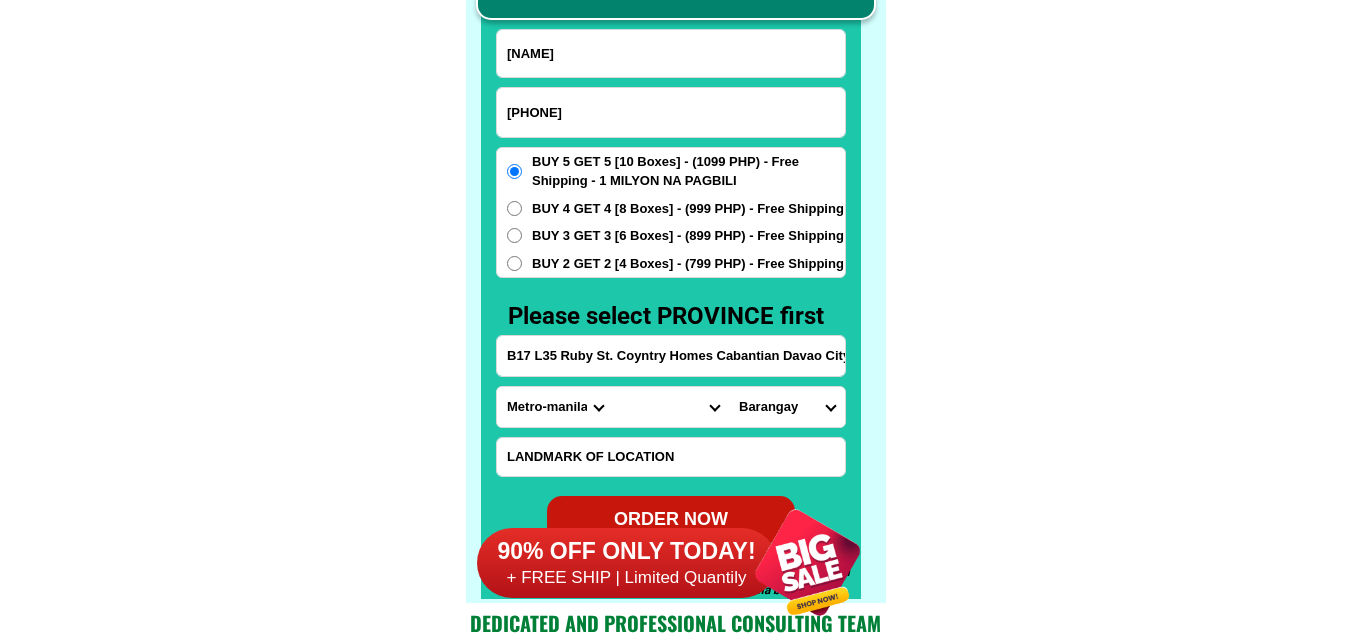 click on "Province Abra Agusan-del-norte Agusan-del-sur Aklan Albay Antique Apayao Aurora Basilan Bataan Batanes Batangas Benguet Biliran Bohol Bukidnon Bulacan Cagayan Camarines-norte Camarines-sur Camiguin Capiz Catanduanes Cavite Cebu Cotabato Davao-de-oro Davao-del-norte Davao-del-sur Davao-occidental Davao-oriental Dinagat-islands Eastern-samar Guimaras Ifugao Ilocos-norte Ilocos-sur Iloilo Isabela Kalinga La-union Laguna Lanao-del-norte Lanao-del-sur Leyte Maguindanao Marinduque Masbate Metro-manila Misamis-occidental Misamis-oriental Mountain-province Negros-occidental Negros-oriental Northern-samar Nueva-ecija Nueva-vizcaya Occidental-mindoro Oriental-mindoro Palawan Pampanga Pangasinan Quezon Quirino Rizal Romblon Sarangani Siquijor Sorsogon South-cotabato Southern-leyte Sultan-kudarat Sulu Surigao-del-norte Surigao-del-sur Tarlac Tawi-tawi Western-samar Zambales Zamboanga-del-norte Zamboanga-del-sur Zamboanga-sibugay" at bounding box center (555, 407) 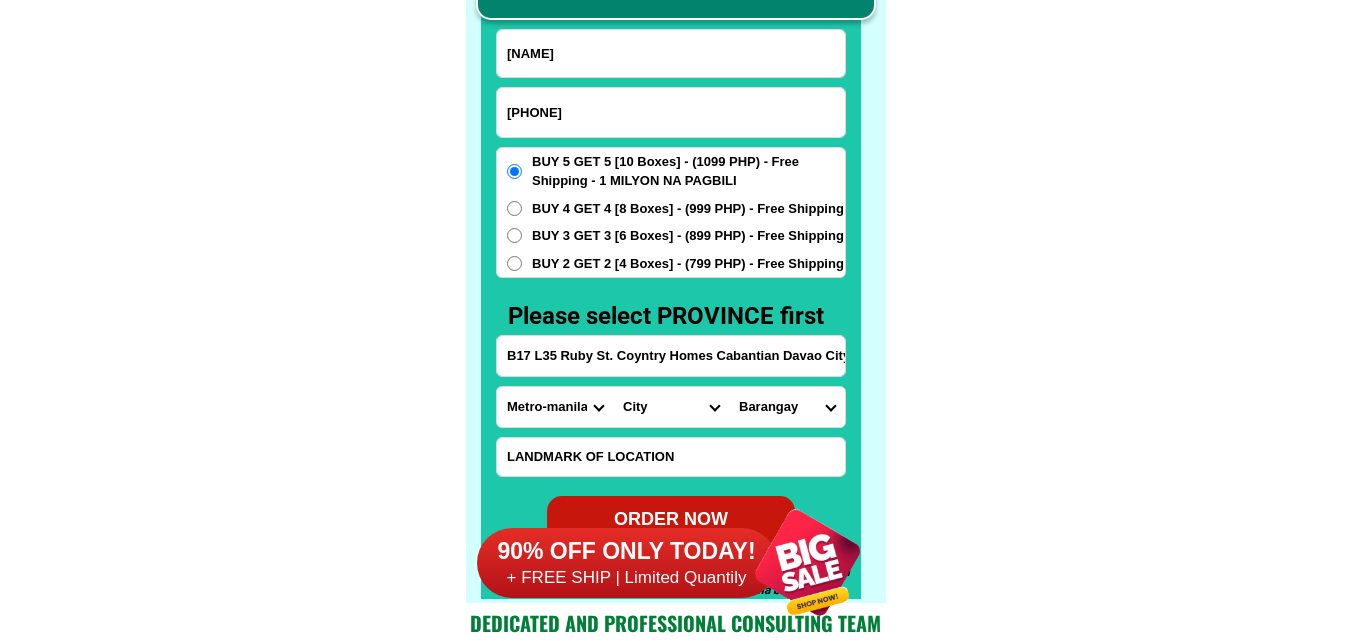 click on "[LOCATION]" at bounding box center [671, 407] 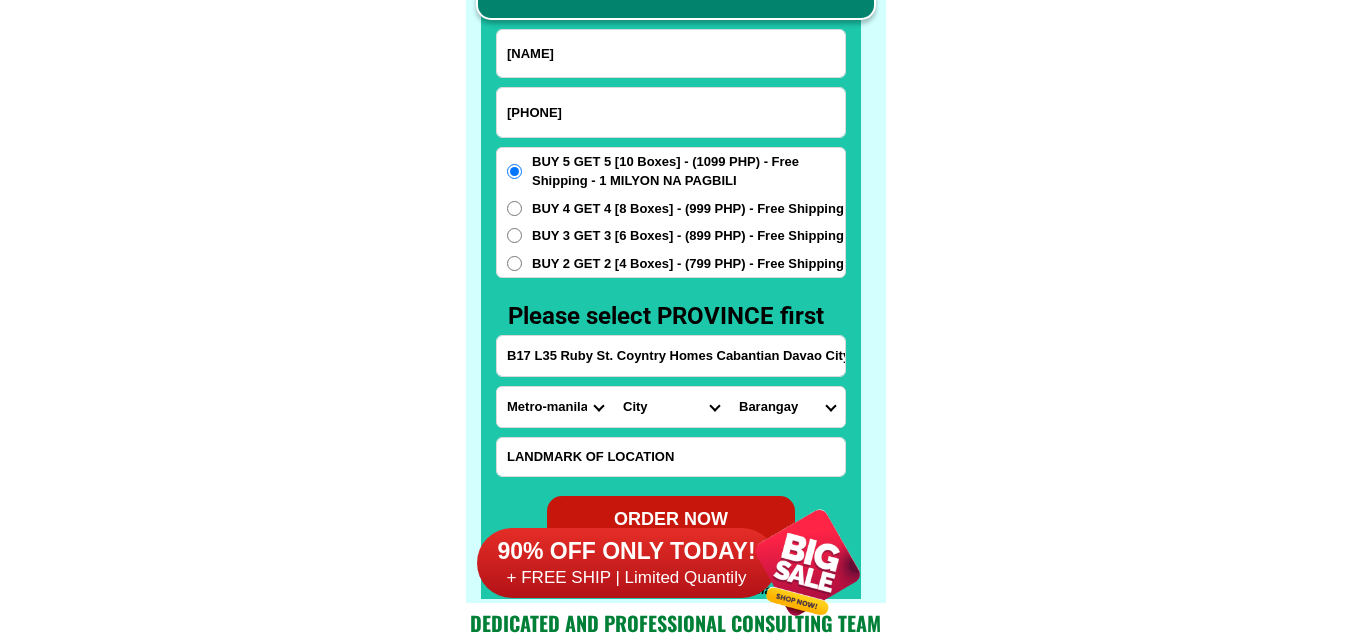 select on "[NUMBER]" 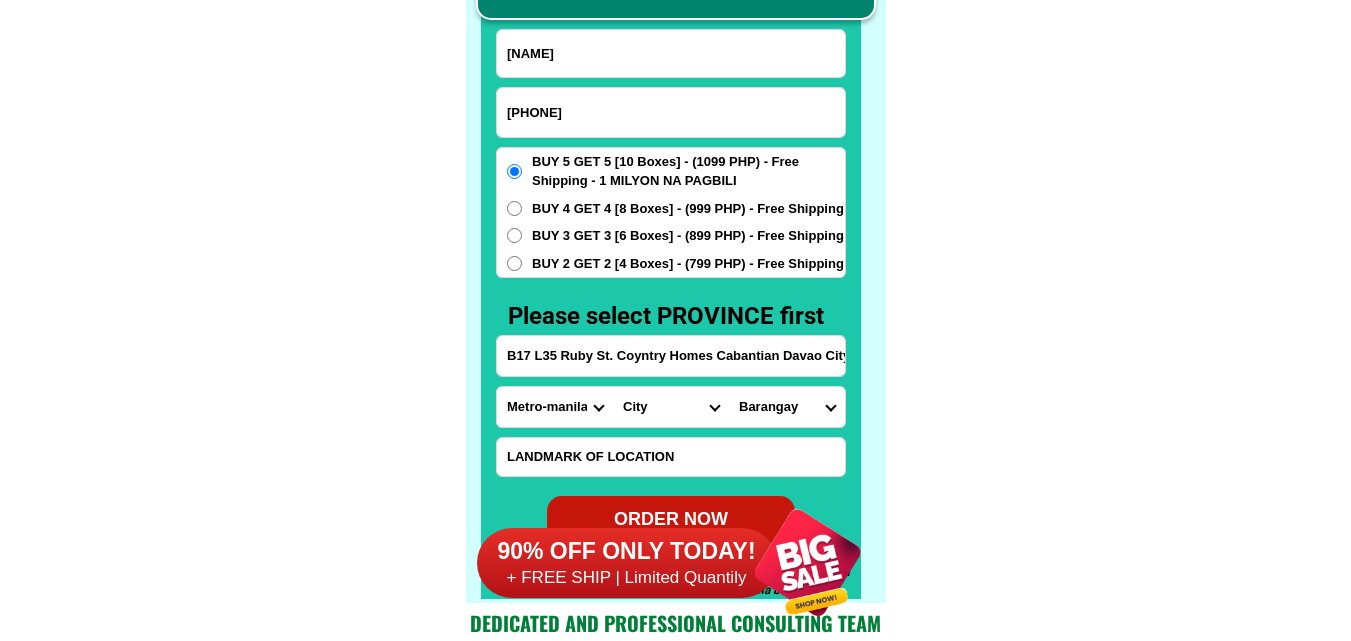 click on "[LOCATION]" at bounding box center [671, 407] 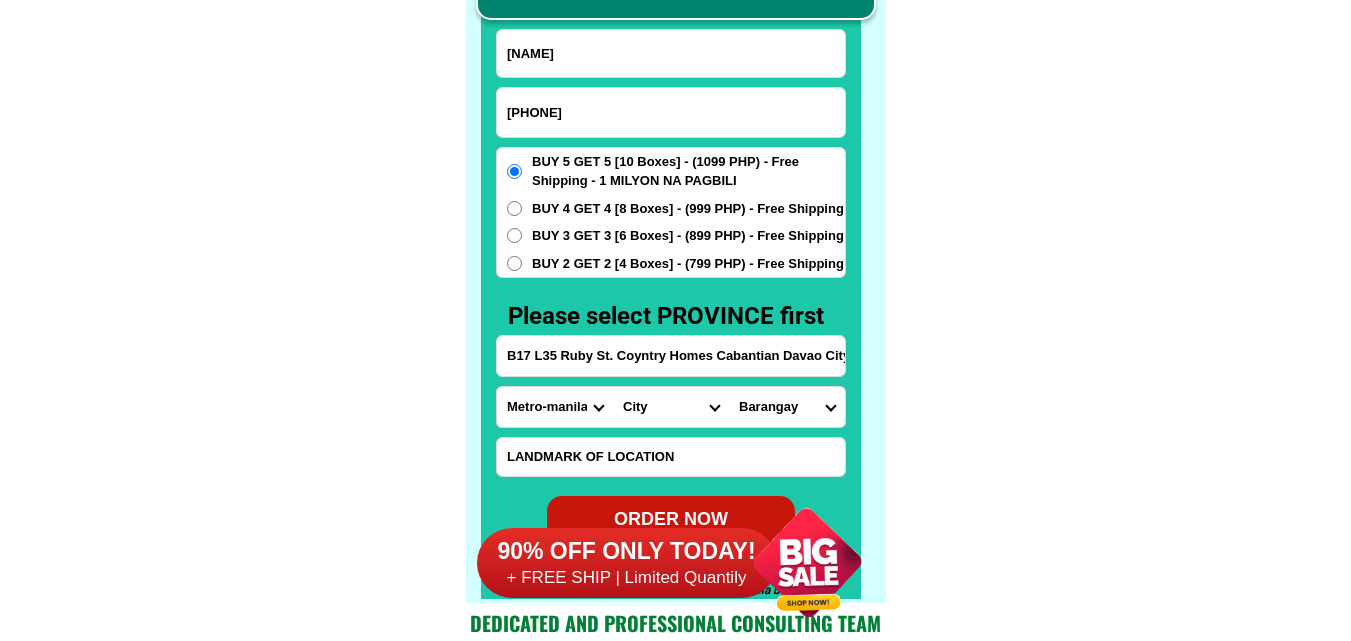 click on "Barangay Acacia Agdao Alambre [PERSON] ([LOCATION]) [PERSON] sr. Angalan Atan-awe Baganihan Bago aplaya Bago gallera Bago oshiro Baguio (pob.) Balengaeng Baliok Bangkas heights Bantol Baracatan Barangay 1-a (pob.) Barangay 10-a (pob.) Barangay 11-b (pob.) Barangay 12-b (pob.) Barangay 13-b (pob.) Barangay 14-b (pob.) Barangay 15-b (pob.) Barangay 16-b (pob.) Barangay 17-b (pob.) Barangay 18-b (pob.) Barangay 19-b (pob.) Barangay 2-a (pob.) Barangay 20-b (pob.) Barangay 21-c (pob.) Barangay 22-c (pob.) Barangay 23-c (pob.) Barangay 24-c (pob.) Barangay 25-c (pob.) Barangay 26-c (pob.) Barangay 27-c (pob.) Barangay 28-c (pob.) Barangay 29-c (pob.) Barangay 3-a (pob.) Barangay 30-c (pob.) Barangay 31-d (pob.) Barangay 32-d (pob.) Barangay 33-d (pob.) Barangay 34-d (pob.) Barangay 35-d (pob.) Barangay 36-d (pob.) Barangay 37-d (pob.) Barangay 38-d (pob.) Barangay 39-d (pob.) Barangay 4-a (pob.) Barangay 40-d (pob.) Barangay 5-a (pob.) Barangay 6-a (pob.) Barangay 7-a (pob.) Barangay 8-a (pob.) Bato" at bounding box center [787, 407] 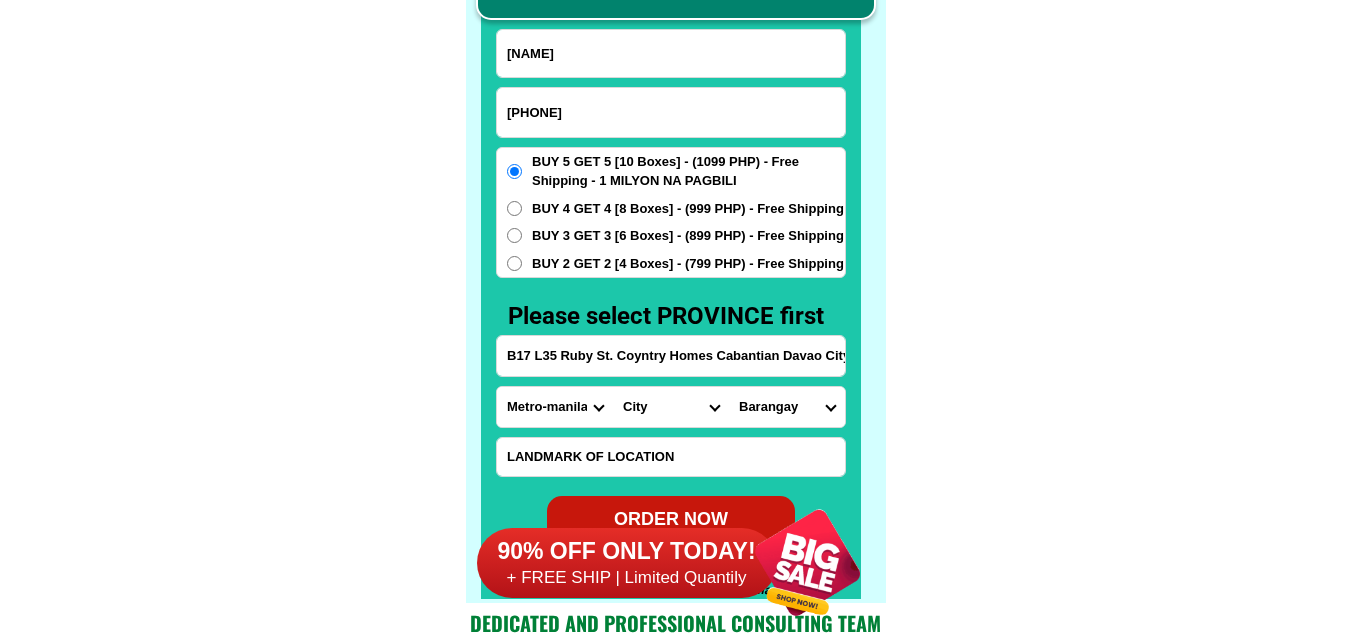 select on "[NUMBER]" 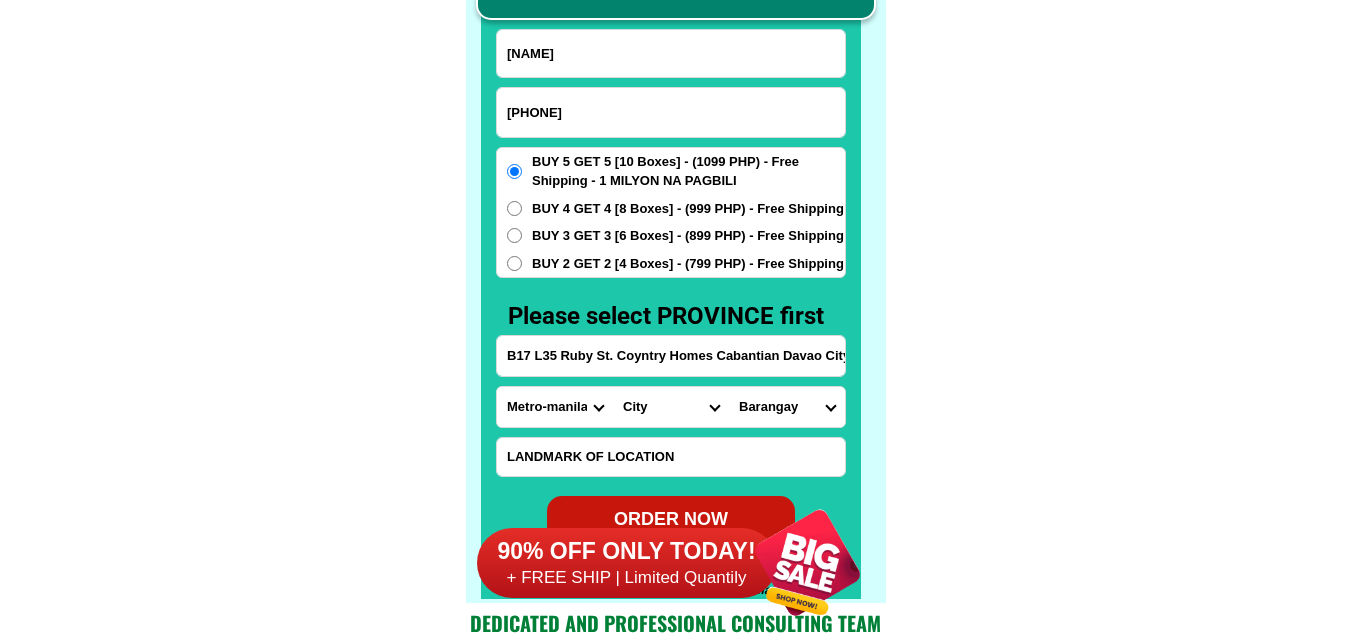 click on "Barangay Acacia Agdao Alambre [PERSON] ([LOCATION]) [PERSON] sr. Angalan Atan-awe Baganihan Bago aplaya Bago gallera Bago oshiro Baguio (pob.) Balengaeng Baliok Bangkas heights Bantol Baracatan Barangay 1-a (pob.) Barangay 10-a (pob.) Barangay 11-b (pob.) Barangay 12-b (pob.) Barangay 13-b (pob.) Barangay 14-b (pob.) Barangay 15-b (pob.) Barangay 16-b (pob.) Barangay 17-b (pob.) Barangay 18-b (pob.) Barangay 19-b (pob.) Barangay 2-a (pob.) Barangay 20-b (pob.) Barangay 21-c (pob.) Barangay 22-c (pob.) Barangay 23-c (pob.) Barangay 24-c (pob.) Barangay 25-c (pob.) Barangay 26-c (pob.) Barangay 27-c (pob.) Barangay 28-c (pob.) Barangay 29-c (pob.) Barangay 3-a (pob.) Barangay 30-c (pob.) Barangay 31-d (pob.) Barangay 32-d (pob.) Barangay 33-d (pob.) Barangay 34-d (pob.) Barangay 35-d (pob.) Barangay 36-d (pob.) Barangay 37-d (pob.) Barangay 38-d (pob.) Barangay 39-d (pob.) Barangay 4-a (pob.) Barangay 40-d (pob.) Barangay 5-a (pob.) Barangay 6-a (pob.) Barangay 7-a (pob.) Barangay 8-a (pob.) Bato" at bounding box center [787, 407] 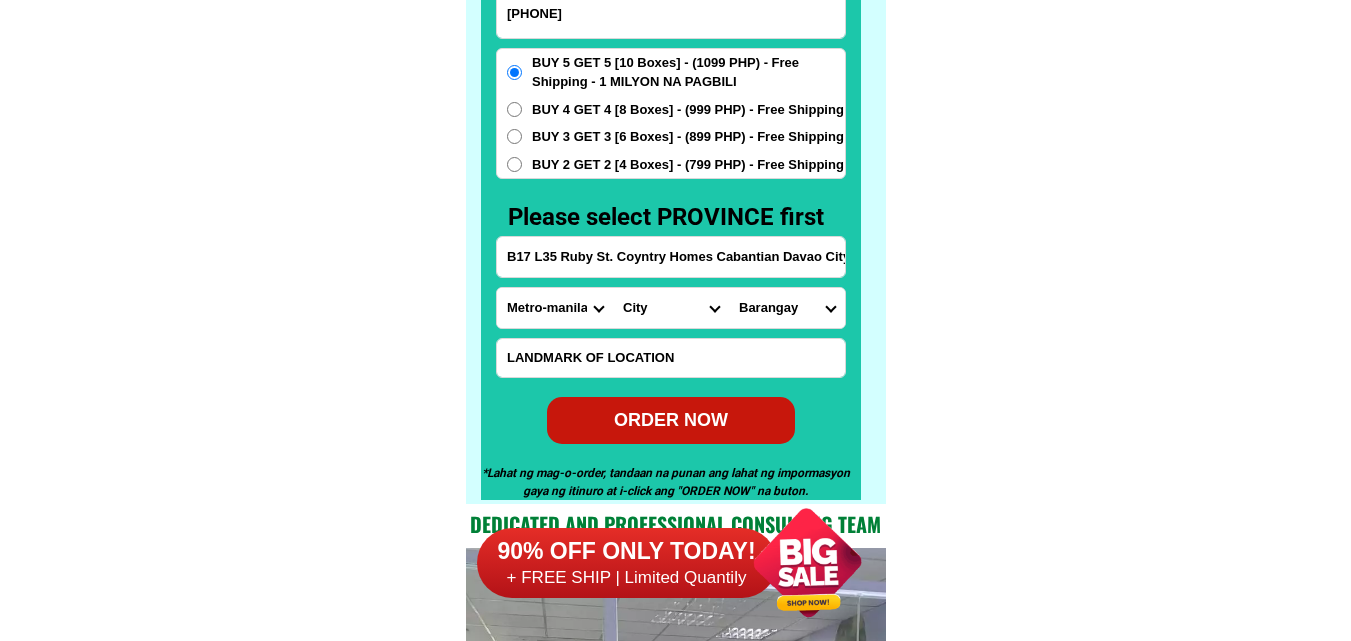scroll, scrollTop: 15746, scrollLeft: 0, axis: vertical 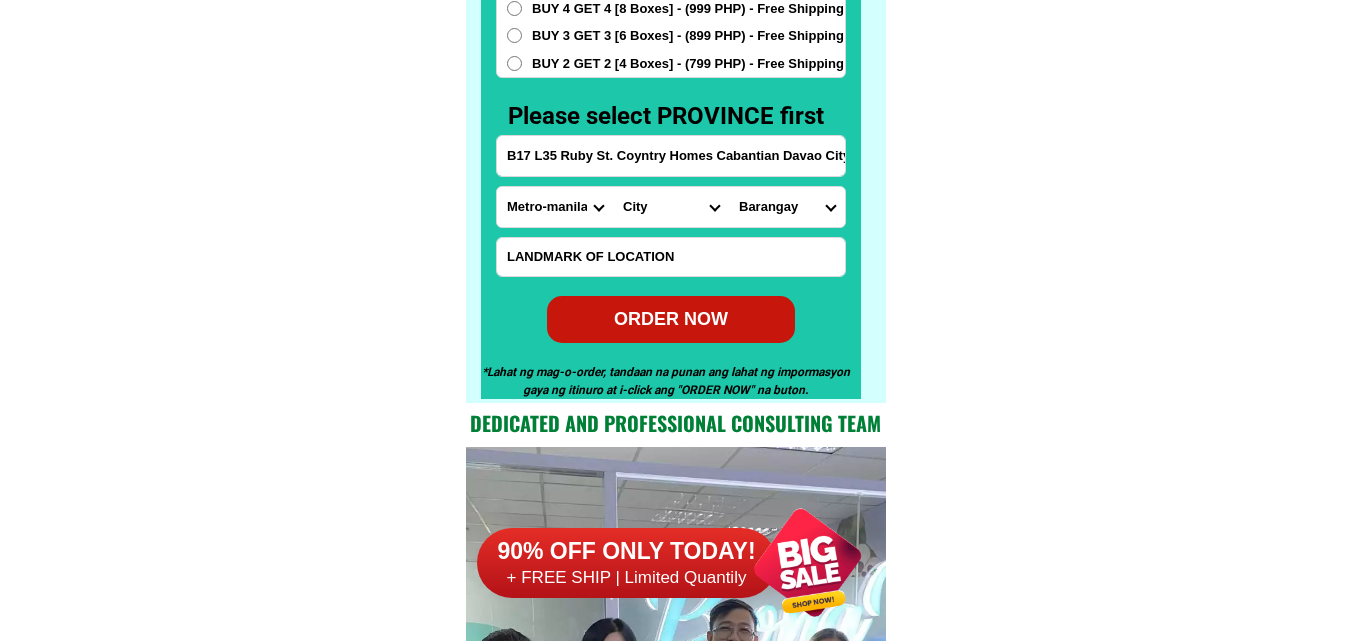 click on "ORDER NOW" at bounding box center [671, 319] 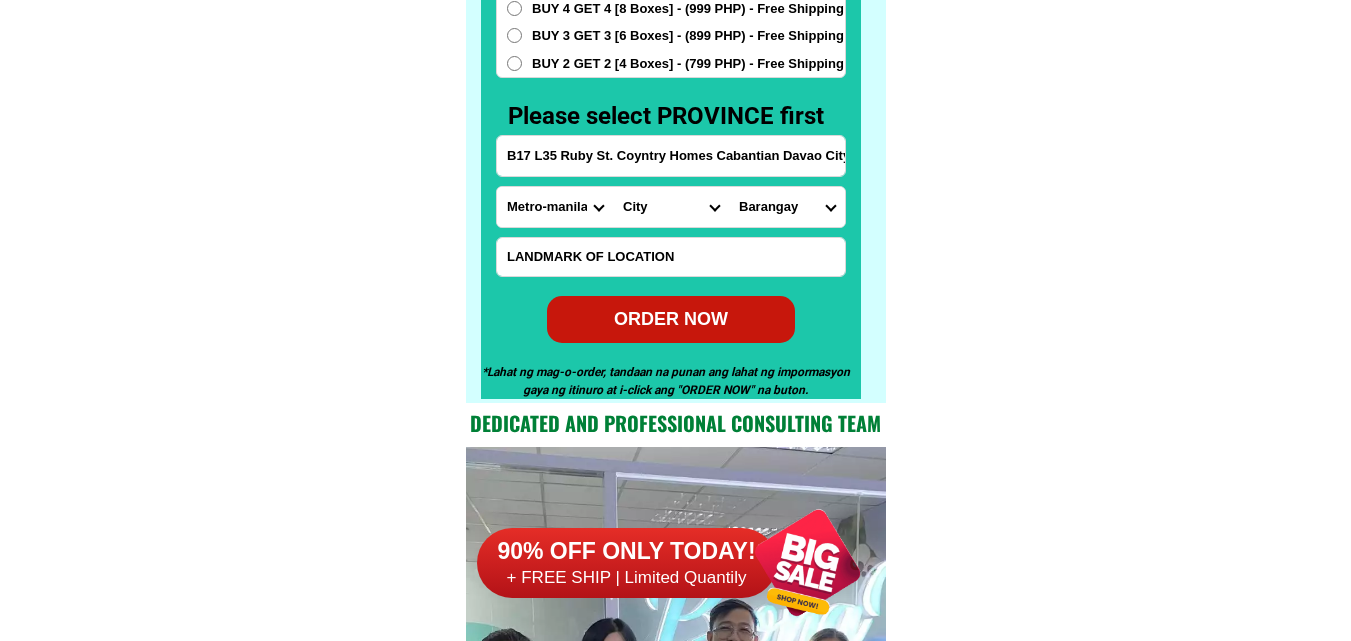 type on "[NAME]" 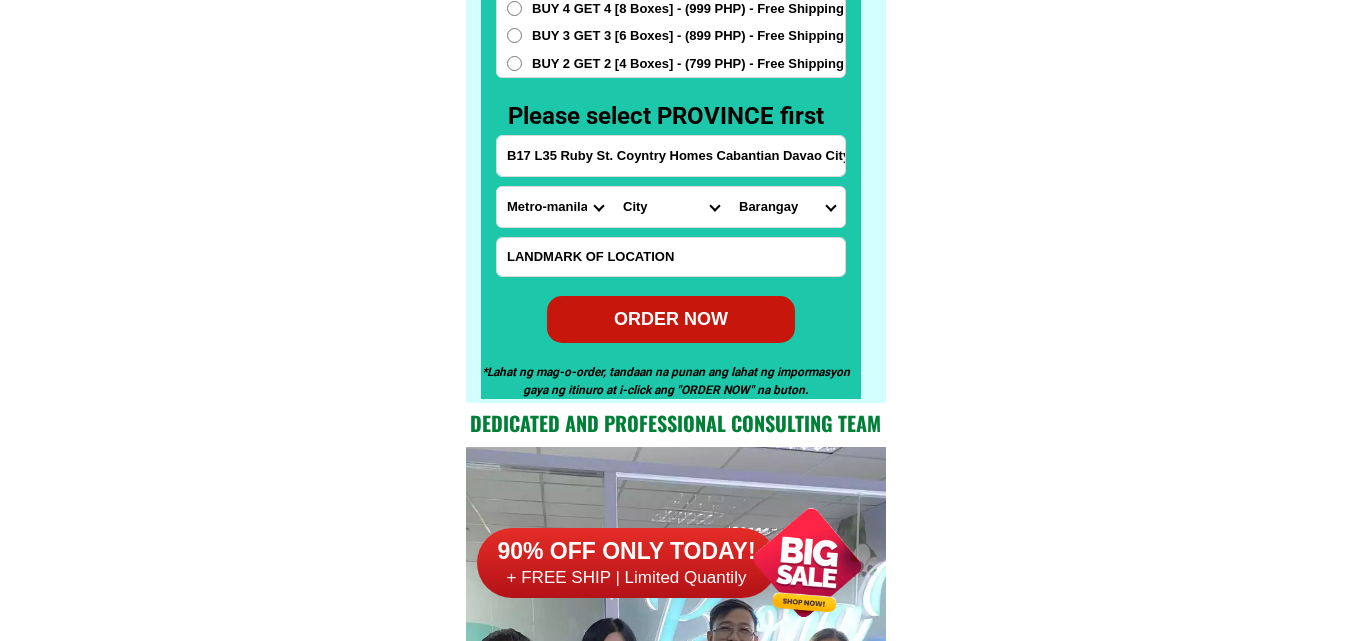 radio on "true" 